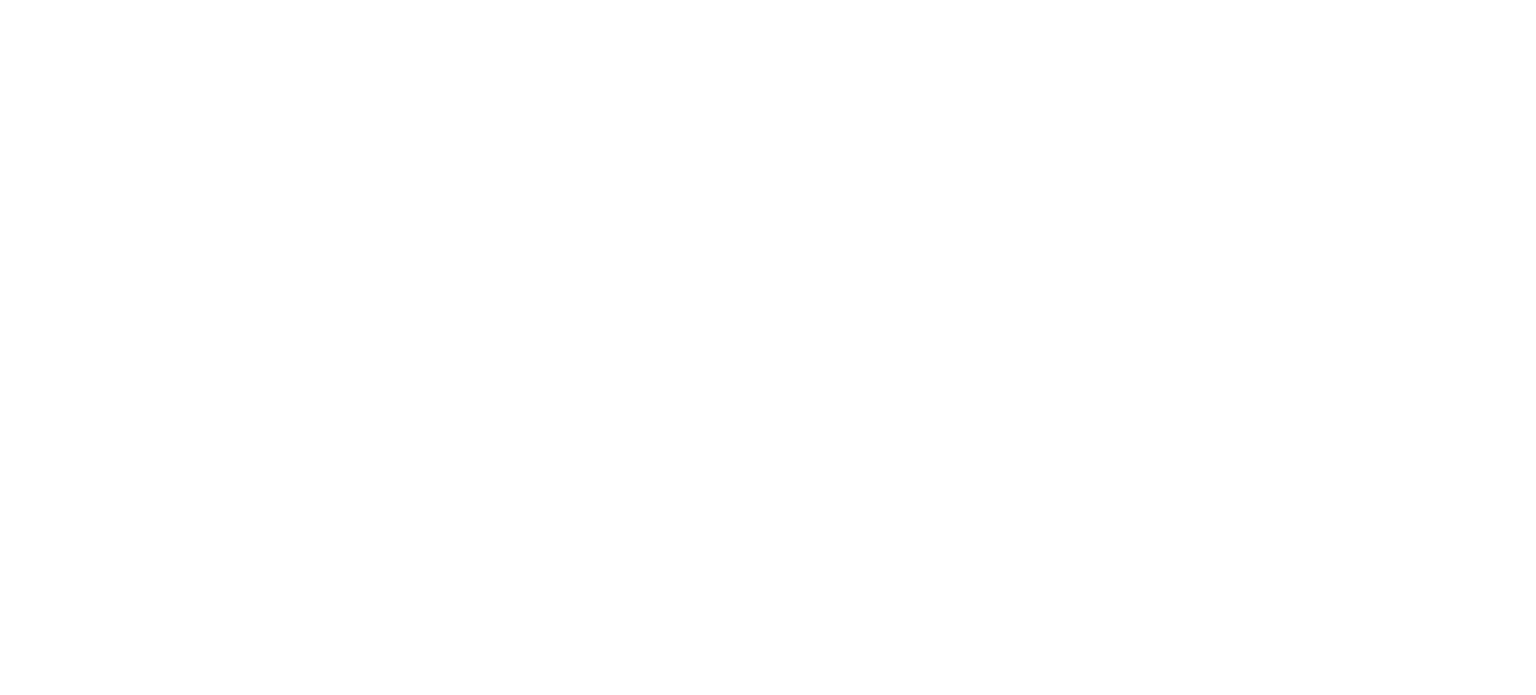 scroll, scrollTop: 0, scrollLeft: 0, axis: both 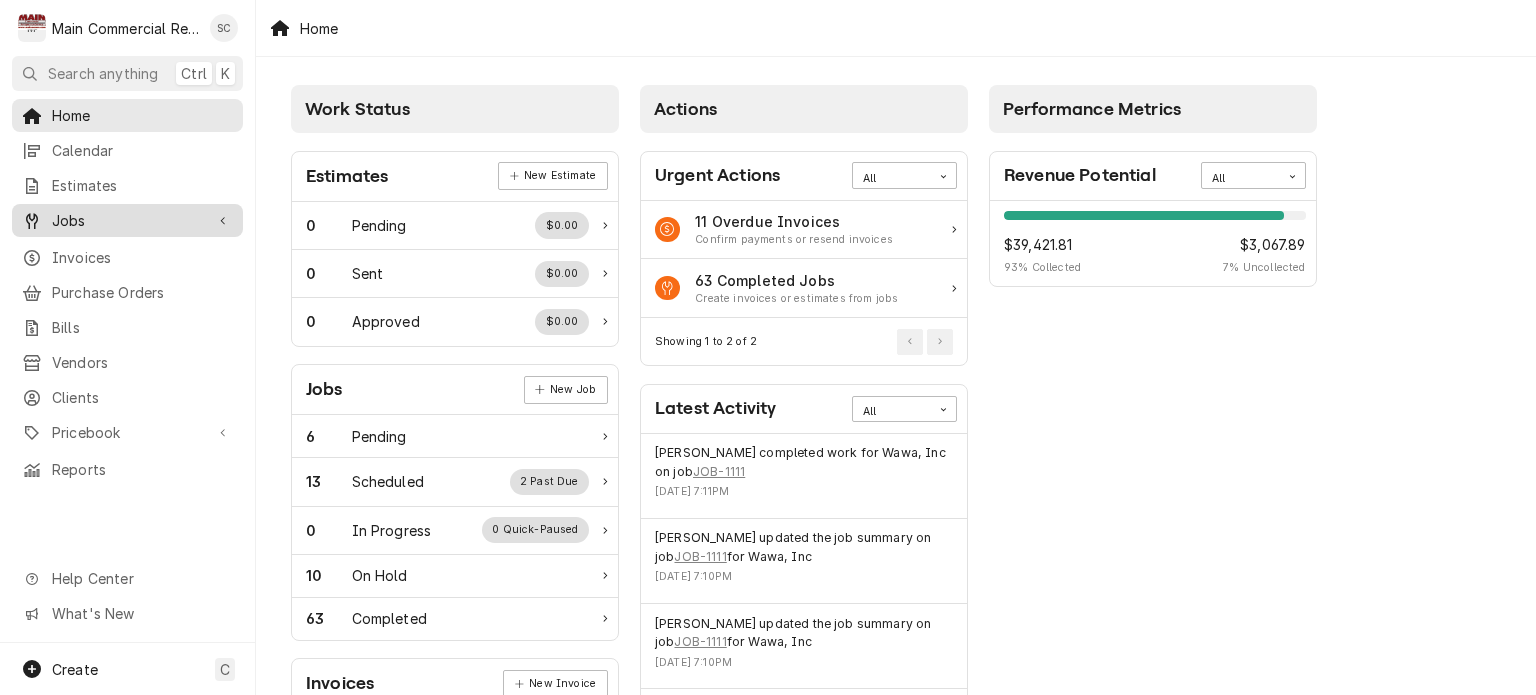 click on "Jobs" at bounding box center [127, 220] 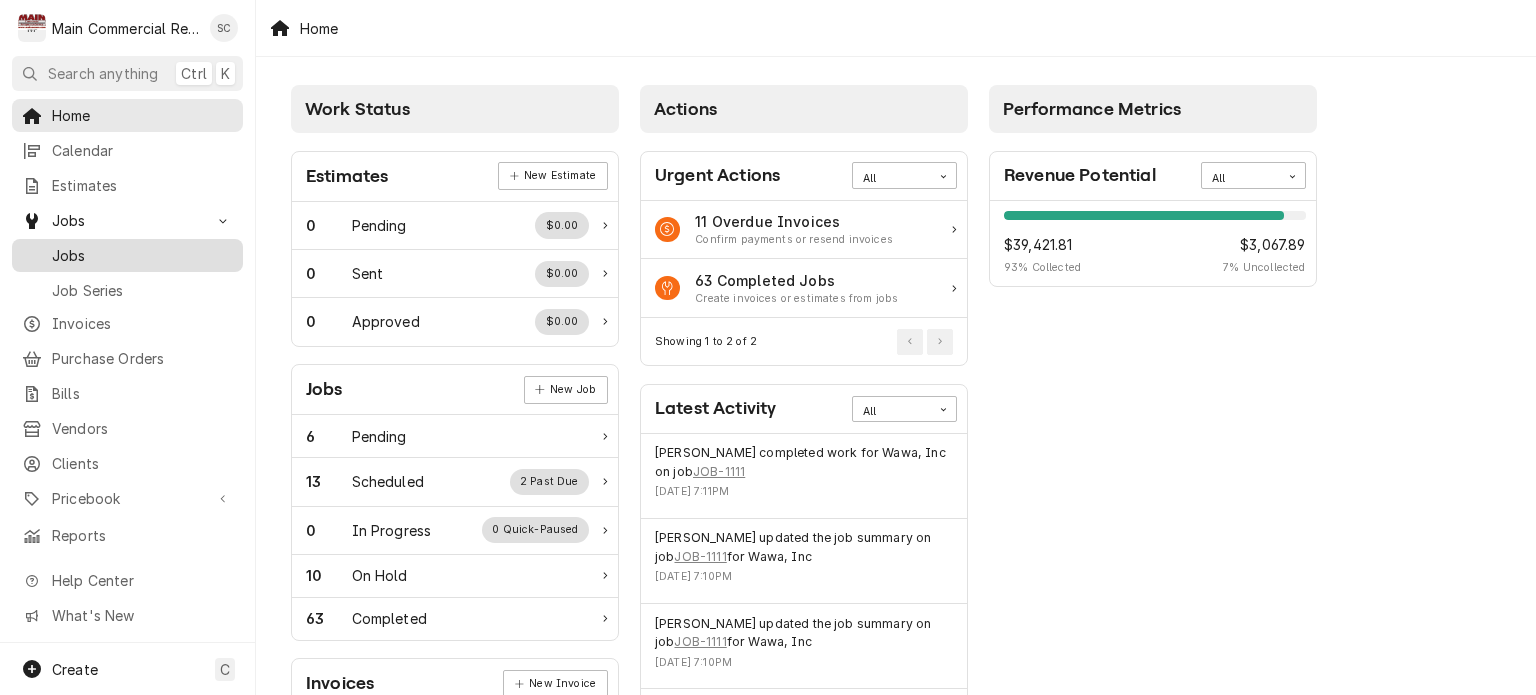 click on "Jobs" at bounding box center (142, 255) 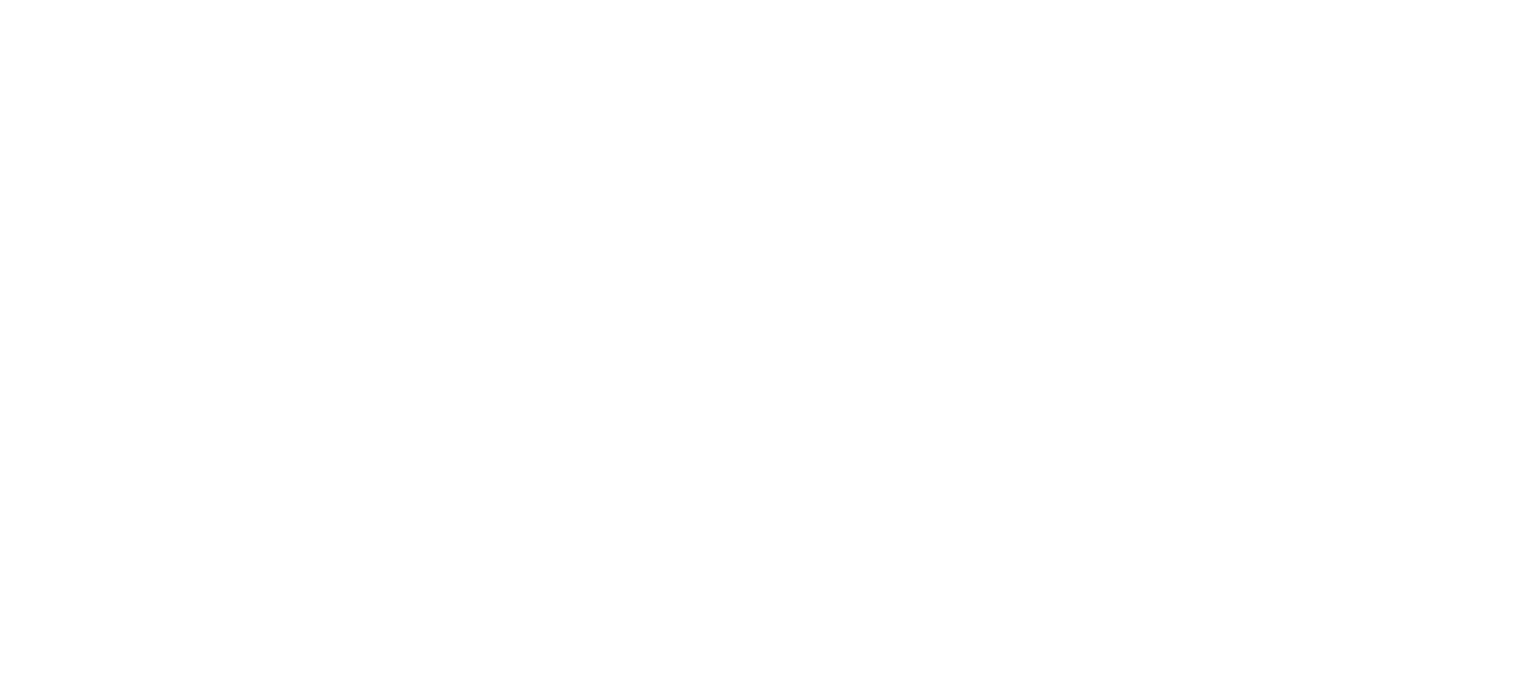 scroll, scrollTop: 0, scrollLeft: 0, axis: both 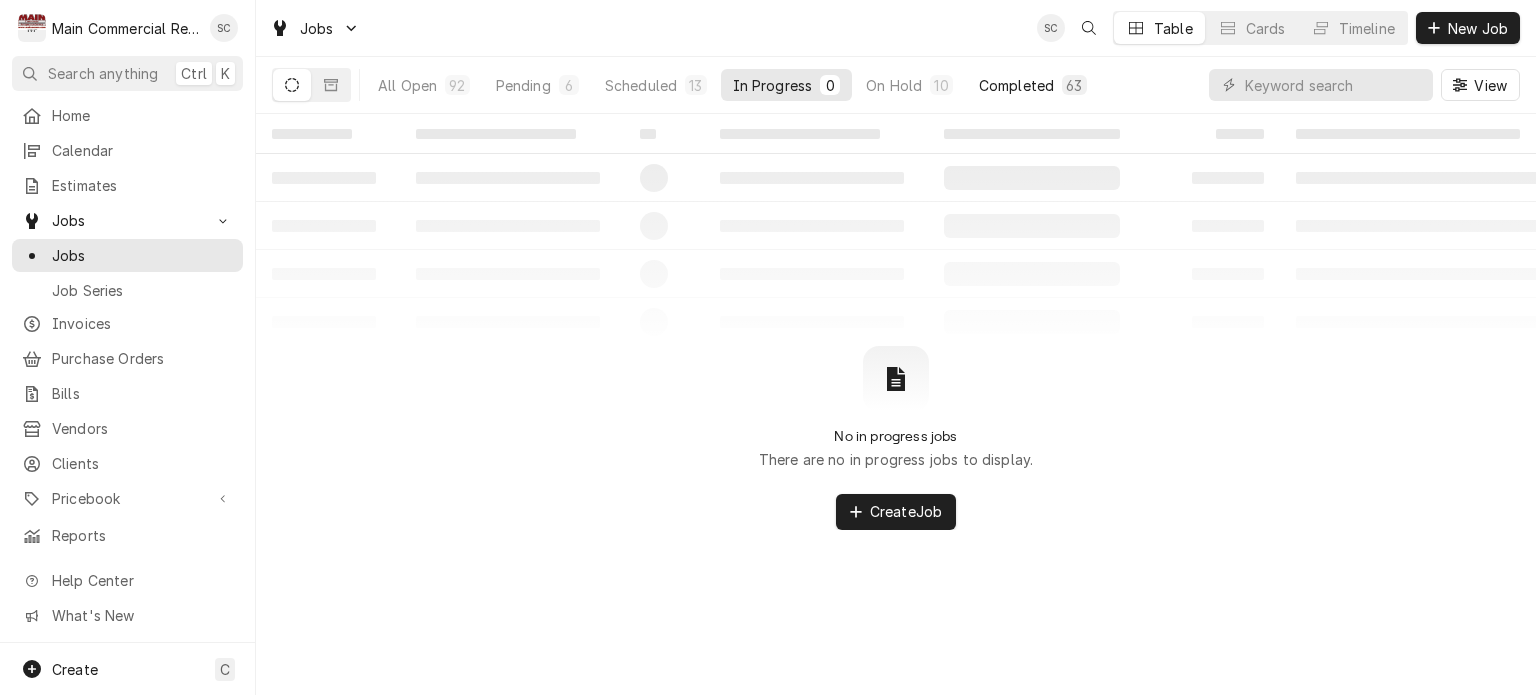 click on "Completed 63" at bounding box center (1033, 85) 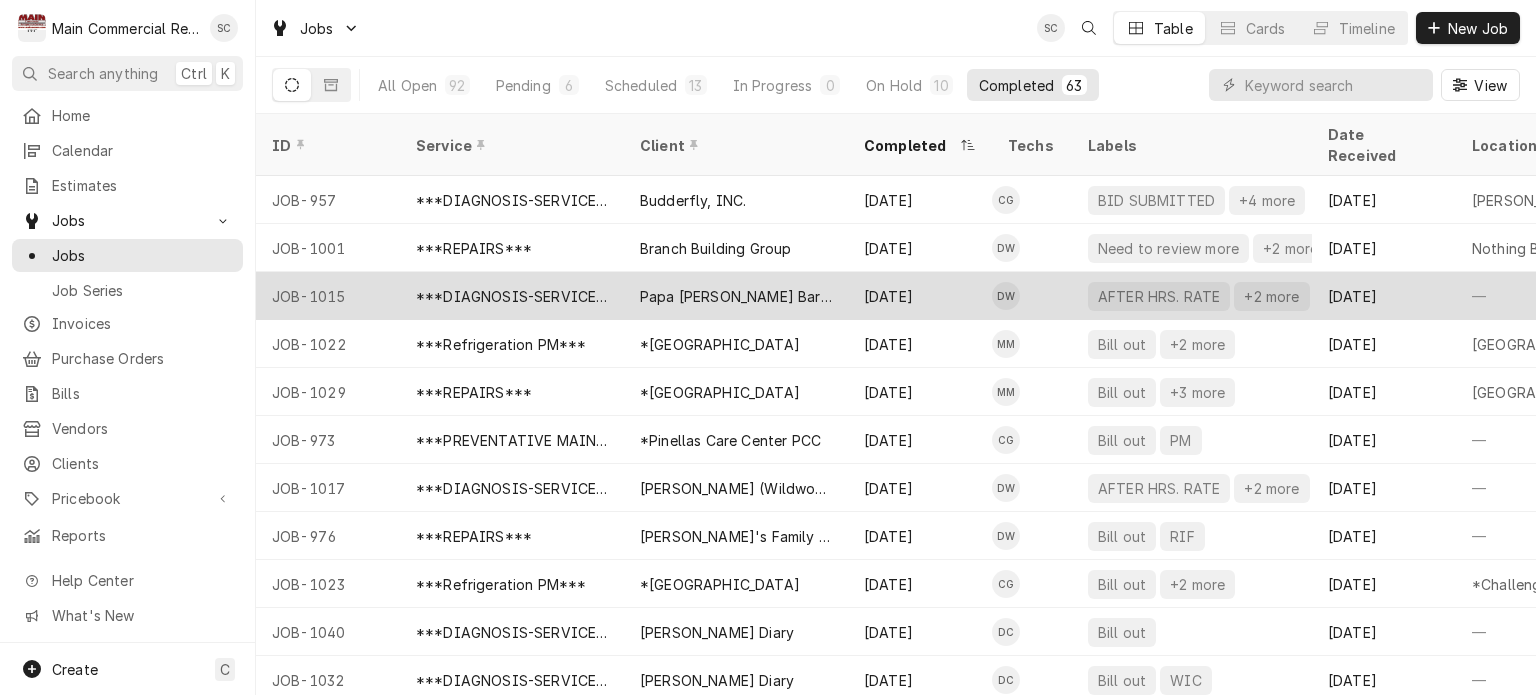 click on "Papa [PERSON_NAME] Bar and Grill" at bounding box center [736, 296] 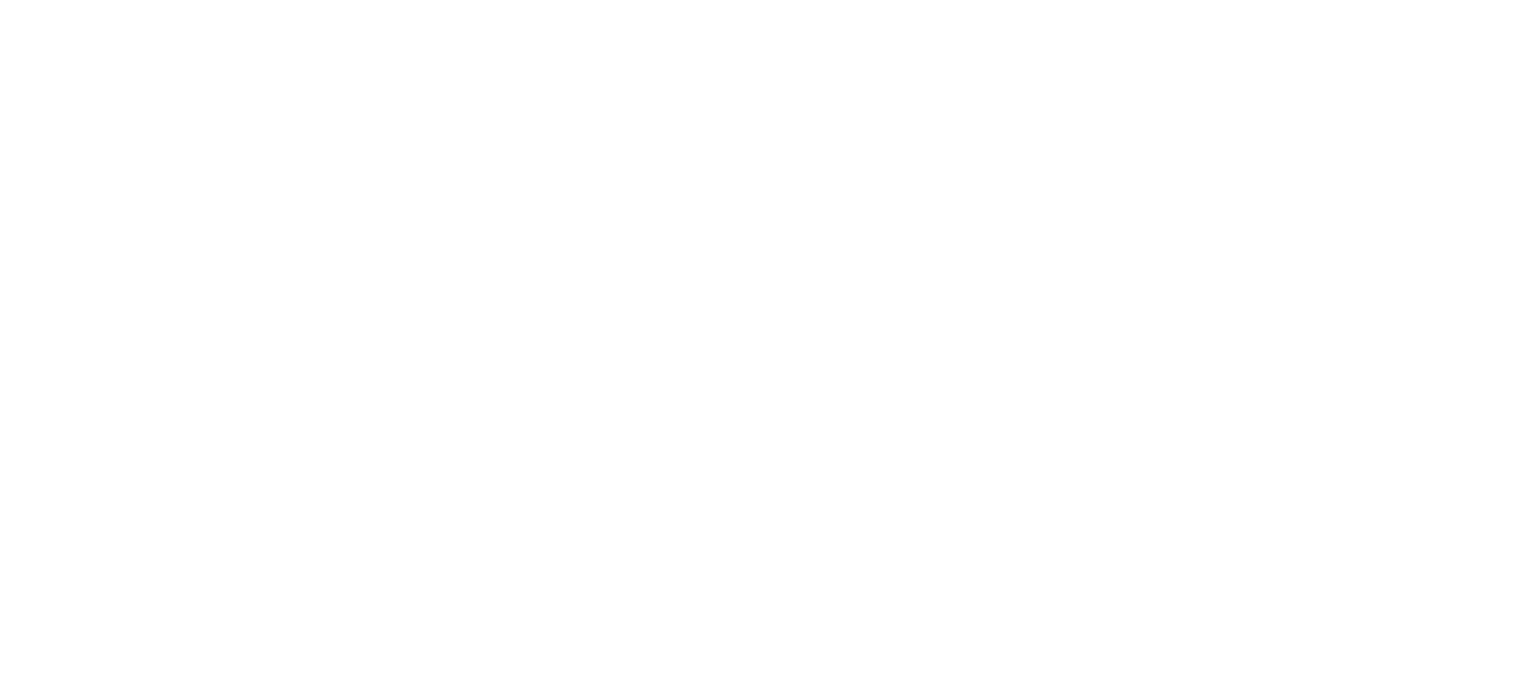 scroll, scrollTop: 0, scrollLeft: 0, axis: both 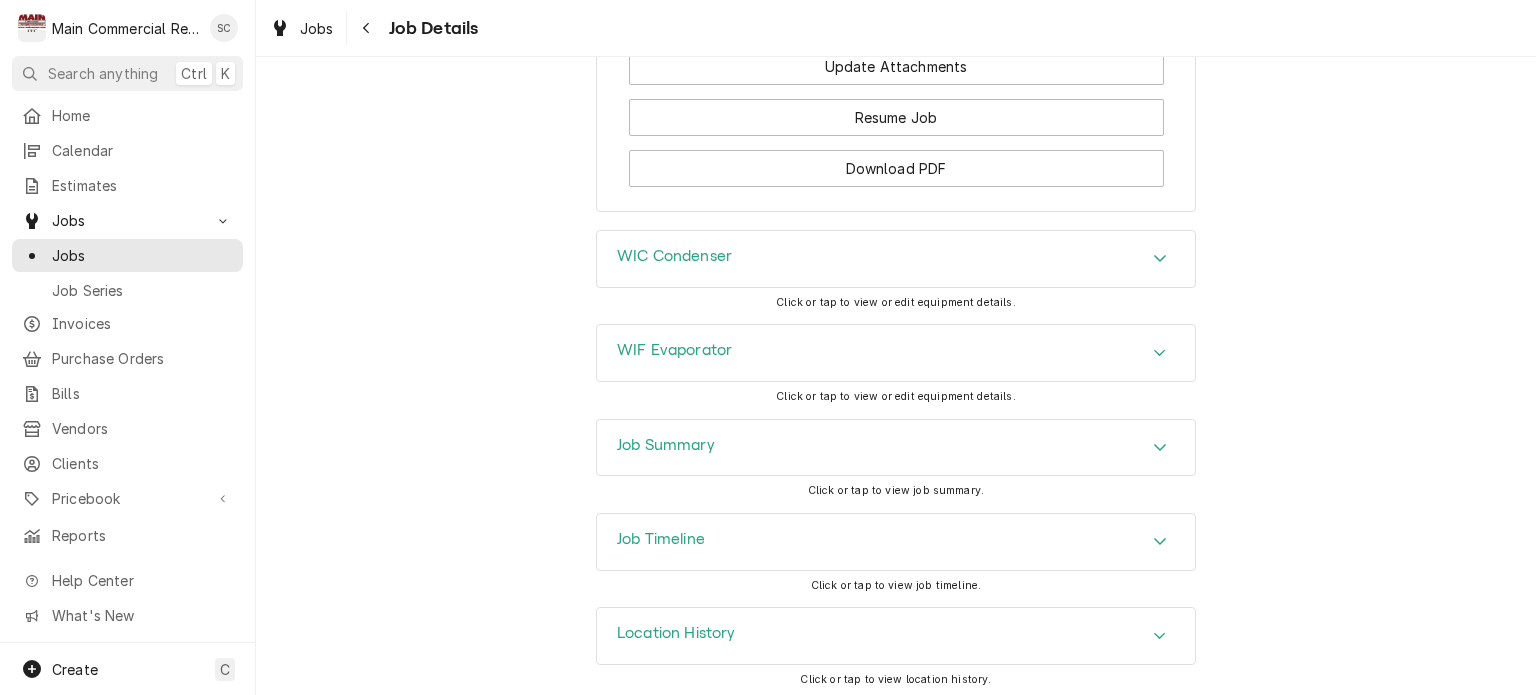 click at bounding box center (1160, 448) 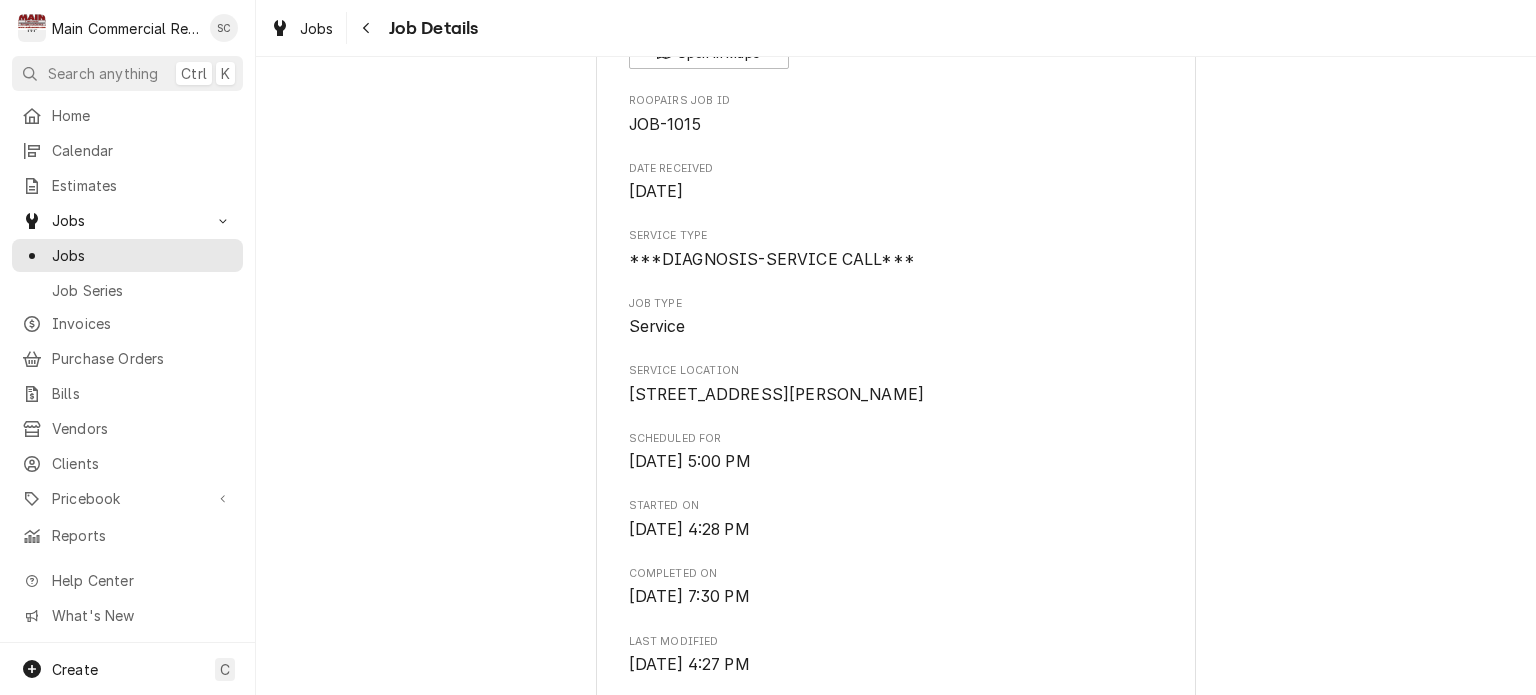 scroll, scrollTop: 0, scrollLeft: 0, axis: both 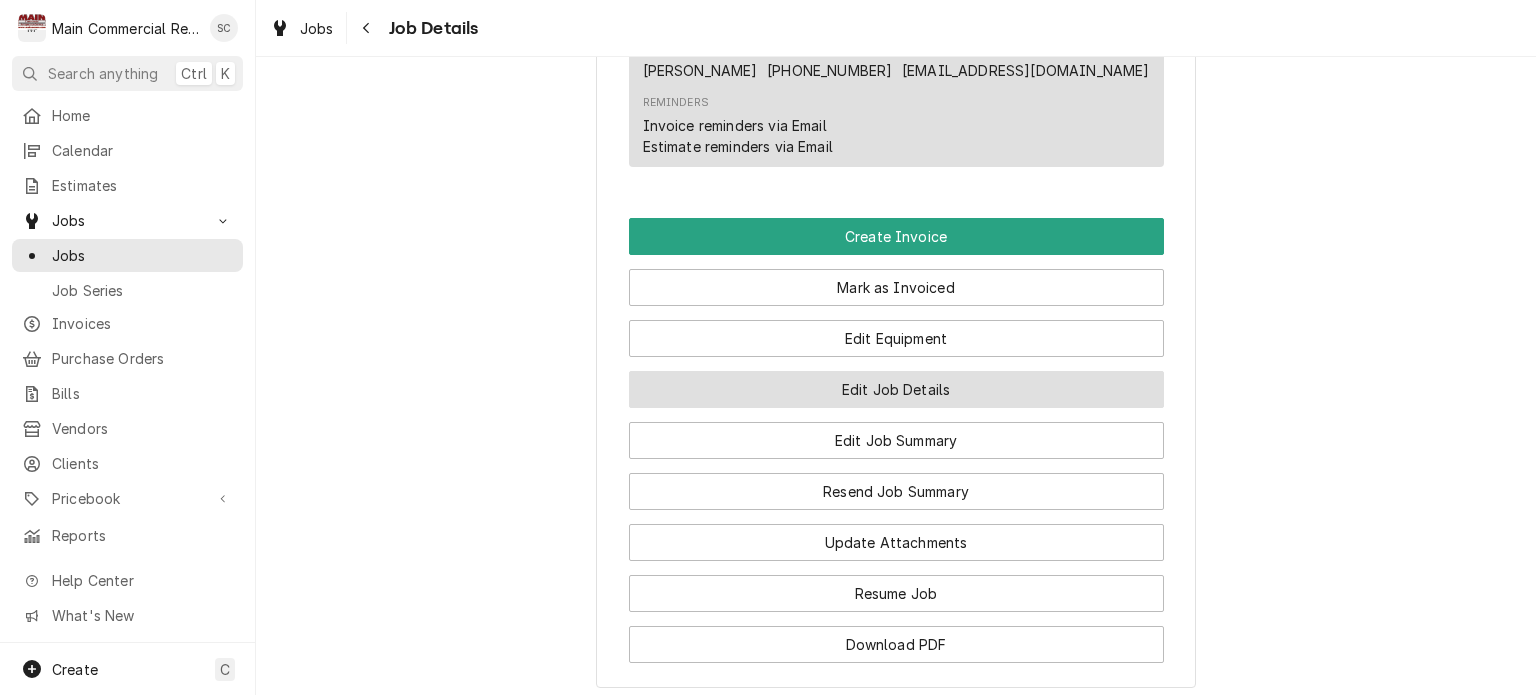 click on "Edit Job Details" at bounding box center [896, 389] 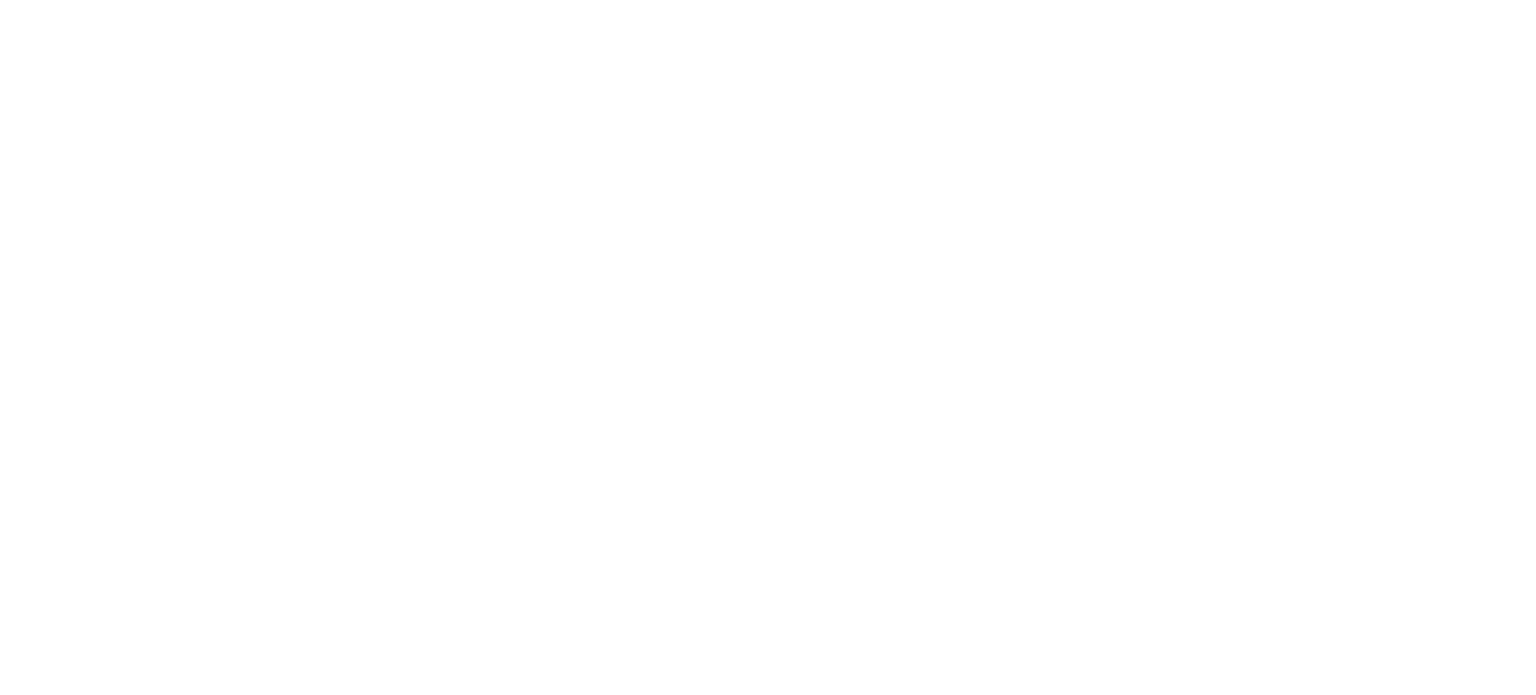 scroll, scrollTop: 0, scrollLeft: 0, axis: both 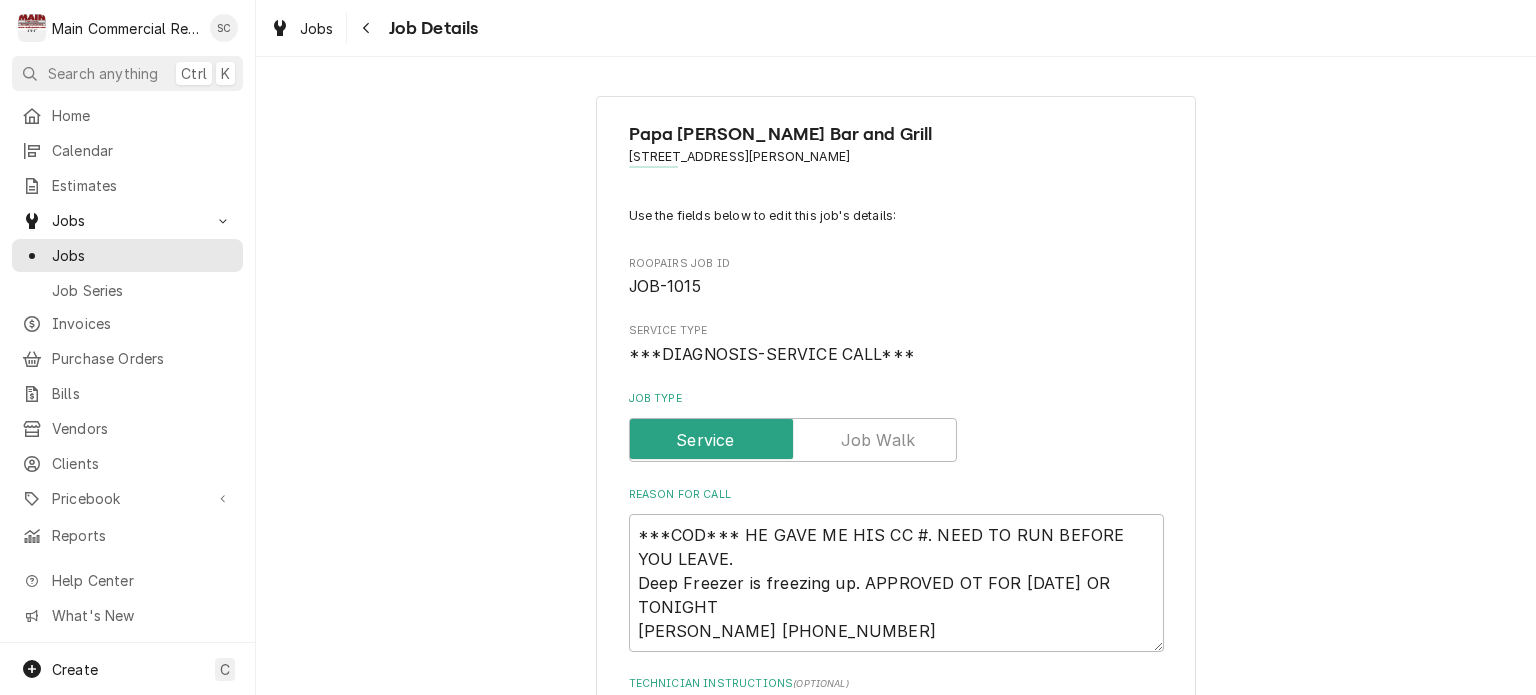 type on "x" 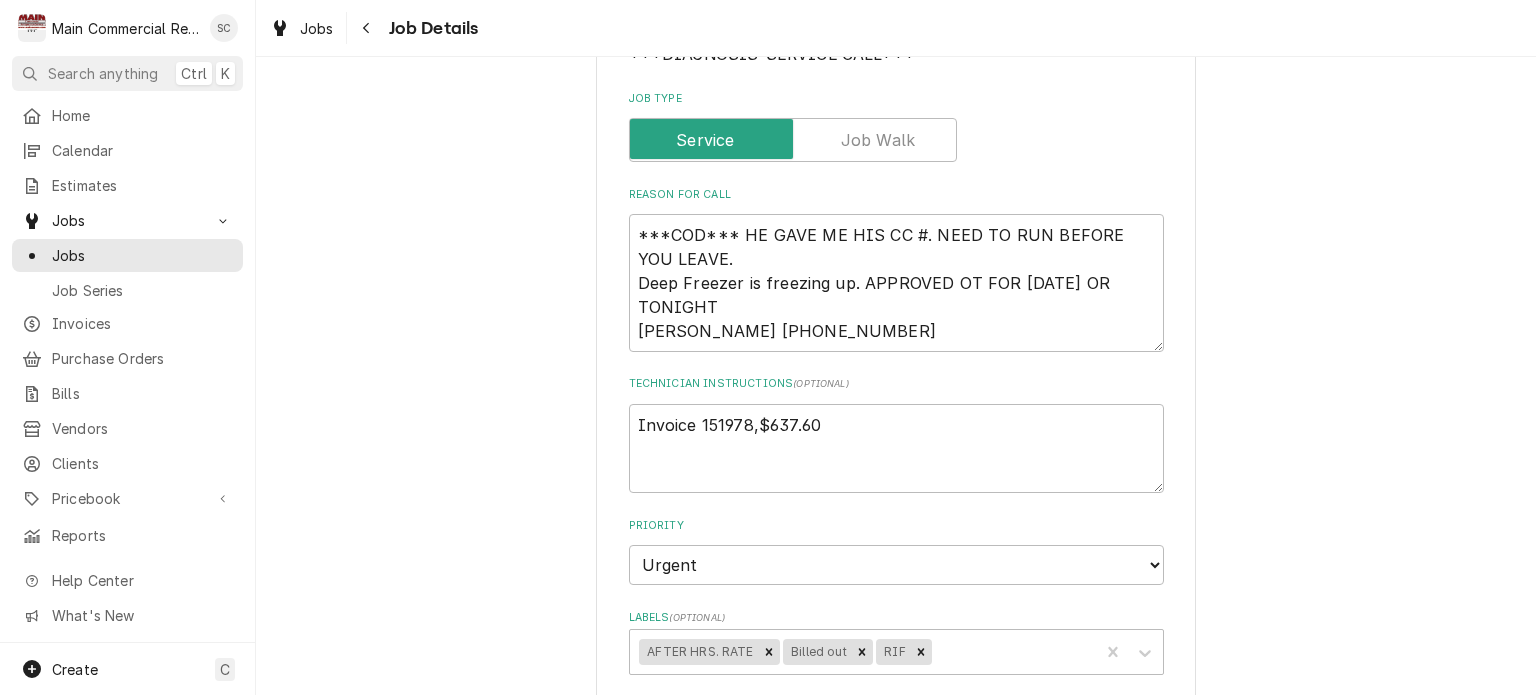 scroll, scrollTop: 600, scrollLeft: 0, axis: vertical 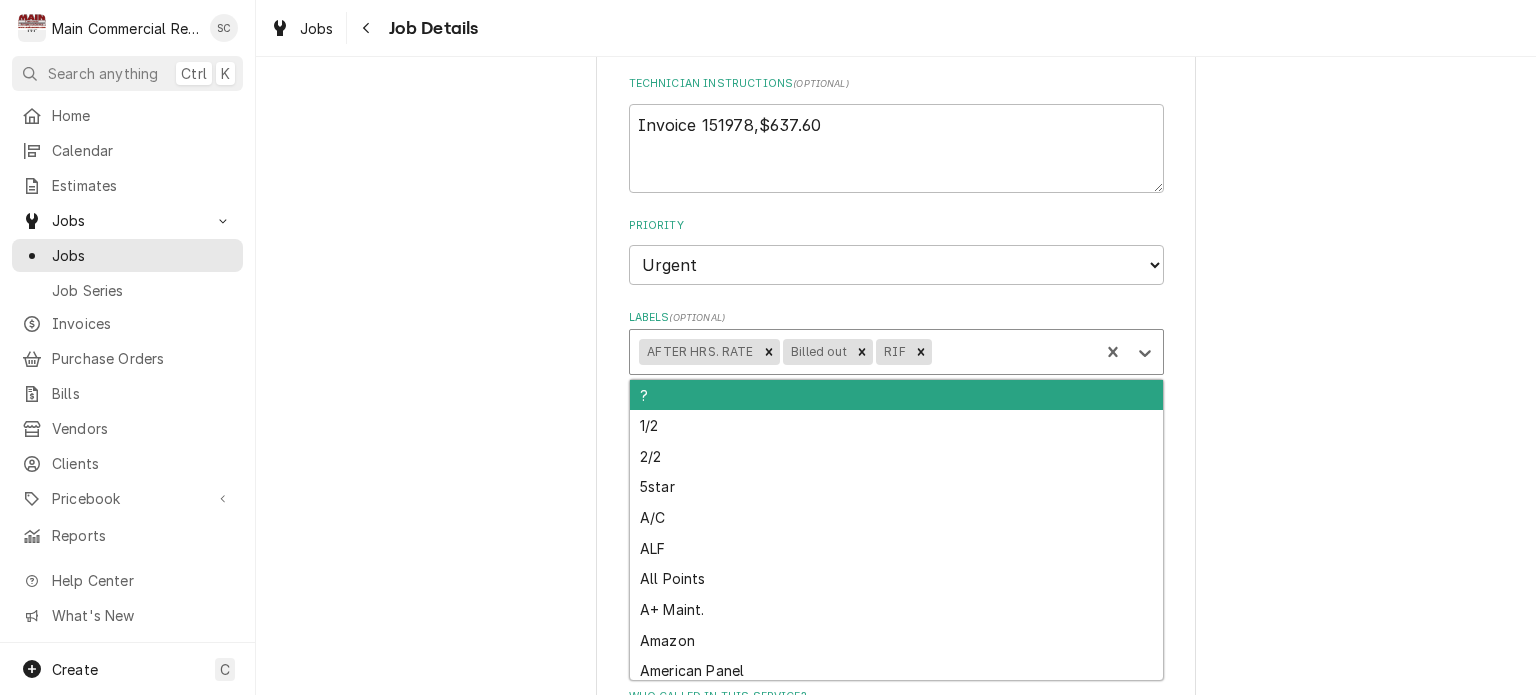 click at bounding box center (1013, 352) 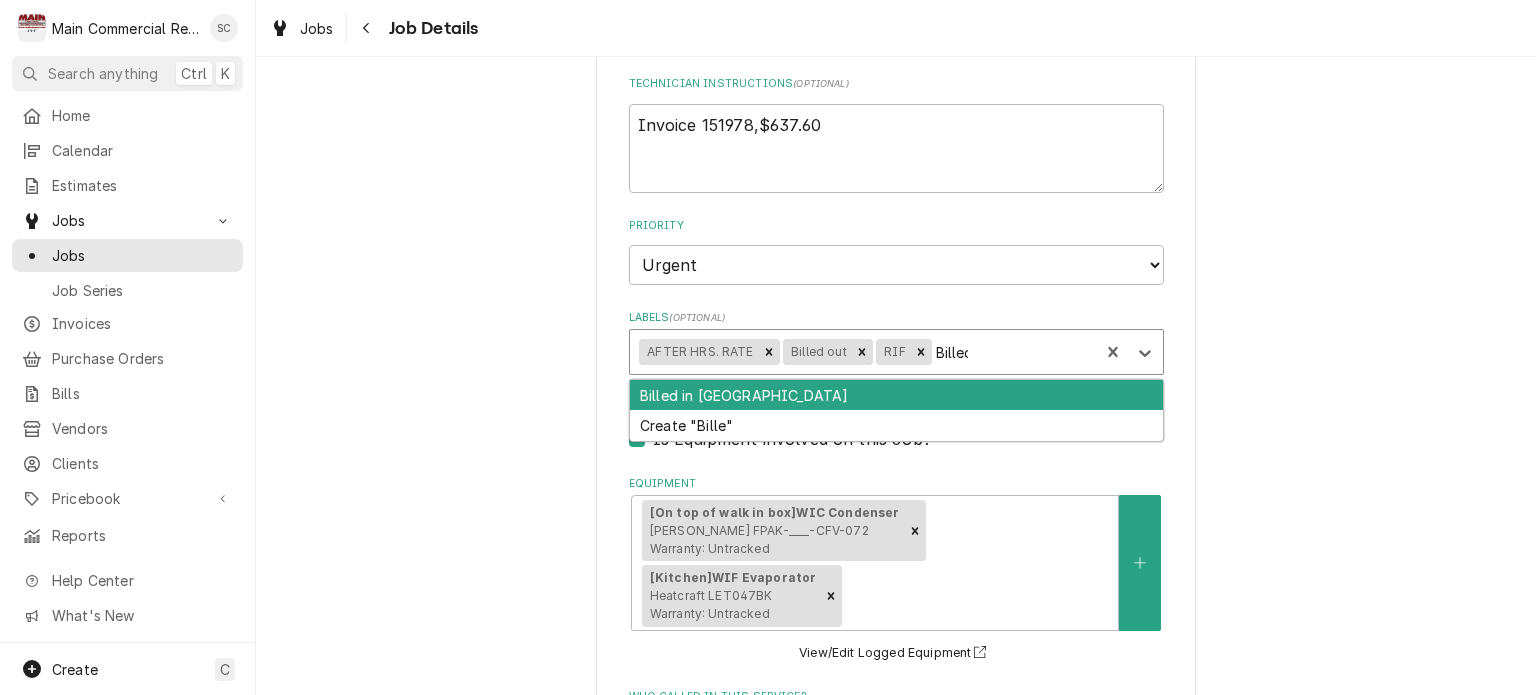 type on "Billed" 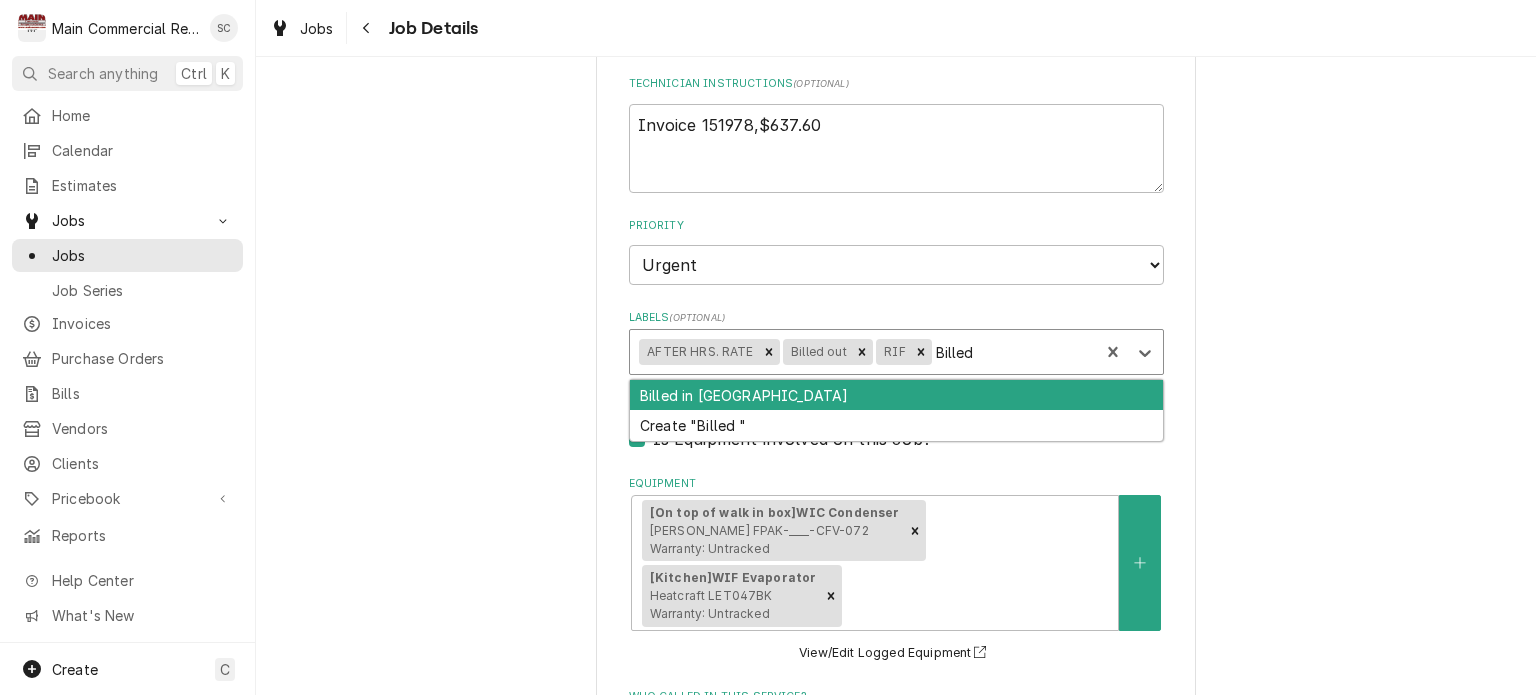 click on "Billed in [GEOGRAPHIC_DATA]" at bounding box center [896, 395] 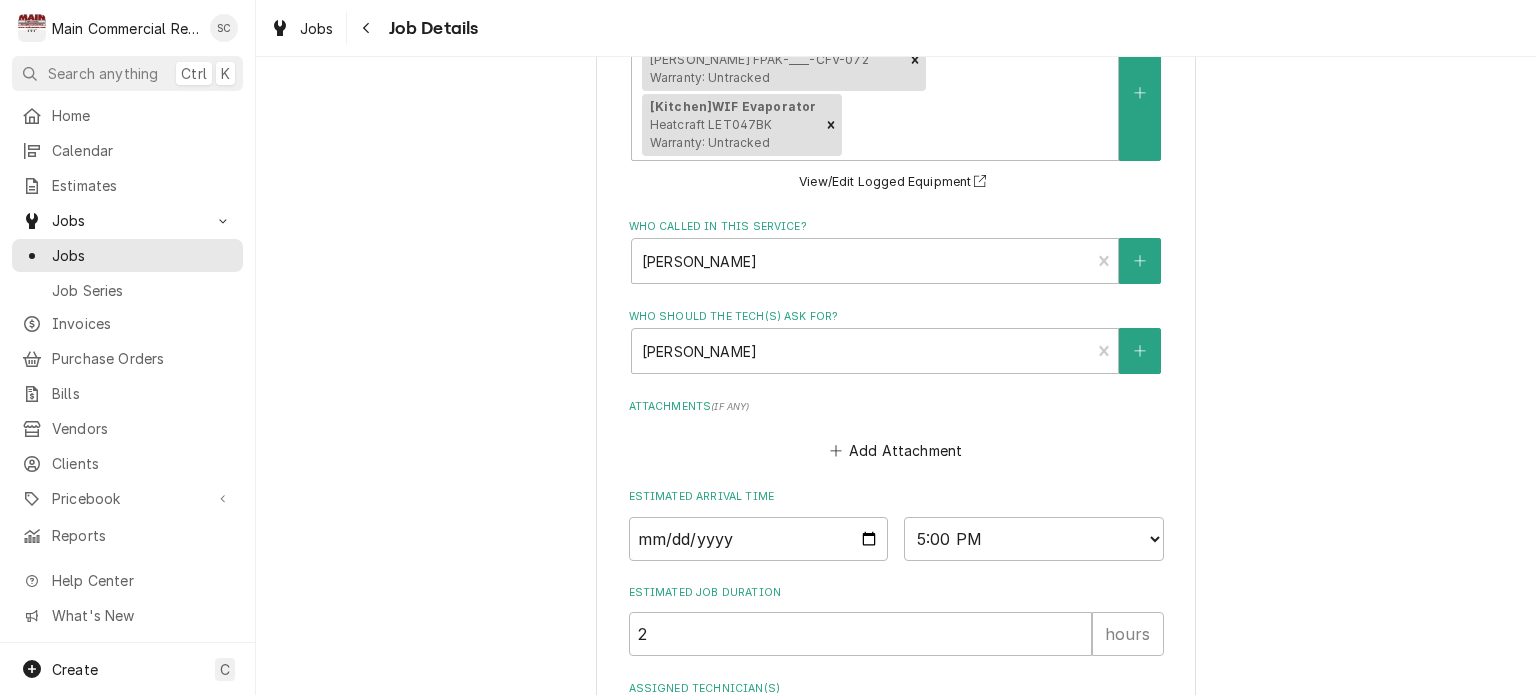 scroll, scrollTop: 1174, scrollLeft: 0, axis: vertical 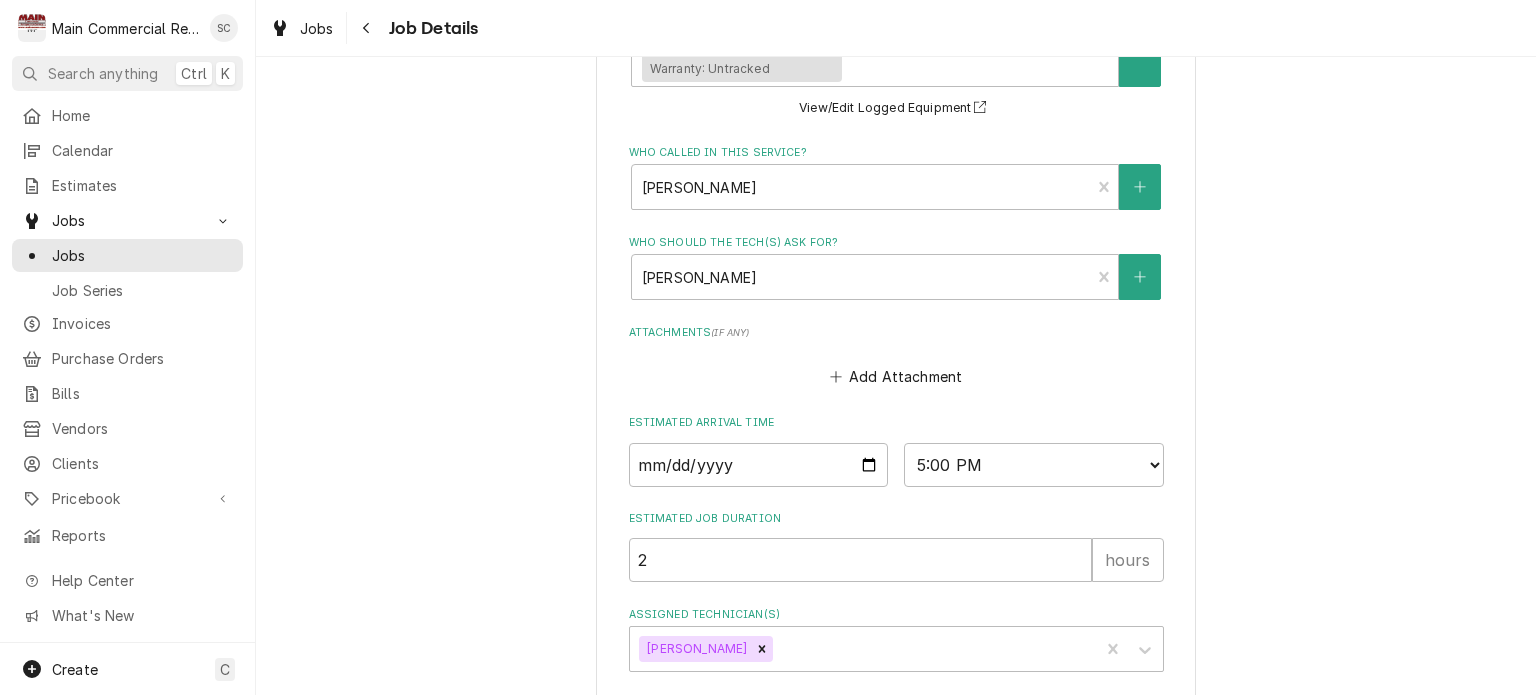 click on "Save" at bounding box center (759, 732) 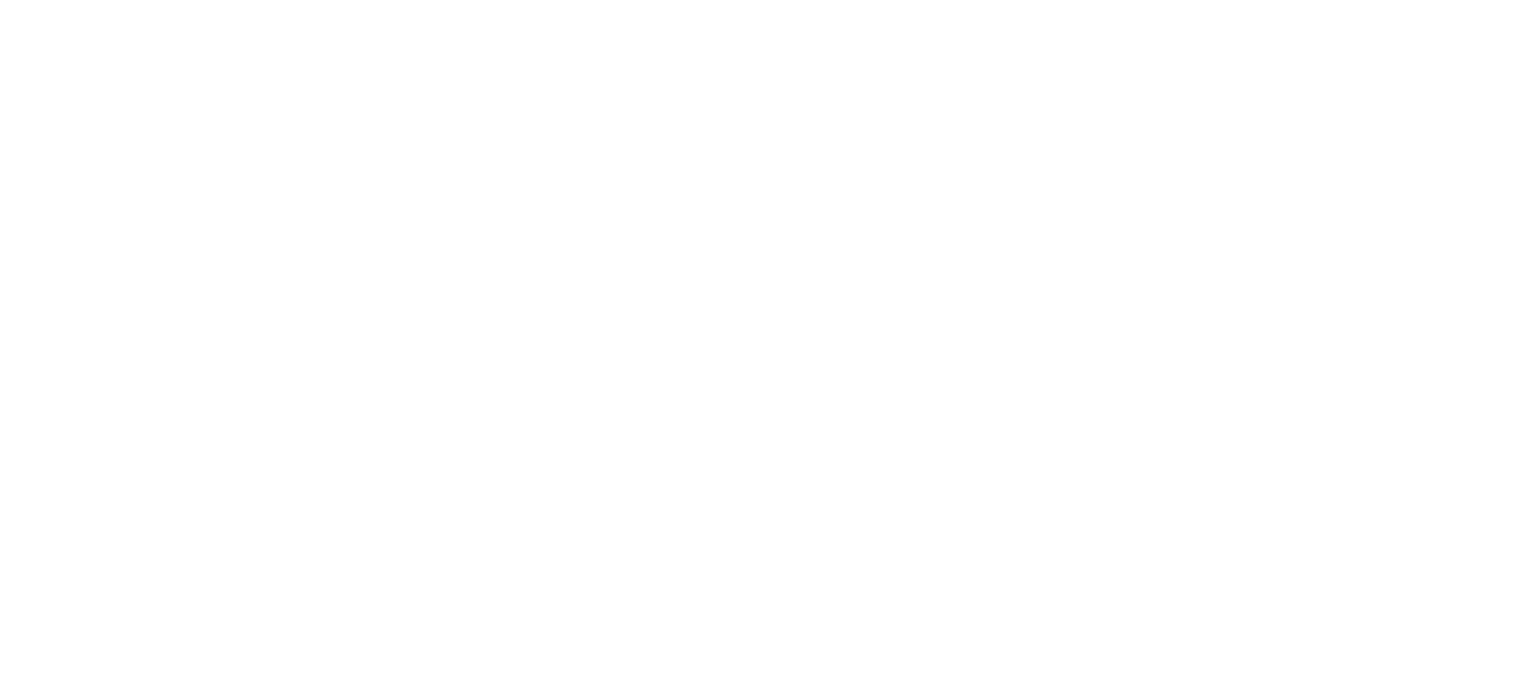 scroll, scrollTop: 0, scrollLeft: 0, axis: both 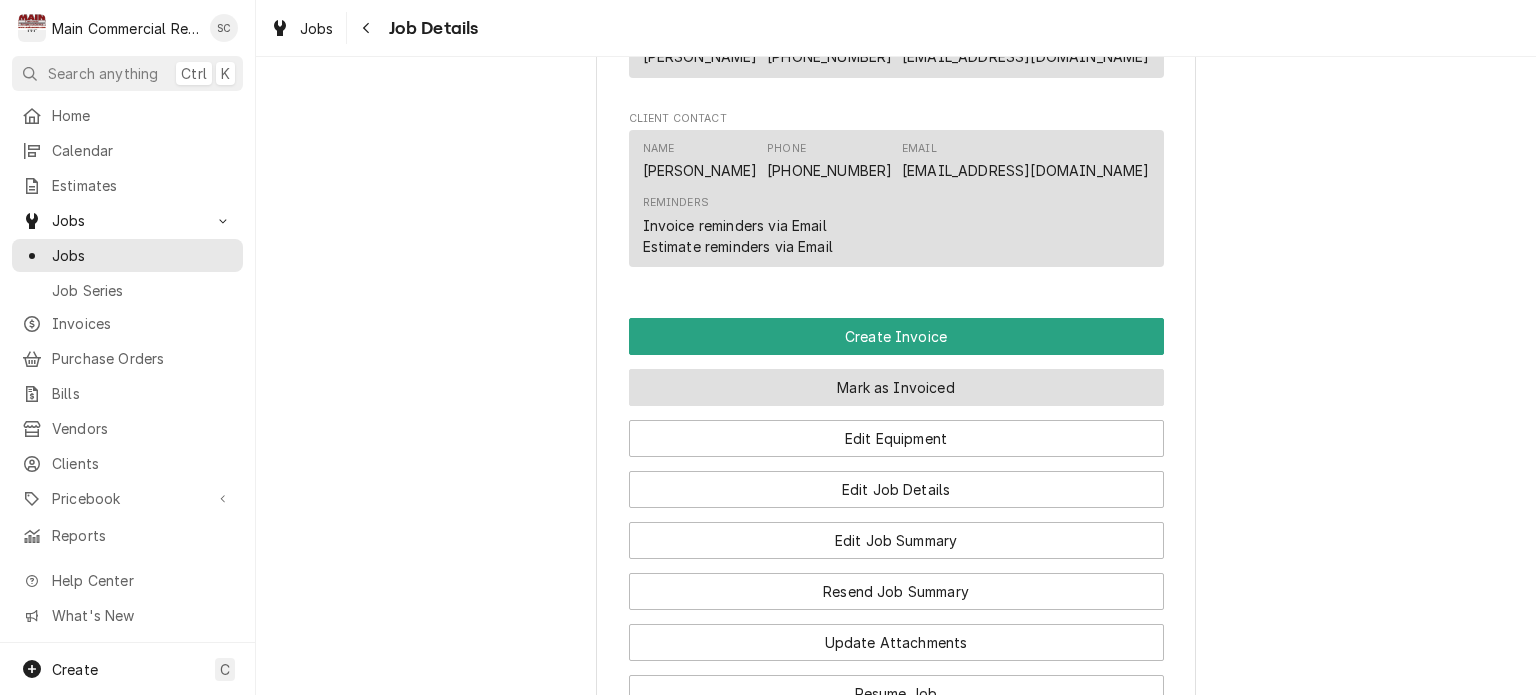 click on "Mark as Invoiced" at bounding box center [896, 387] 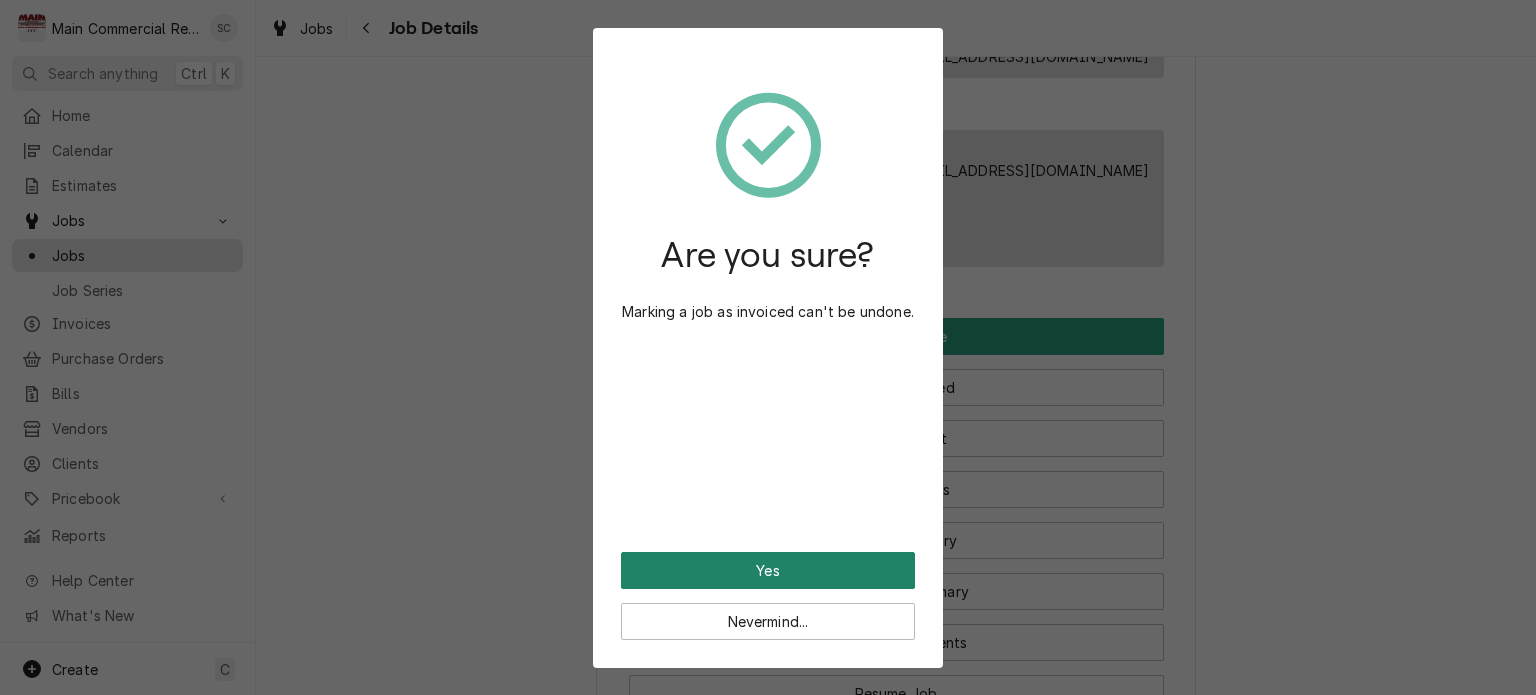 click on "Yes" at bounding box center (768, 570) 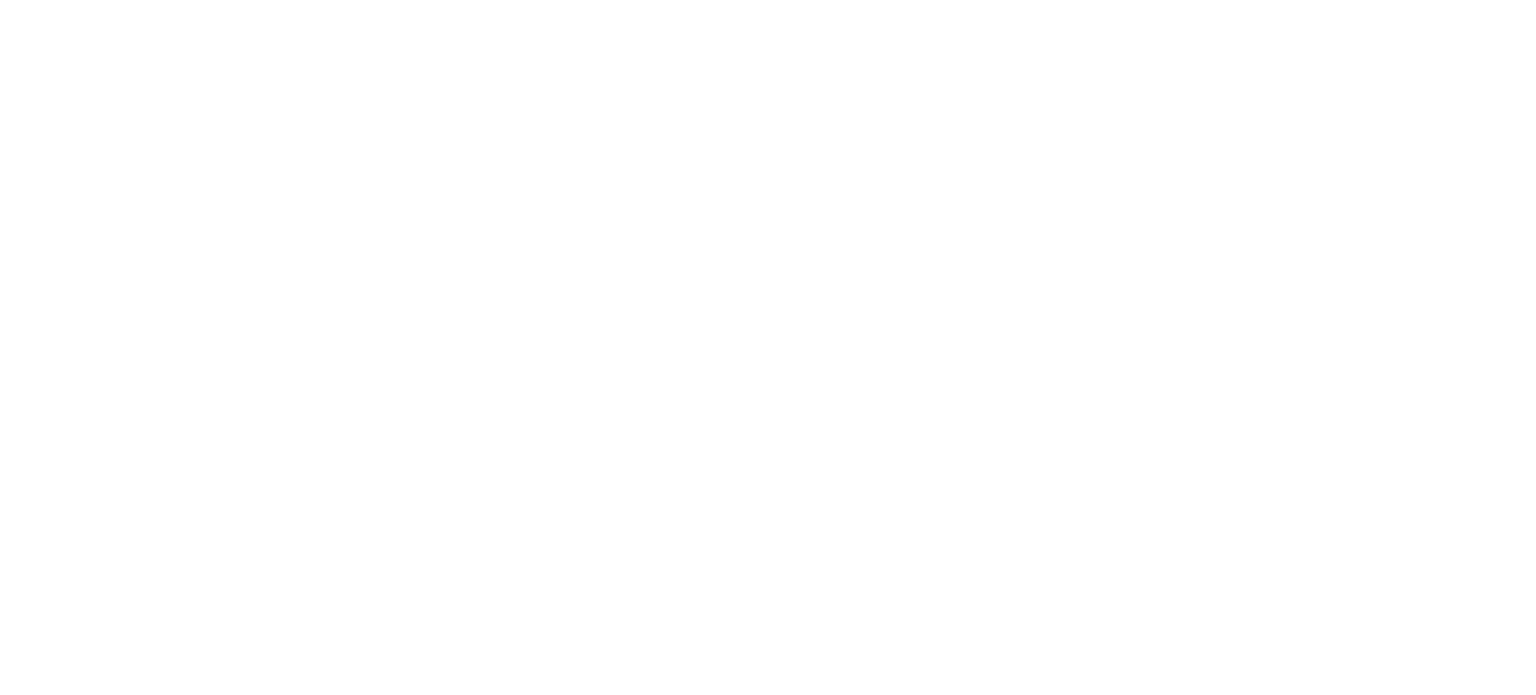 scroll, scrollTop: 0, scrollLeft: 0, axis: both 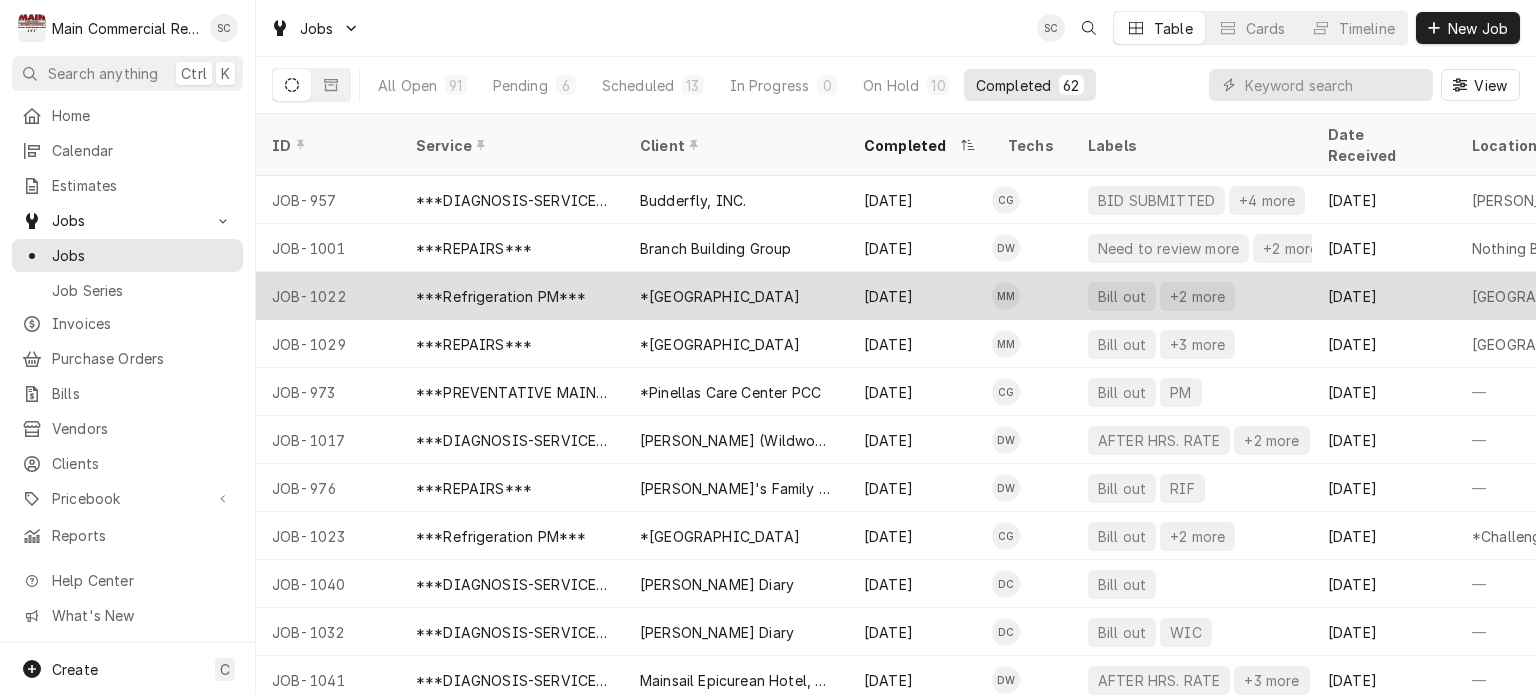 click on "*[GEOGRAPHIC_DATA]" at bounding box center (720, 296) 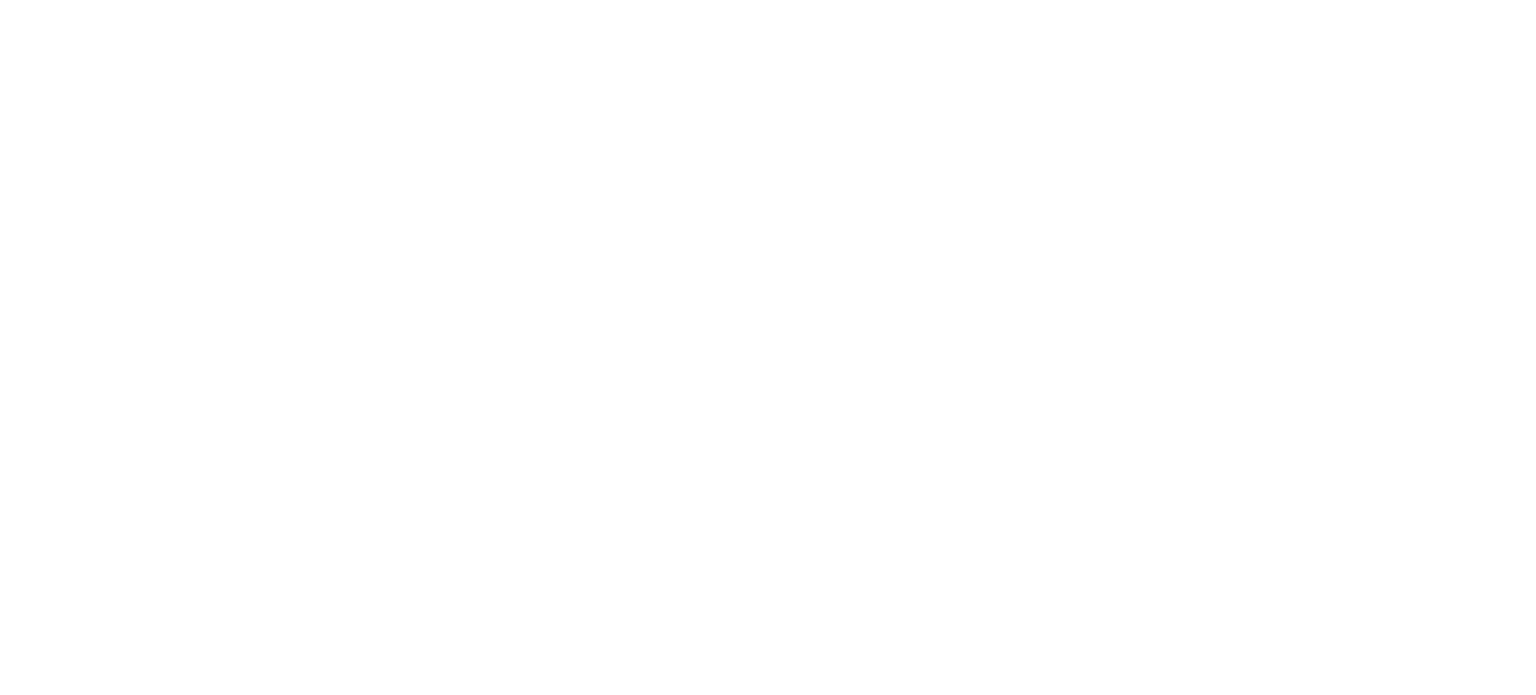 scroll, scrollTop: 0, scrollLeft: 0, axis: both 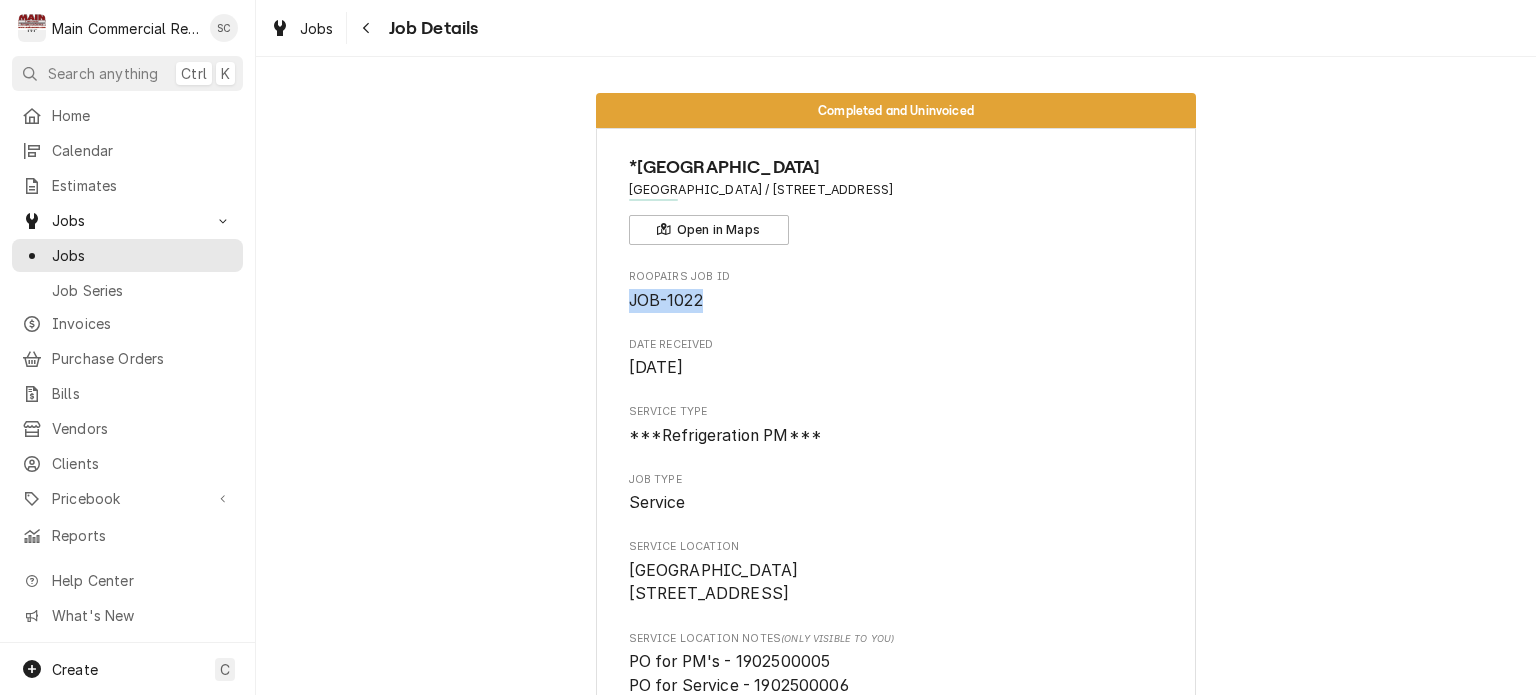 drag, startPoint x: 710, startPoint y: 305, endPoint x: 622, endPoint y: 291, distance: 89.106674 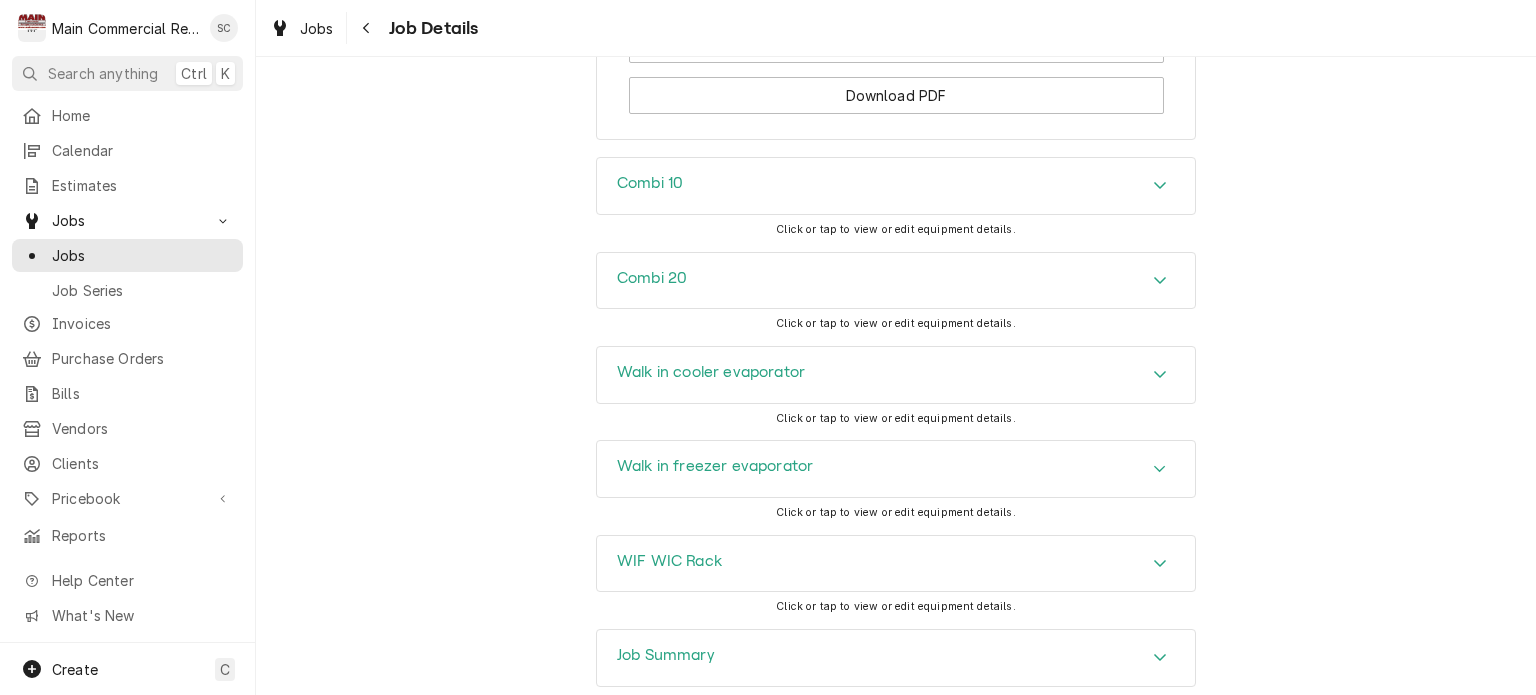 scroll, scrollTop: 3468, scrollLeft: 0, axis: vertical 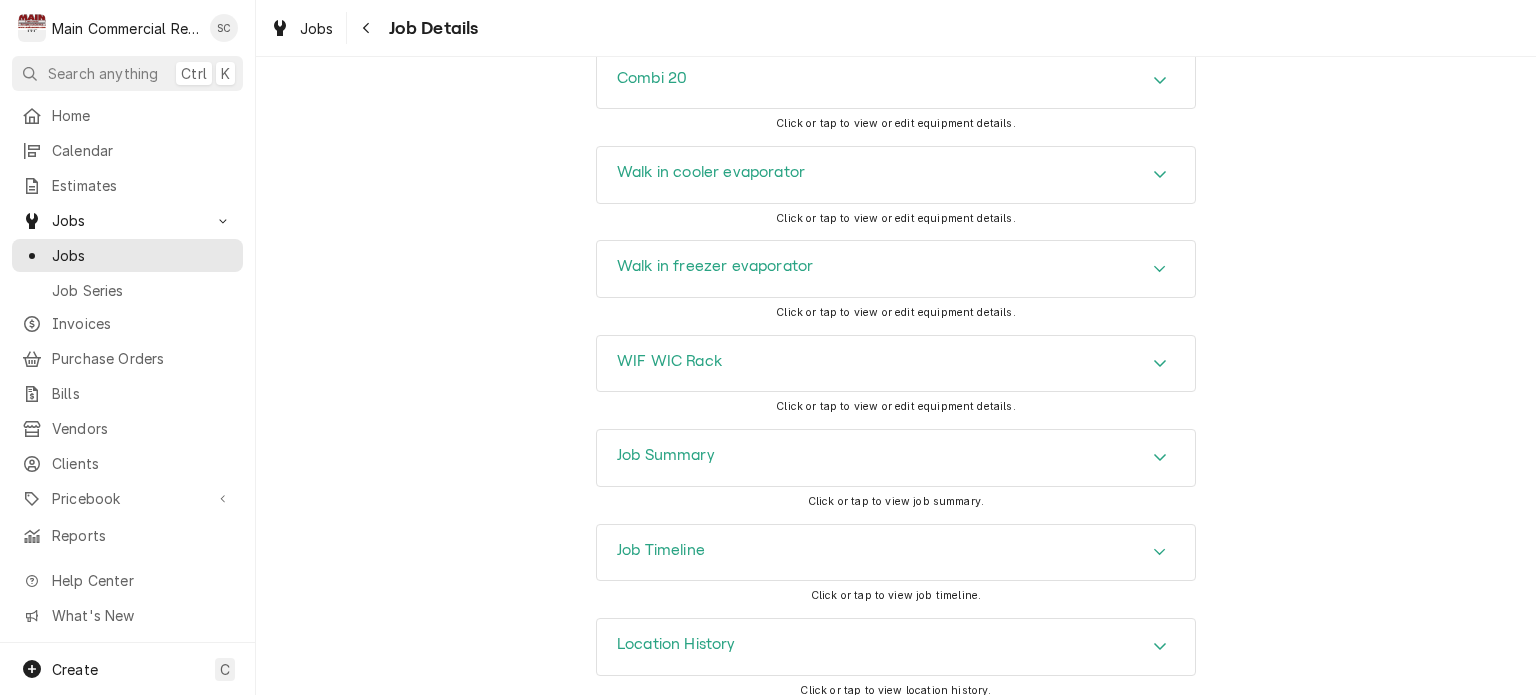 click 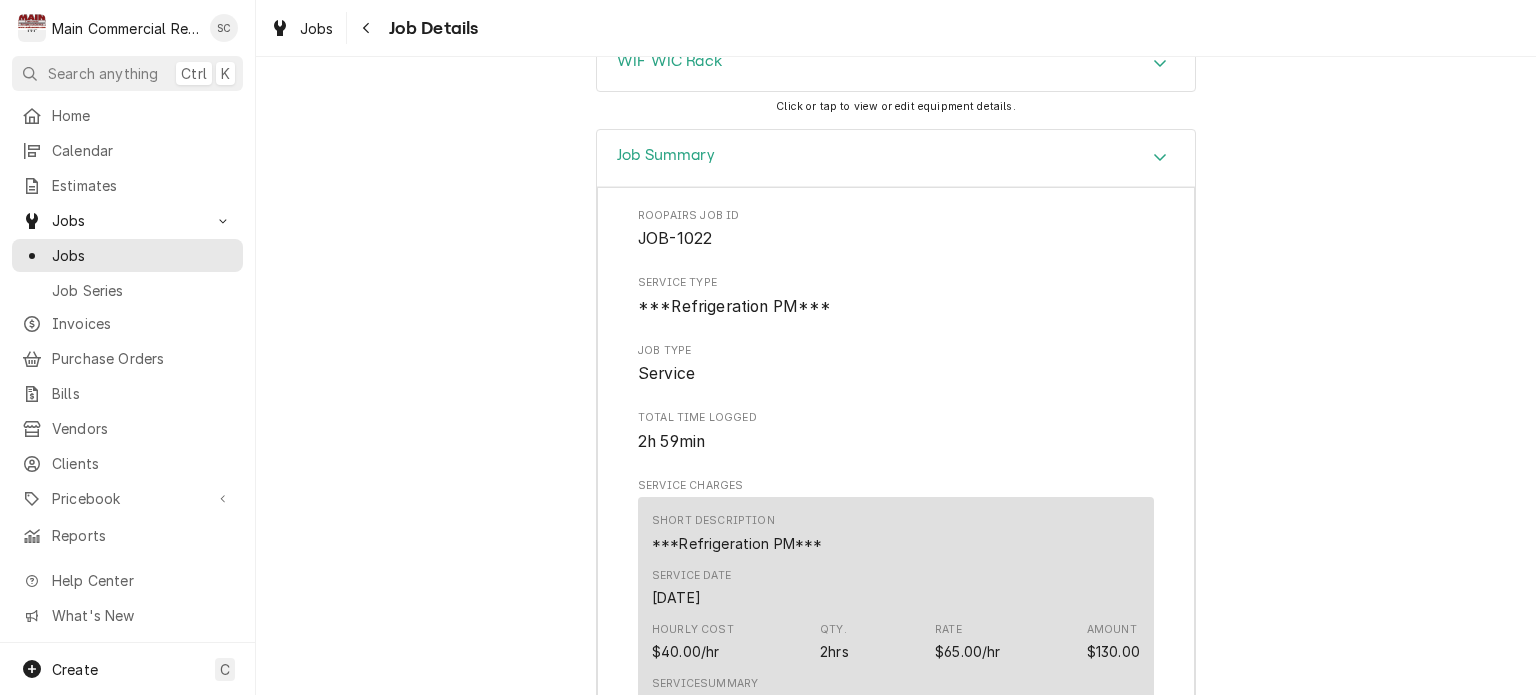 scroll, scrollTop: 3968, scrollLeft: 0, axis: vertical 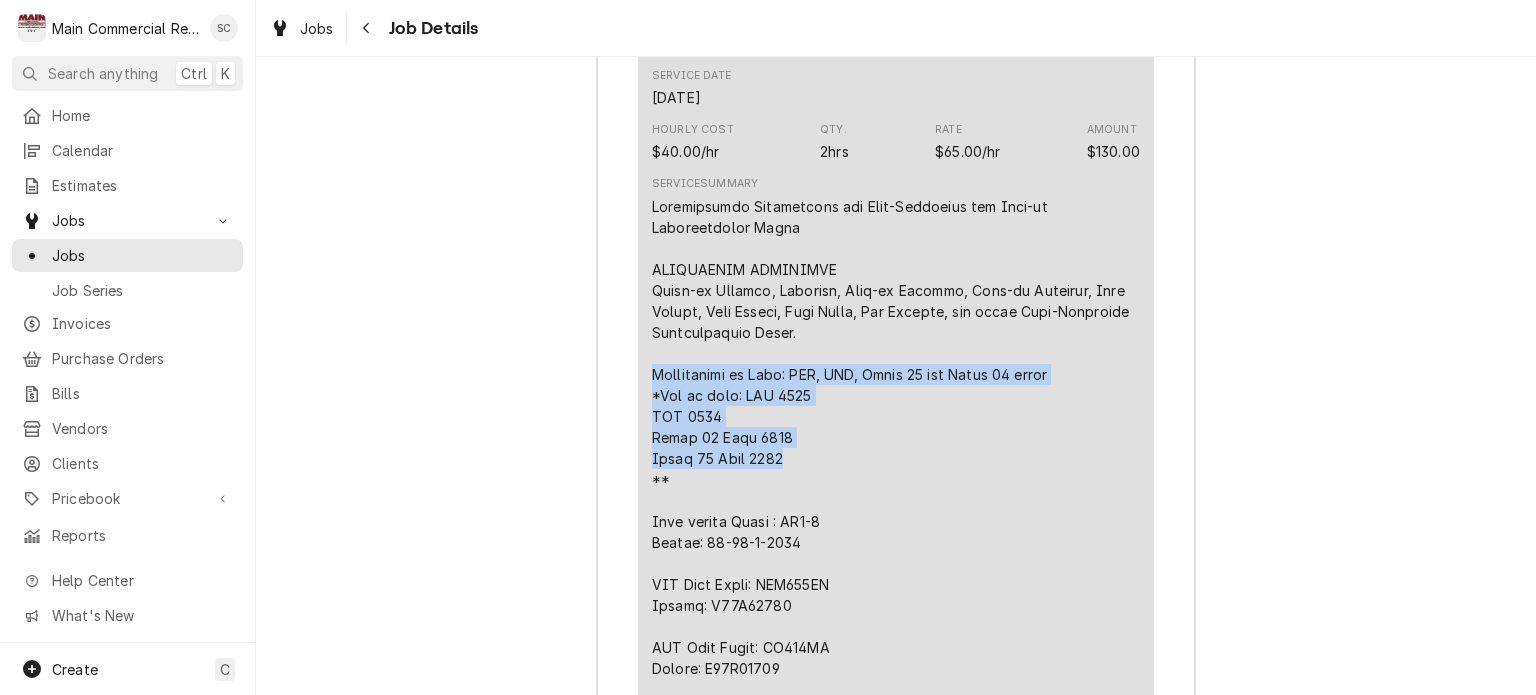 drag, startPoint x: 793, startPoint y: 443, endPoint x: 644, endPoint y: 355, distance: 173.04623 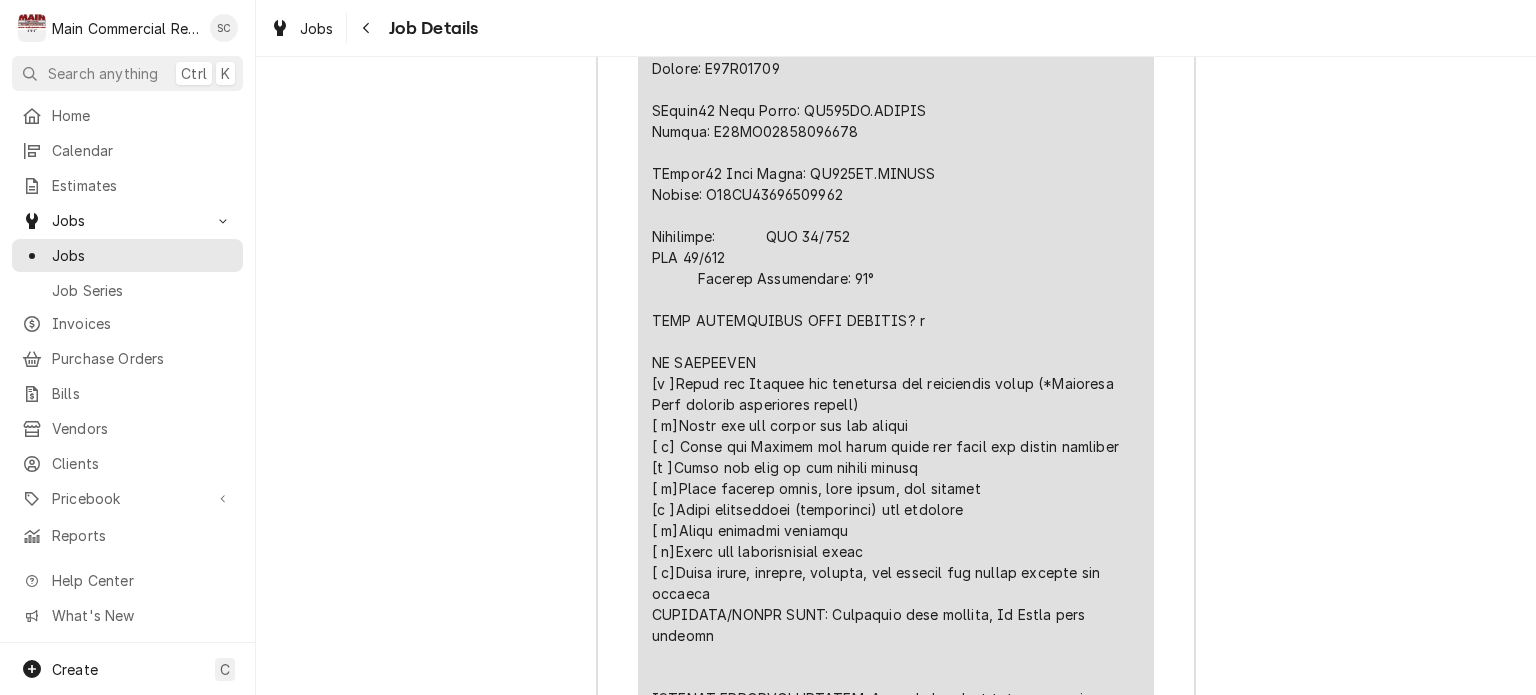 scroll, scrollTop: 5068, scrollLeft: 0, axis: vertical 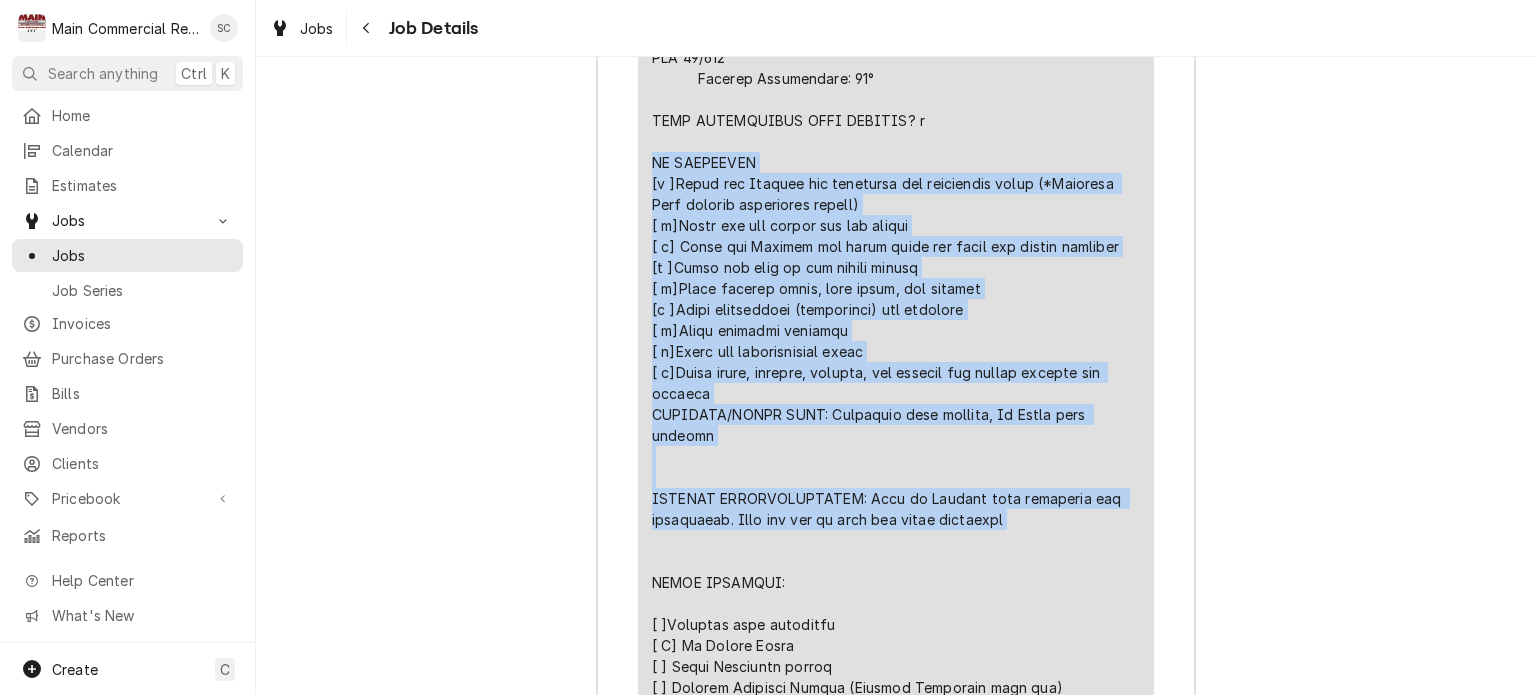 drag, startPoint x: 992, startPoint y: 479, endPoint x: 643, endPoint y: 139, distance: 487.23813 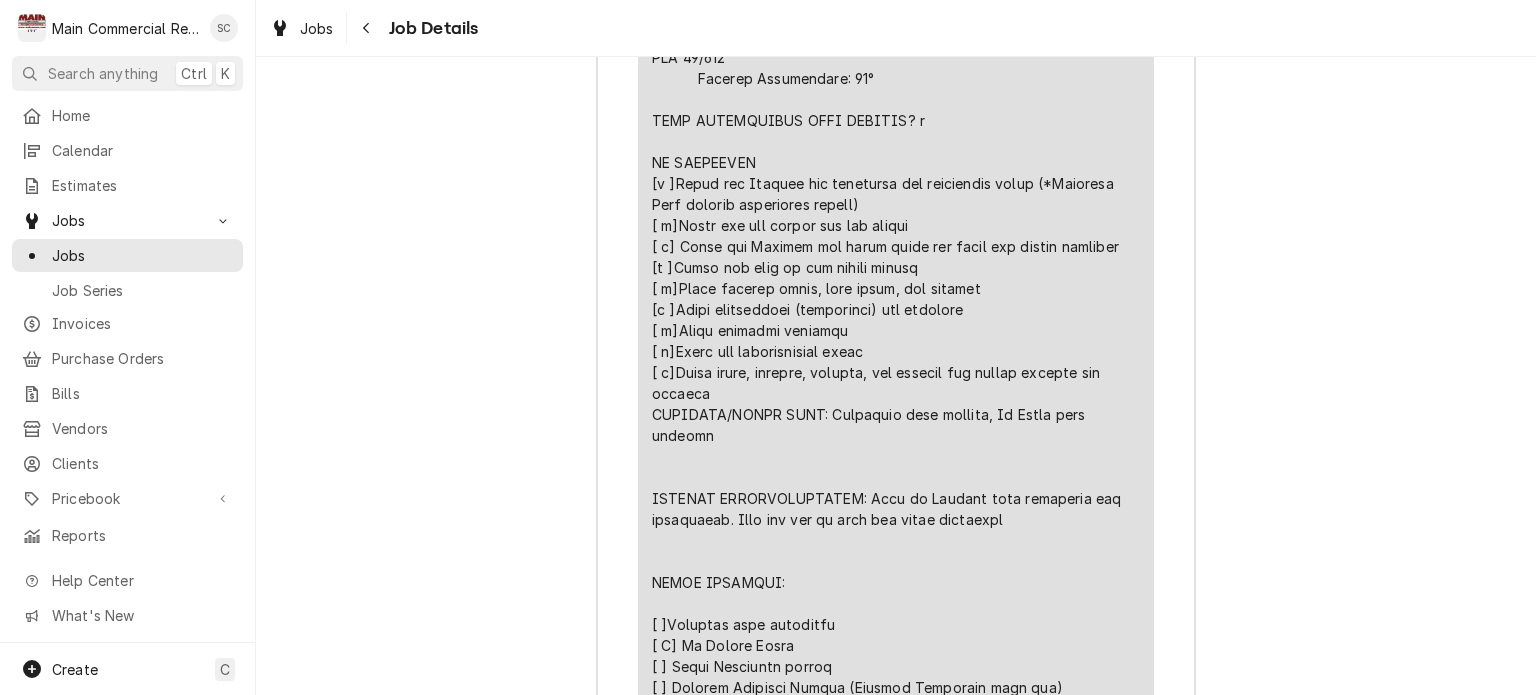 click at bounding box center [896, 173] 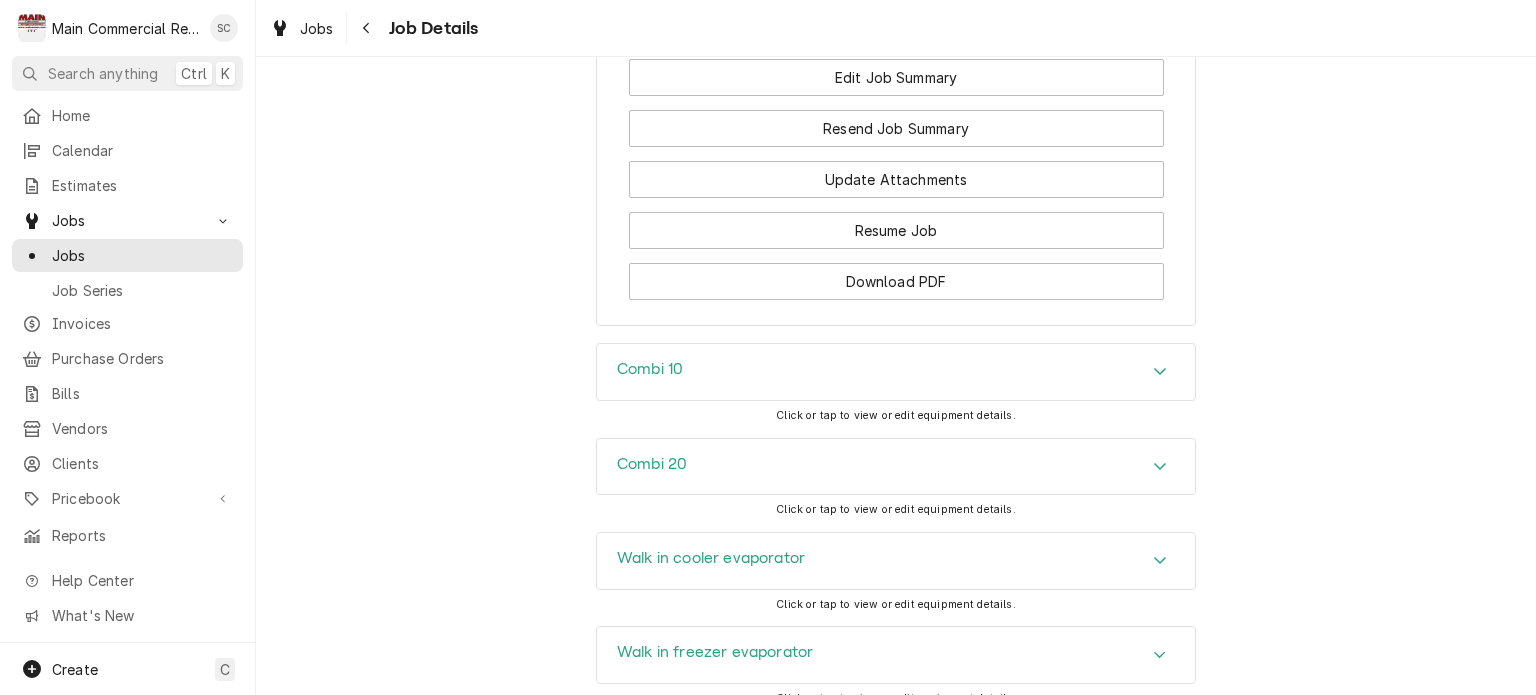 scroll, scrollTop: 2782, scrollLeft: 0, axis: vertical 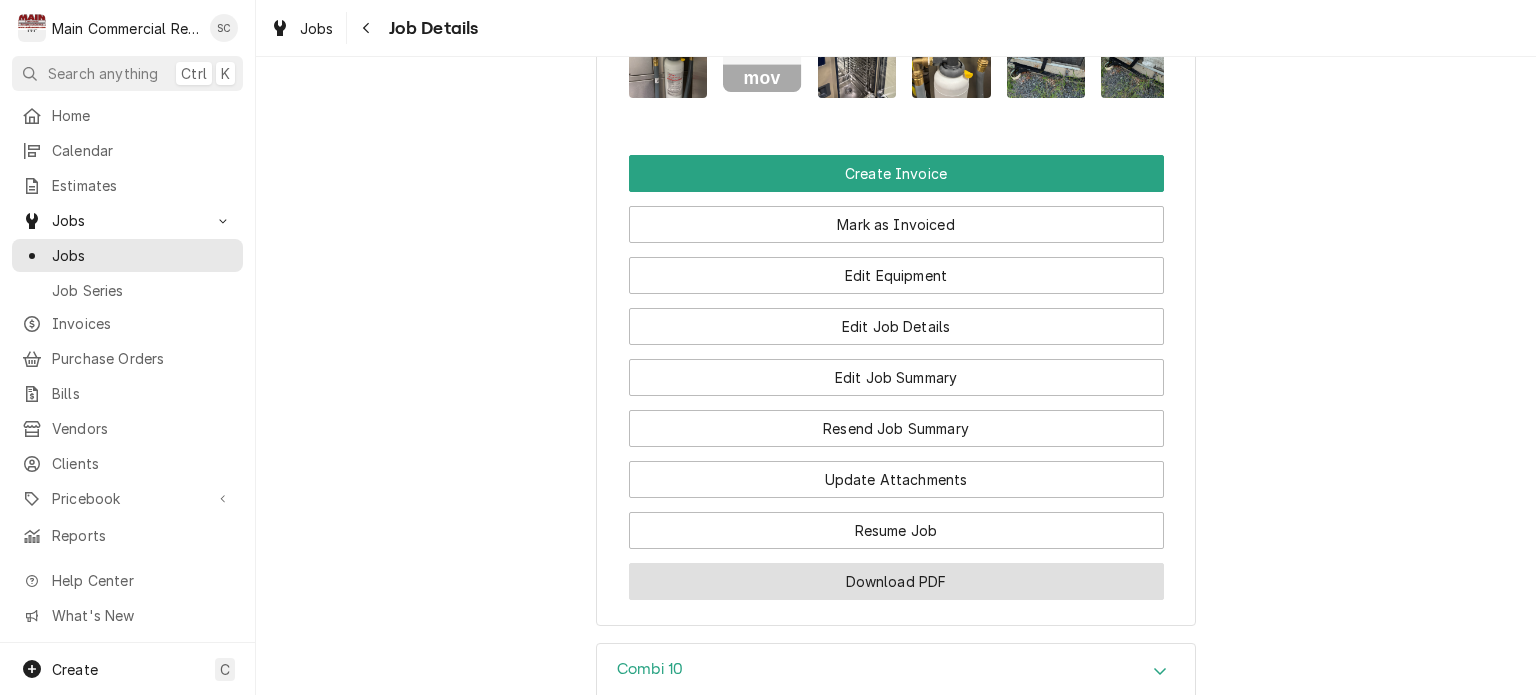 click on "Download PDF" at bounding box center (896, 581) 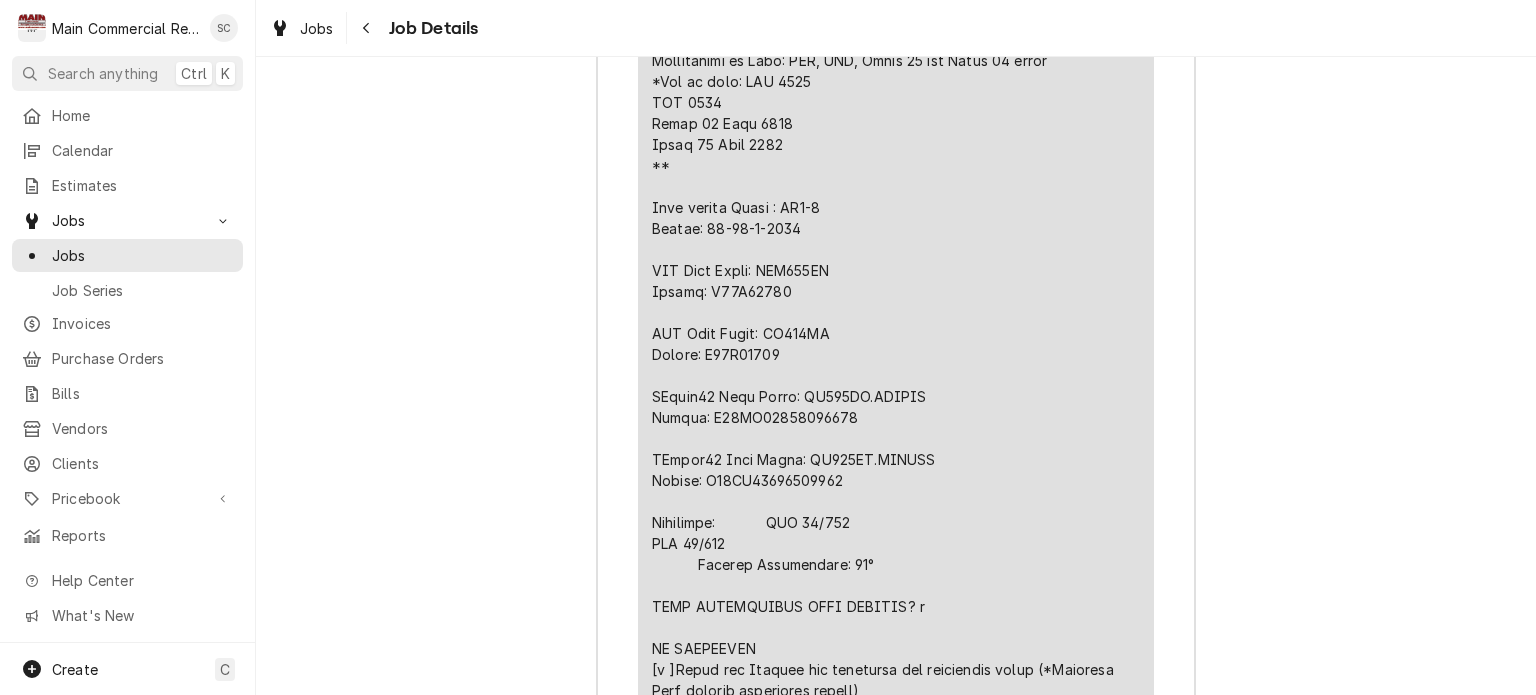 scroll, scrollTop: 4682, scrollLeft: 0, axis: vertical 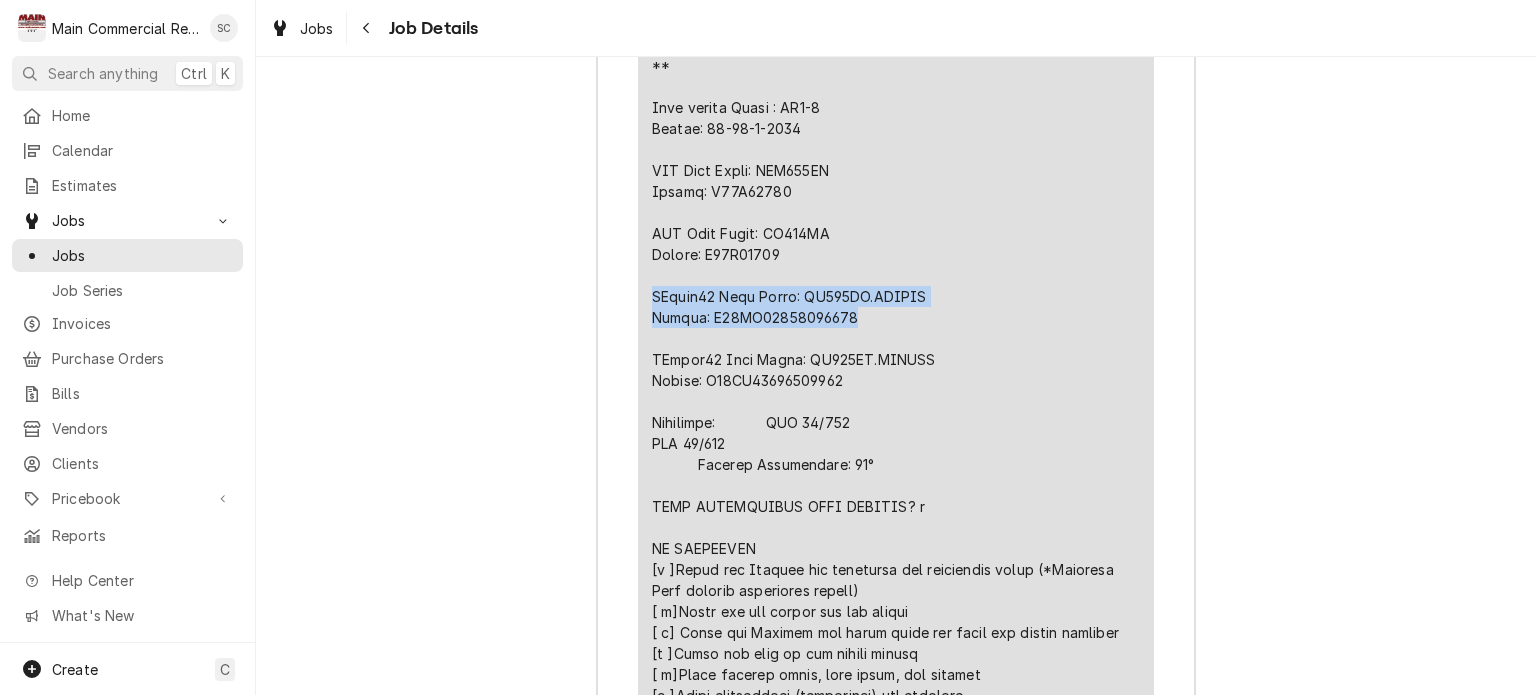 drag, startPoint x: 827, startPoint y: 310, endPoint x: 640, endPoint y: 271, distance: 191.02356 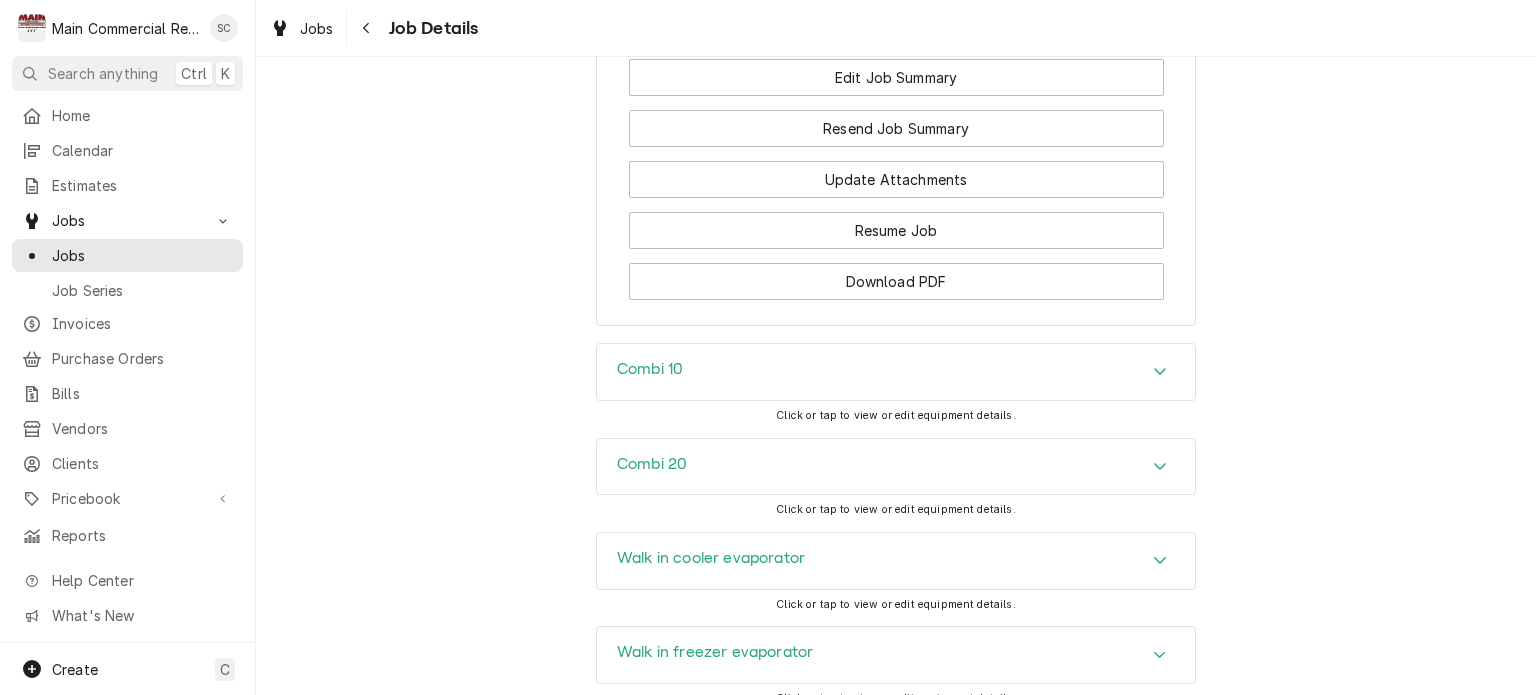 scroll, scrollTop: 2882, scrollLeft: 0, axis: vertical 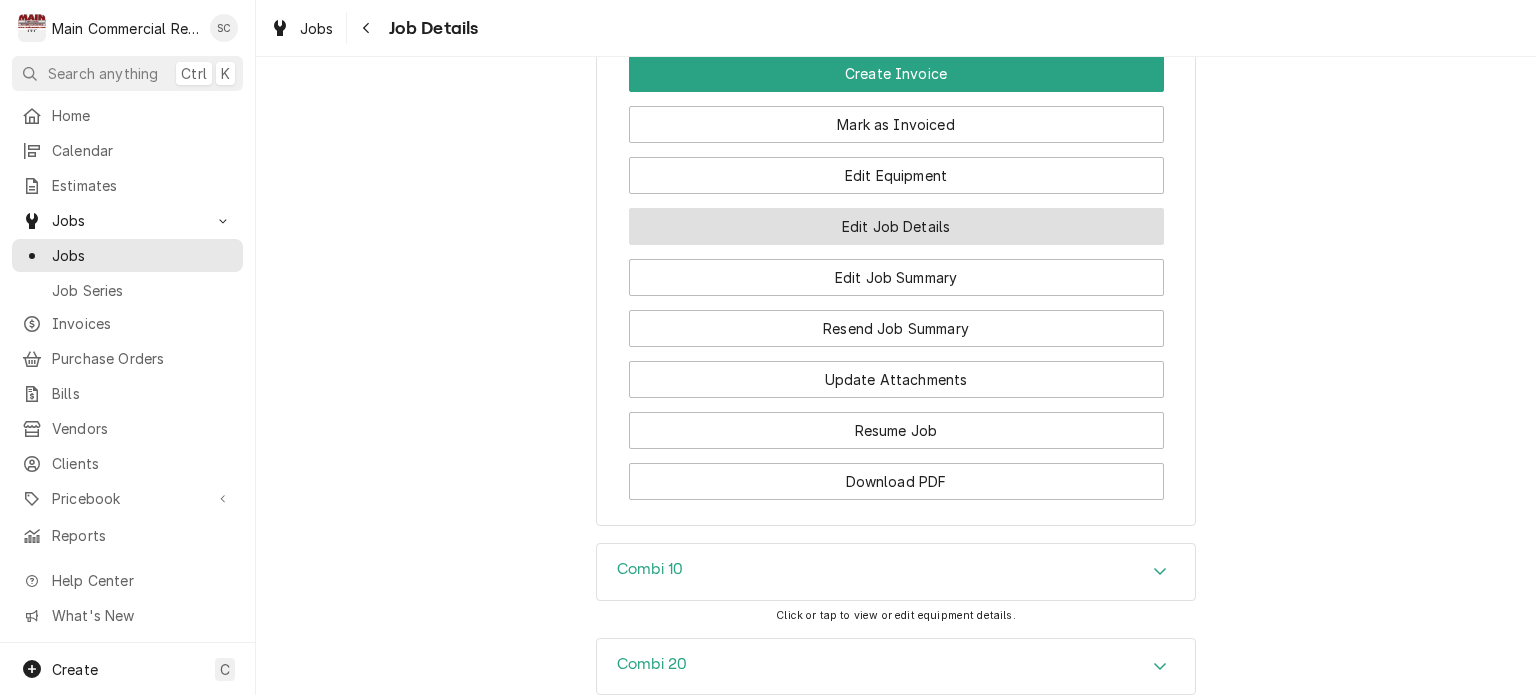click on "Edit Job Details" at bounding box center (896, 226) 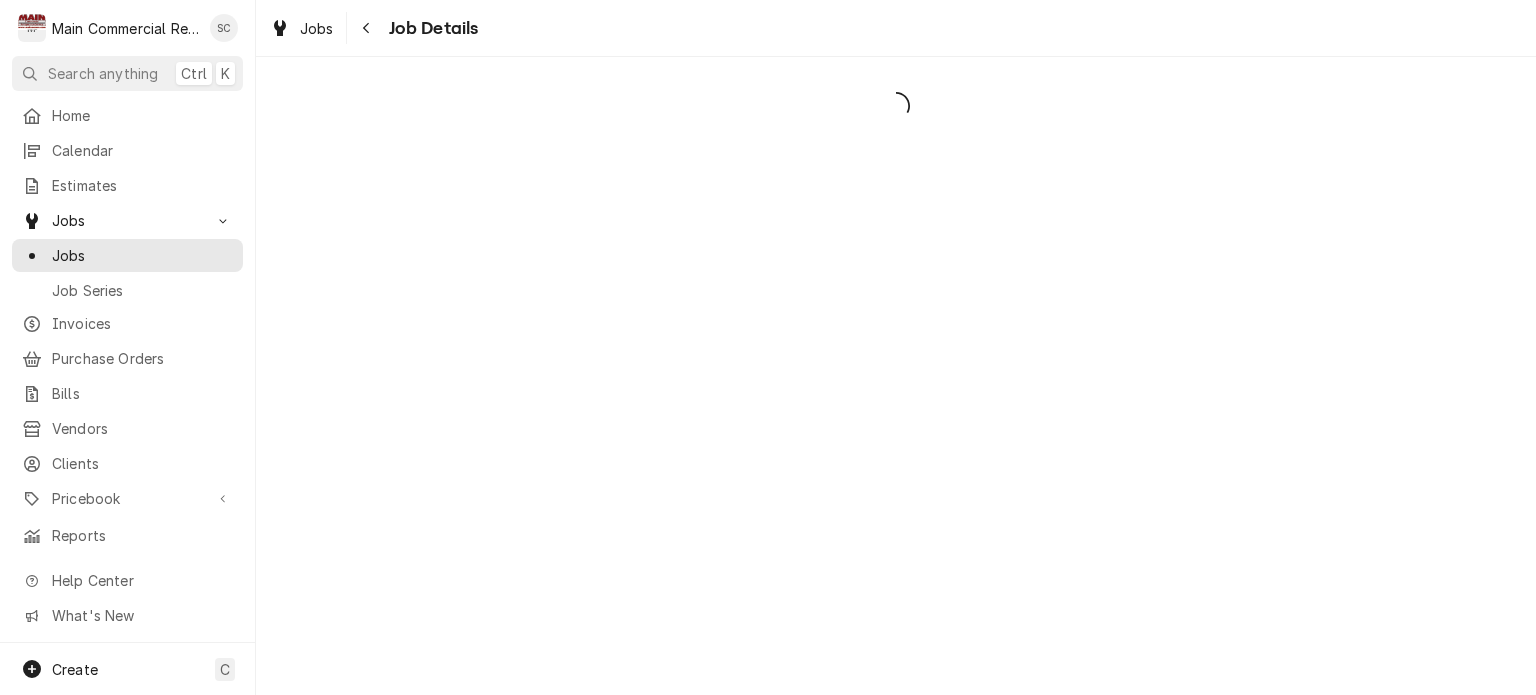scroll, scrollTop: 0, scrollLeft: 0, axis: both 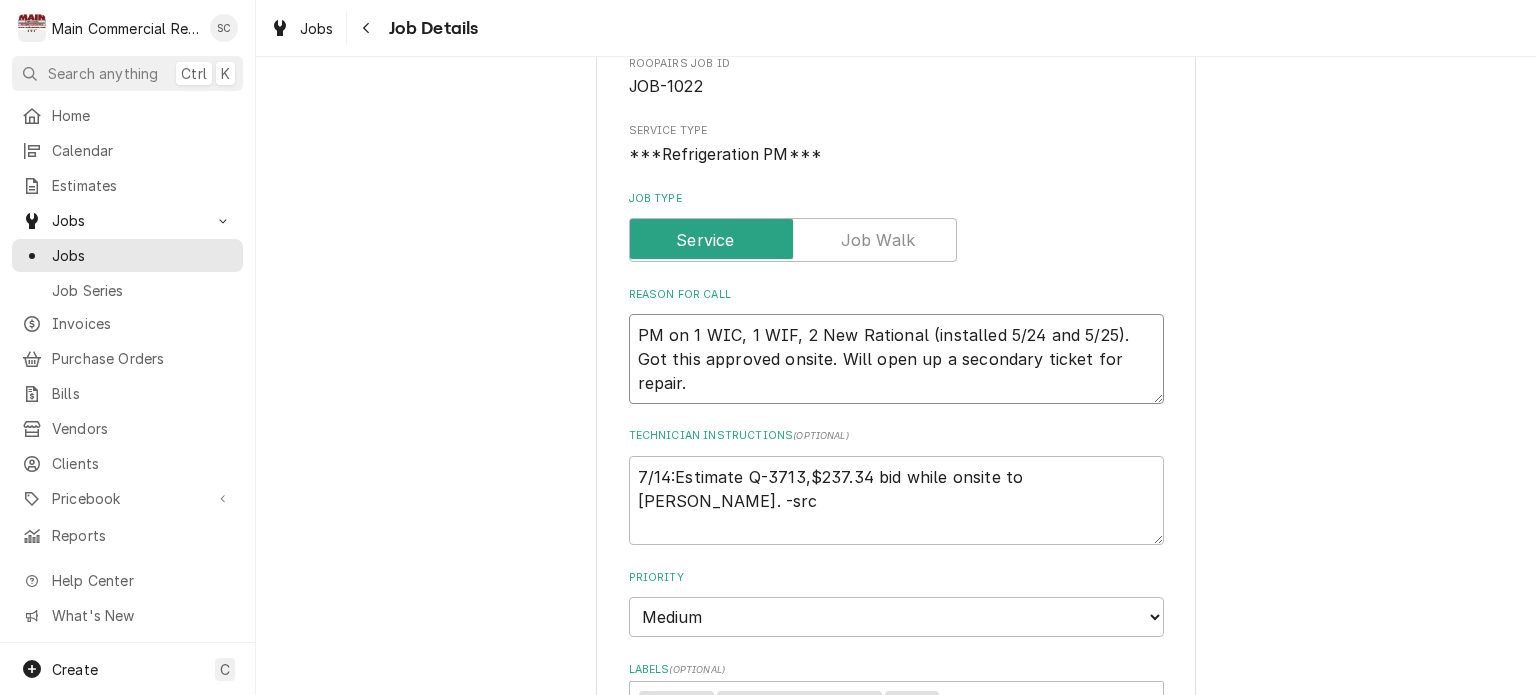 drag, startPoint x: 1112, startPoint y: 331, endPoint x: 1139, endPoint y: 357, distance: 37.48333 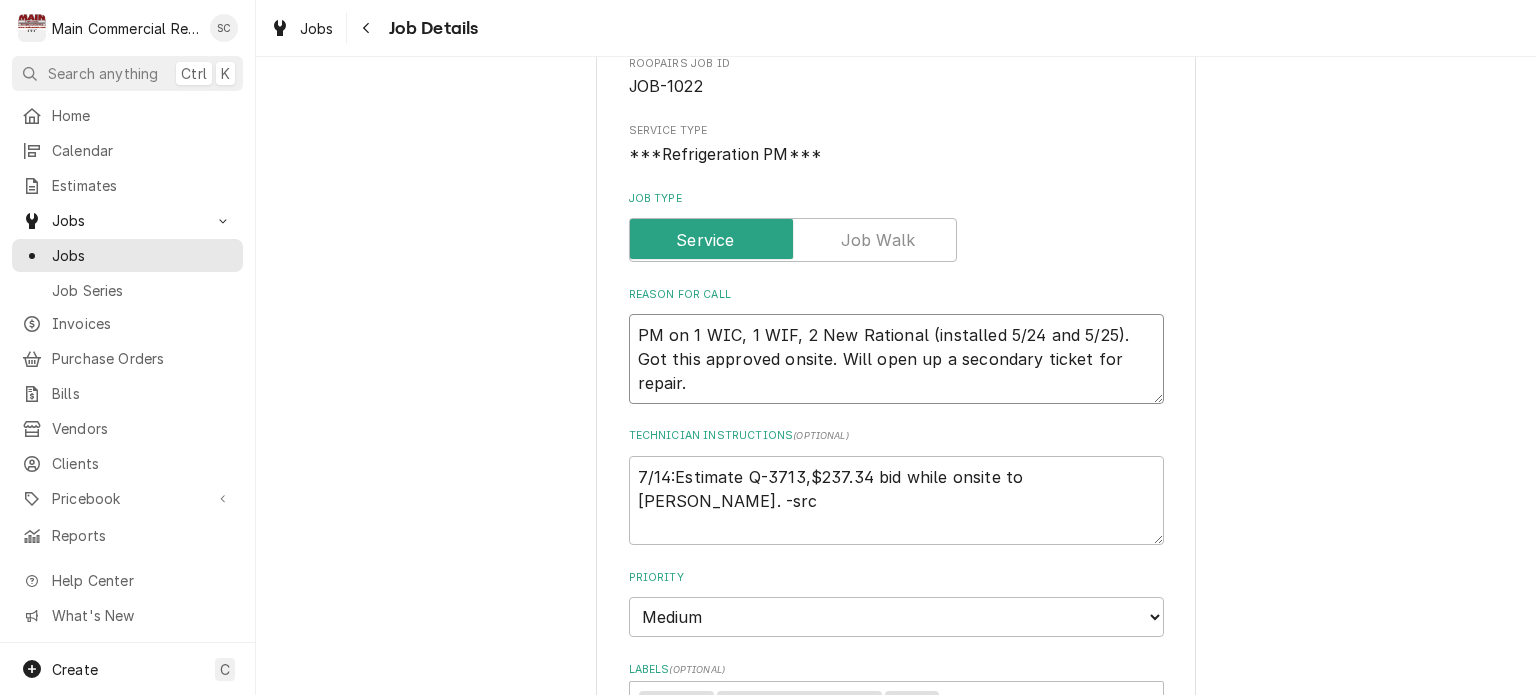 type on "x" 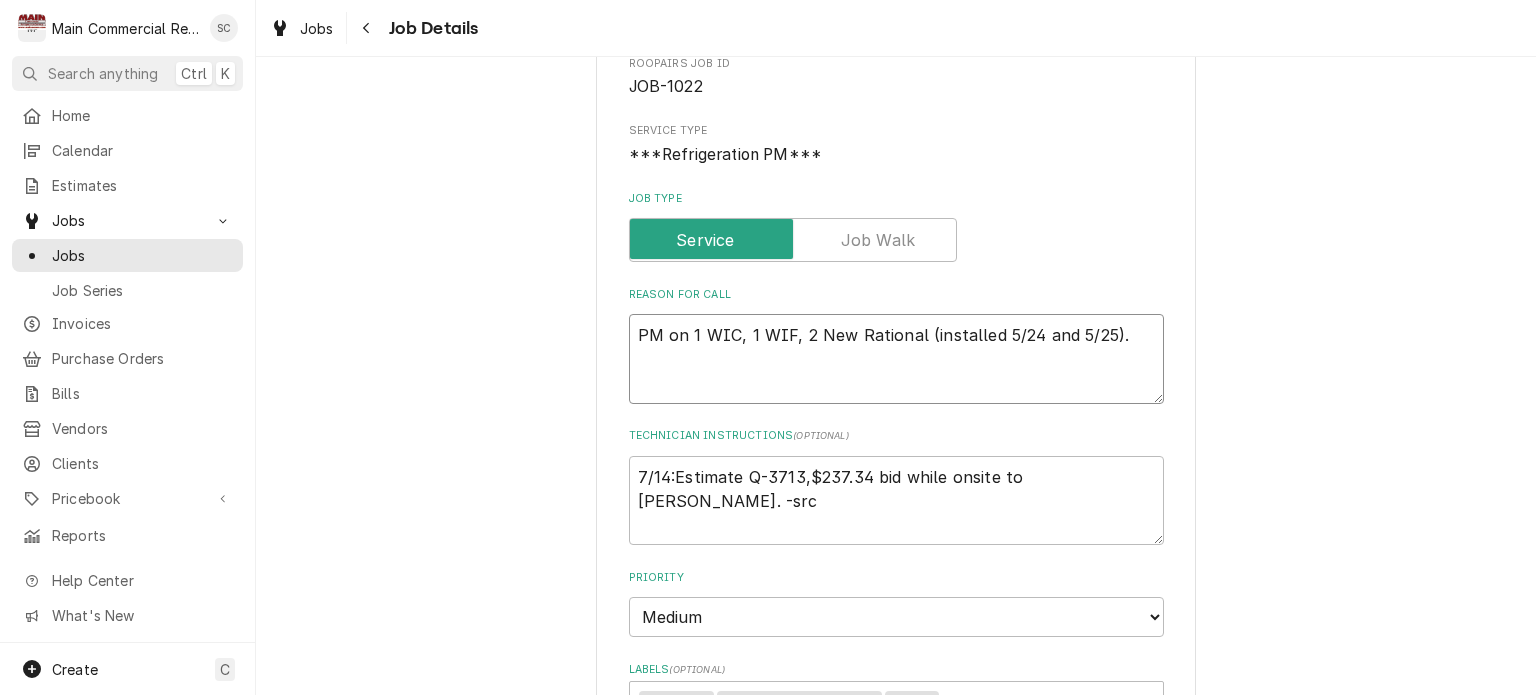 type on "x" 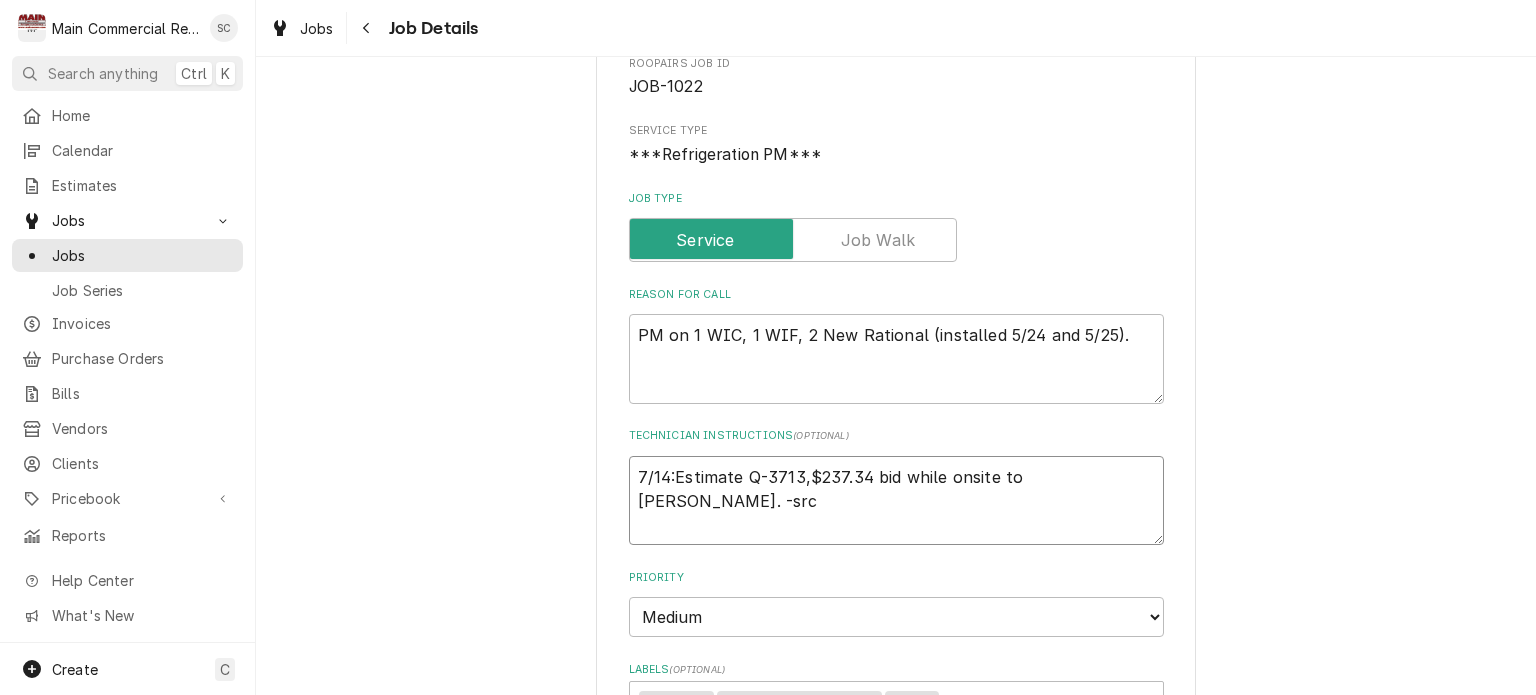 click on "7/14:Estimate Q-3713,$237.34 bid while onsite to Holly. -src" at bounding box center (896, 501) 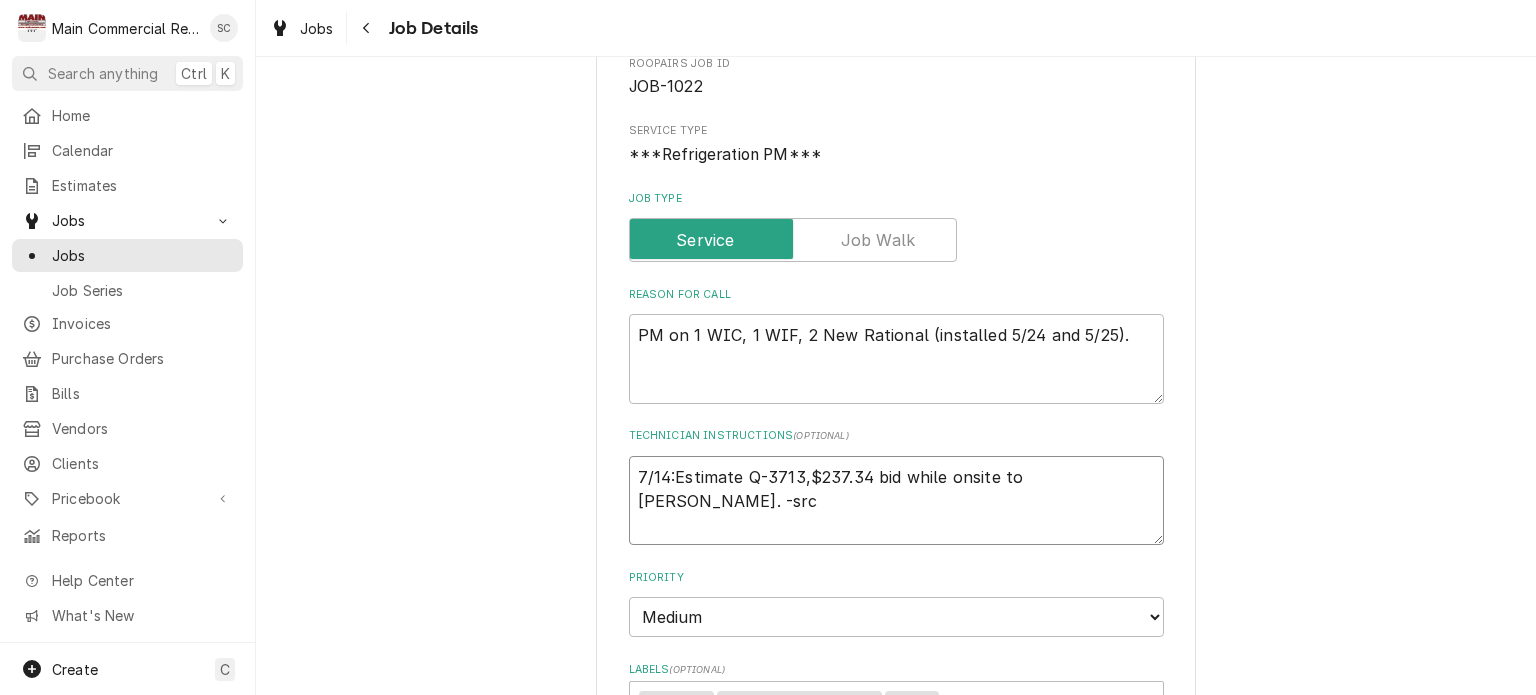 click on "7/14:Estimate Q-3713,$237.34 bid while onsite to Holly. -src" at bounding box center [896, 501] 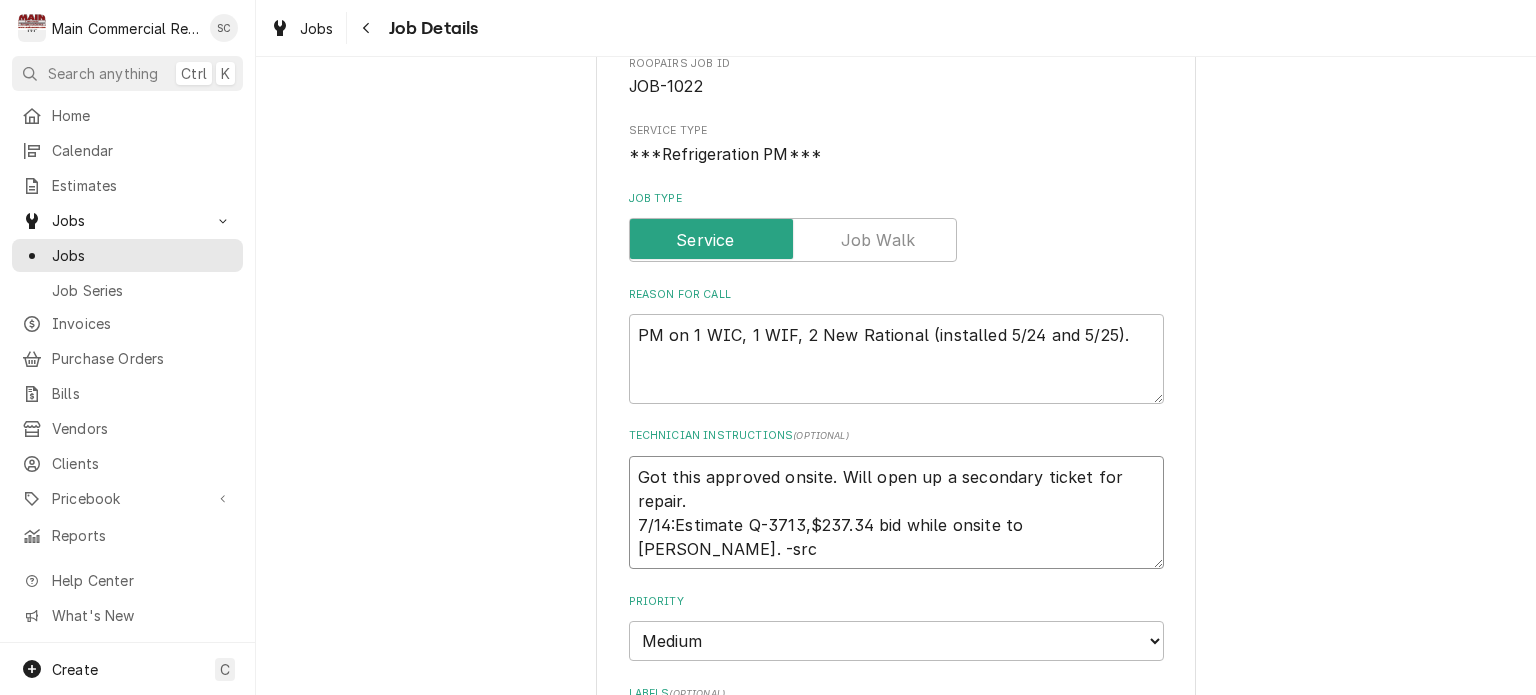 type on "x" 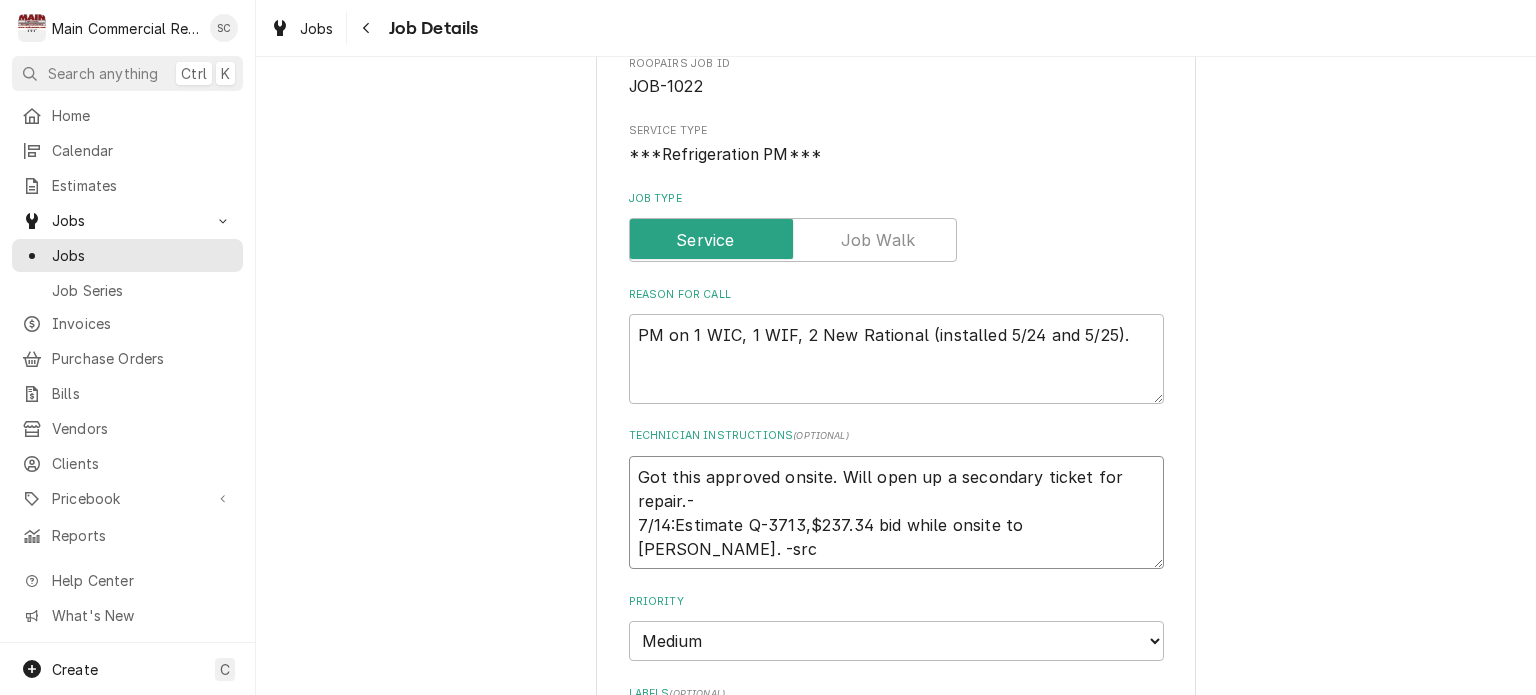 type on "x" 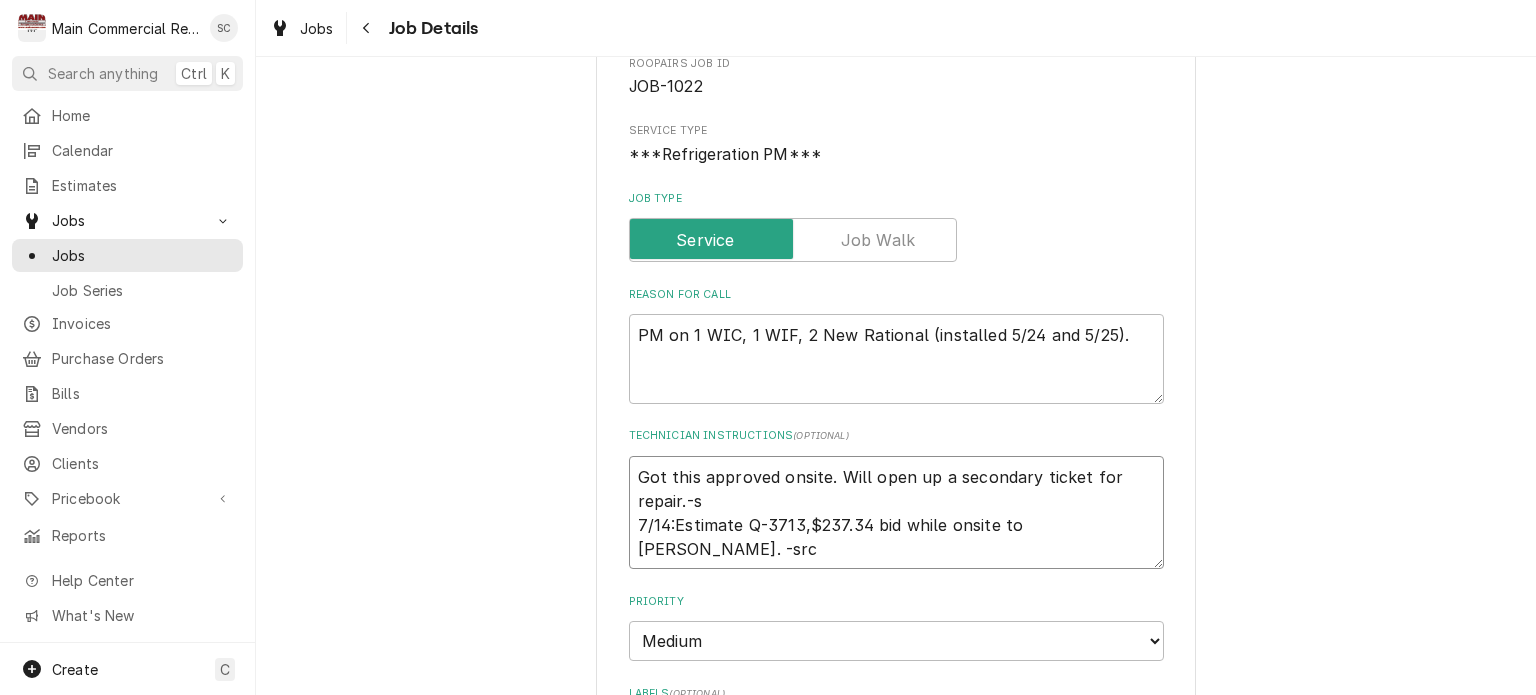 type on "x" 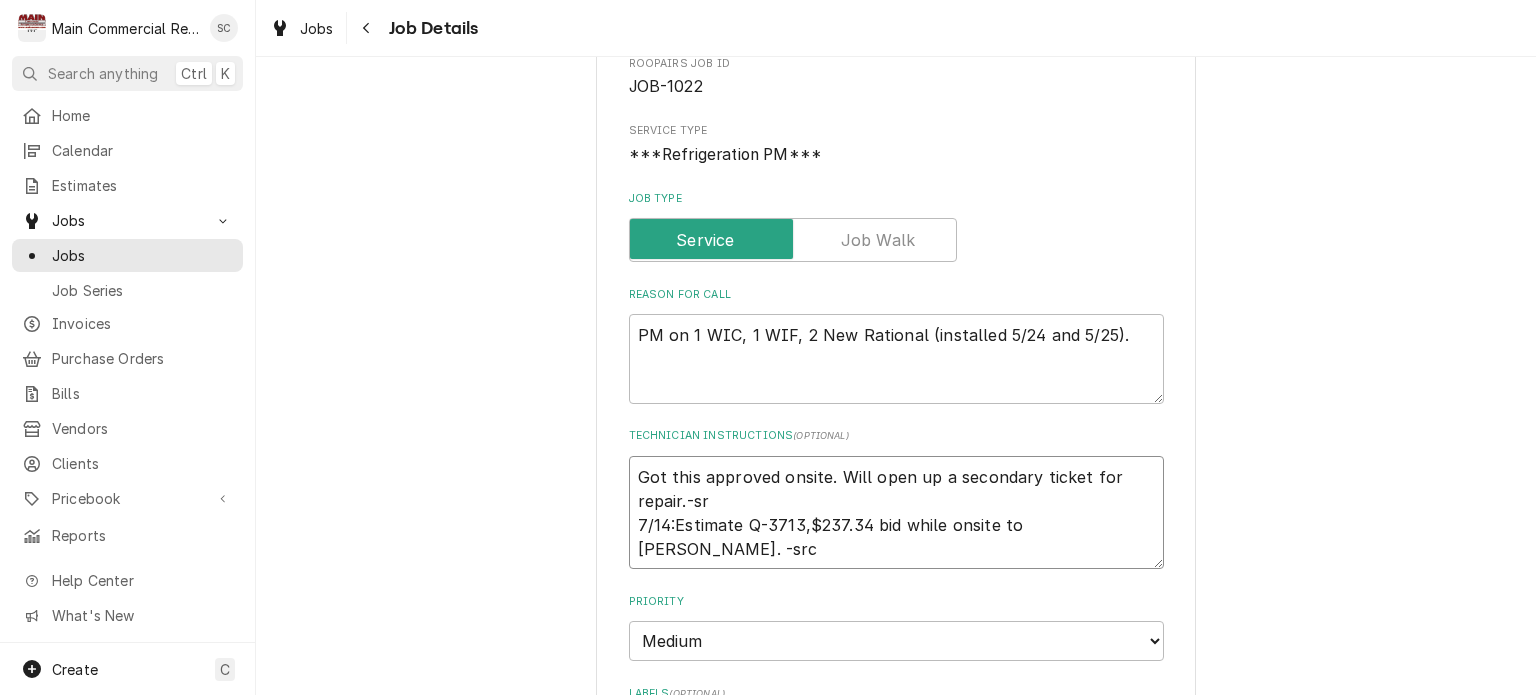 type on "x" 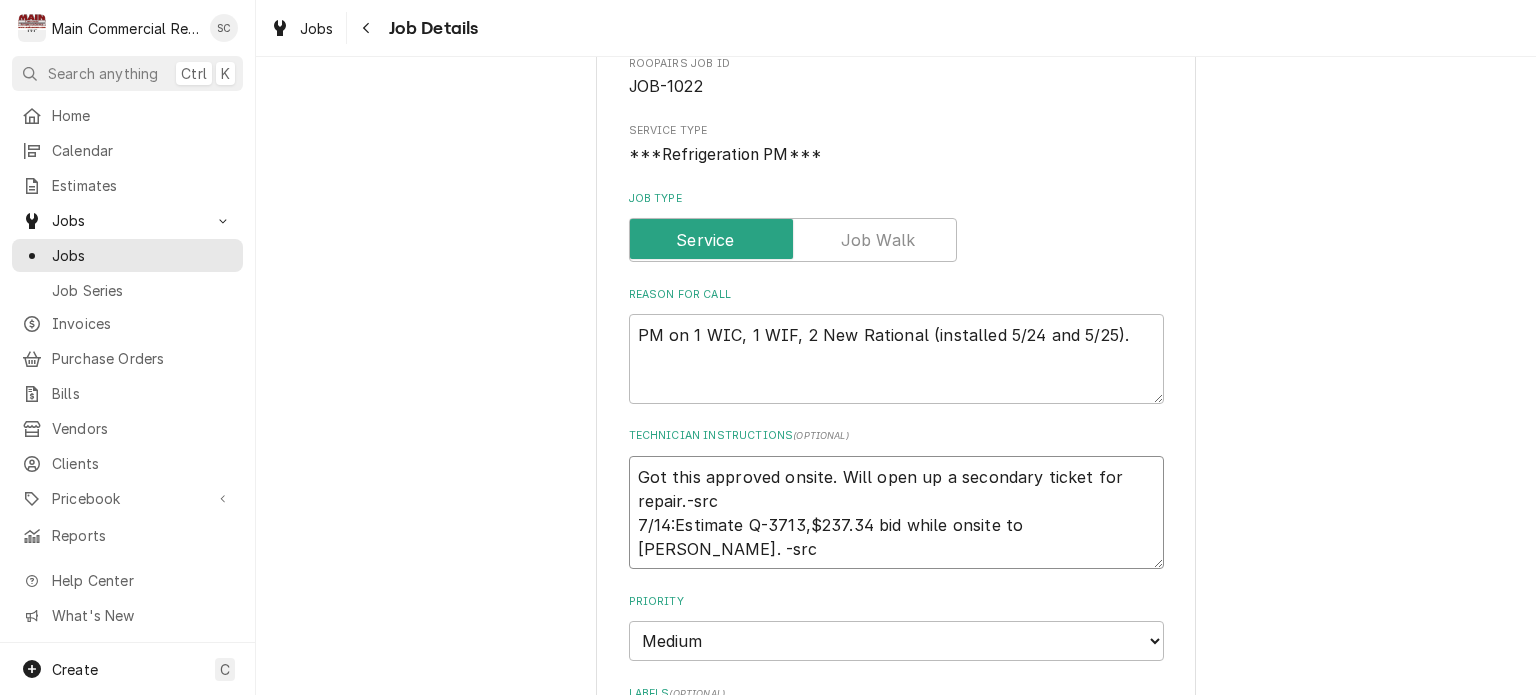 type on "x" 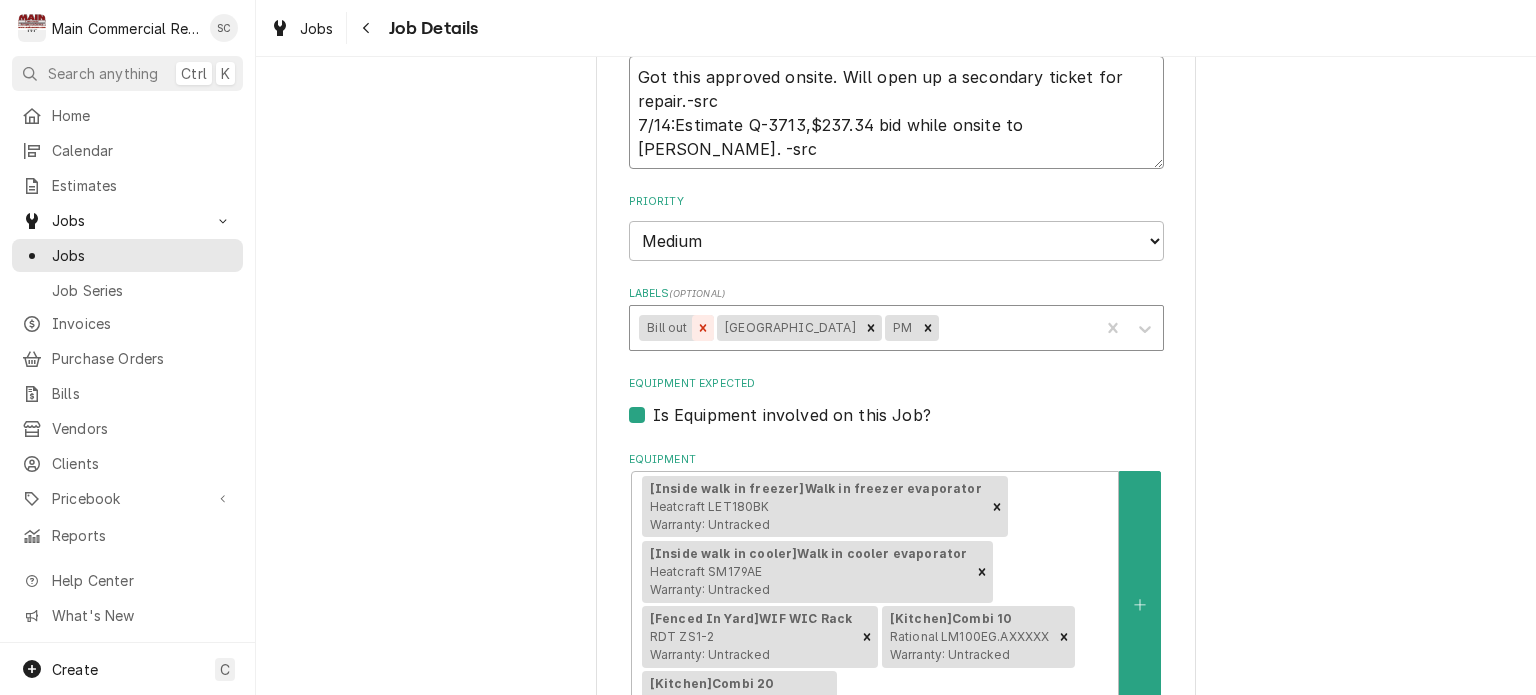 click 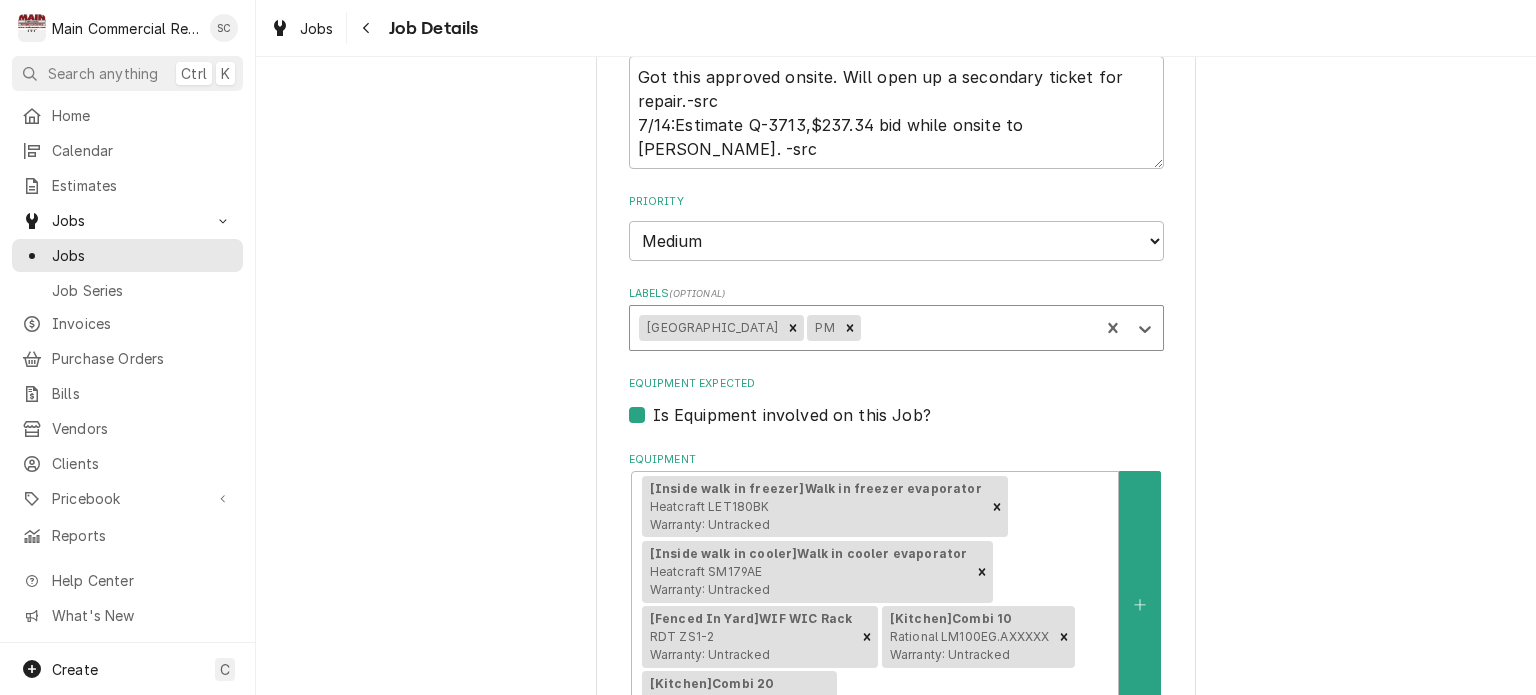 type on "x" 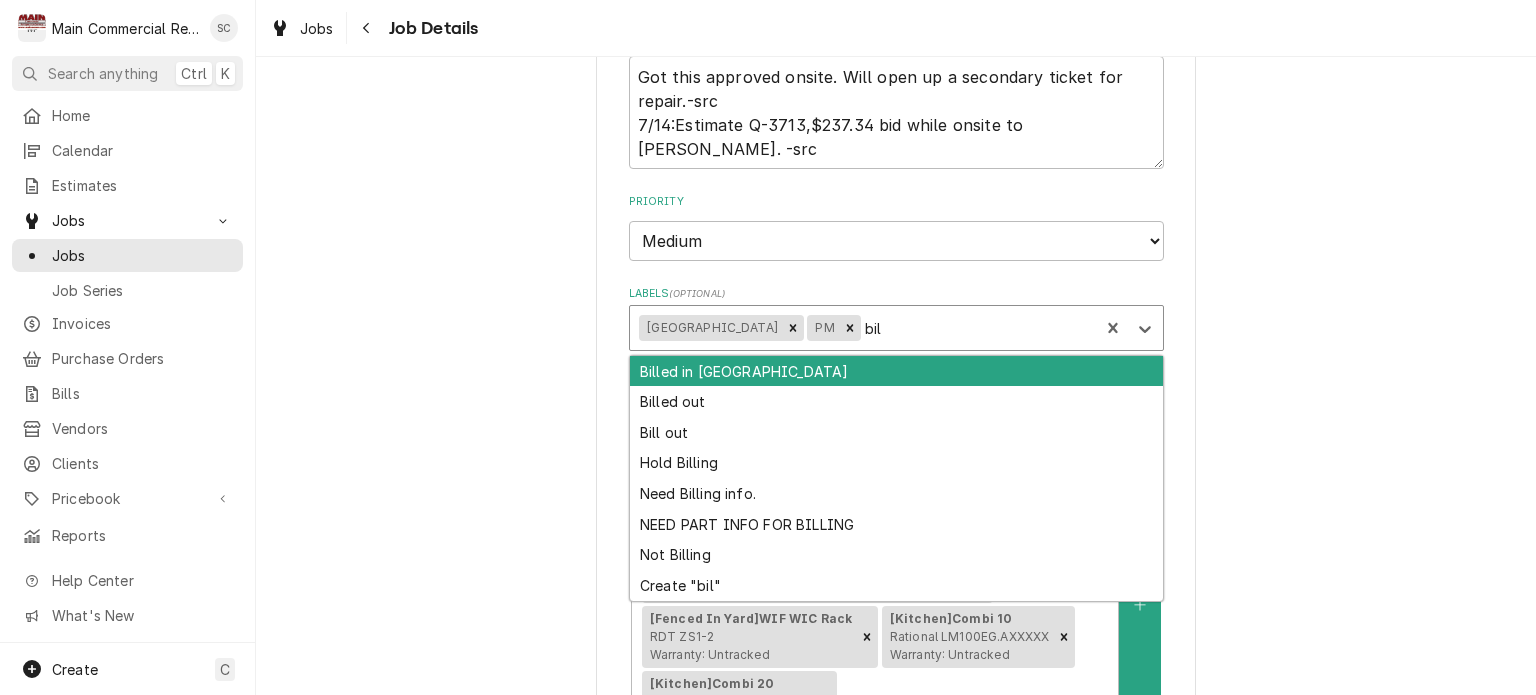 type on "bill" 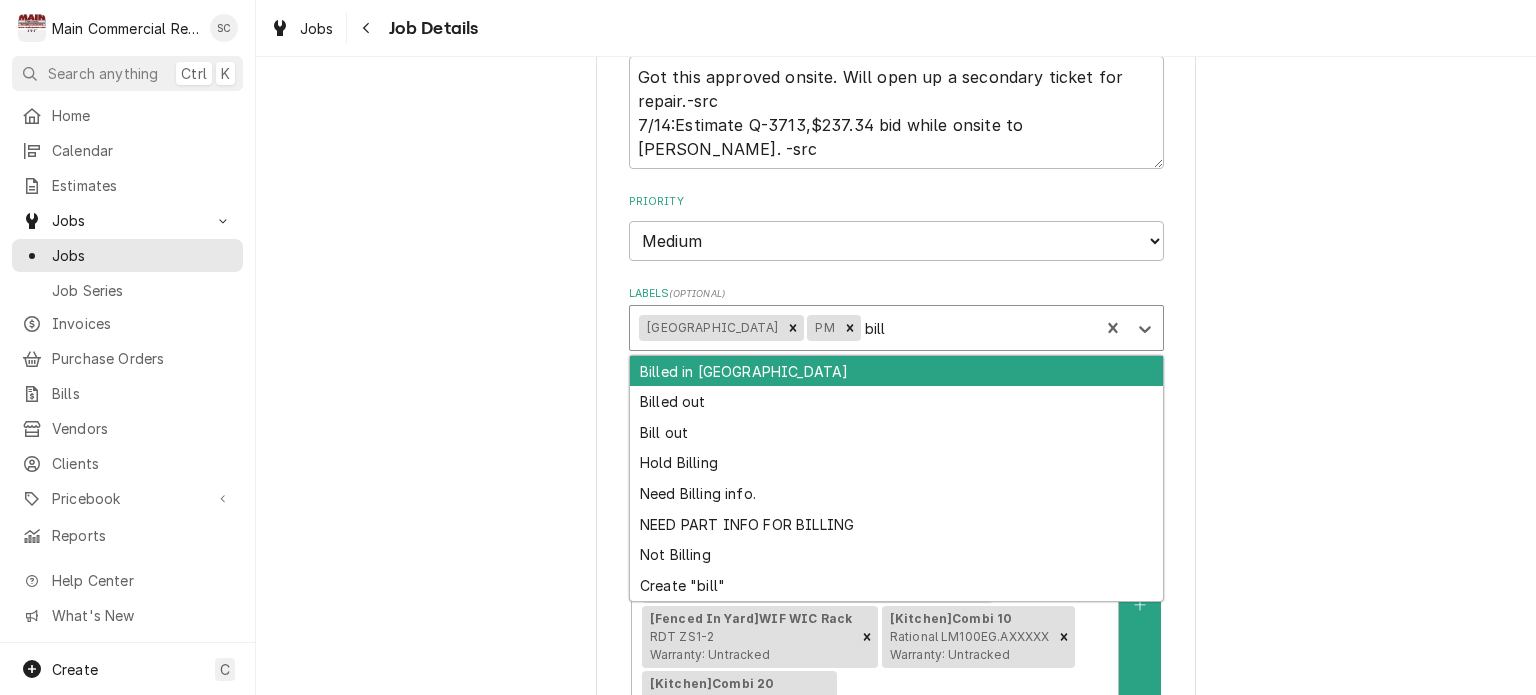 click on "Billed in [GEOGRAPHIC_DATA]" at bounding box center [896, 371] 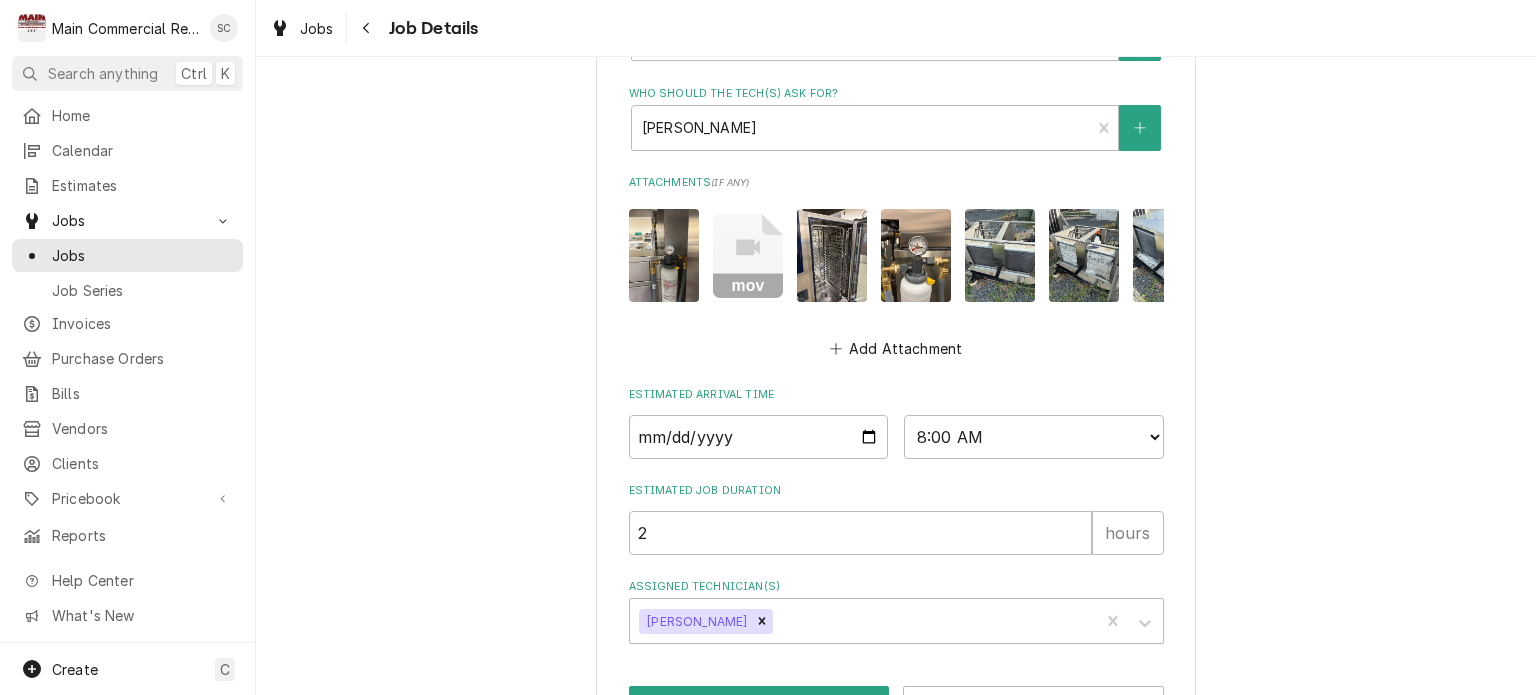 scroll, scrollTop: 1481, scrollLeft: 0, axis: vertical 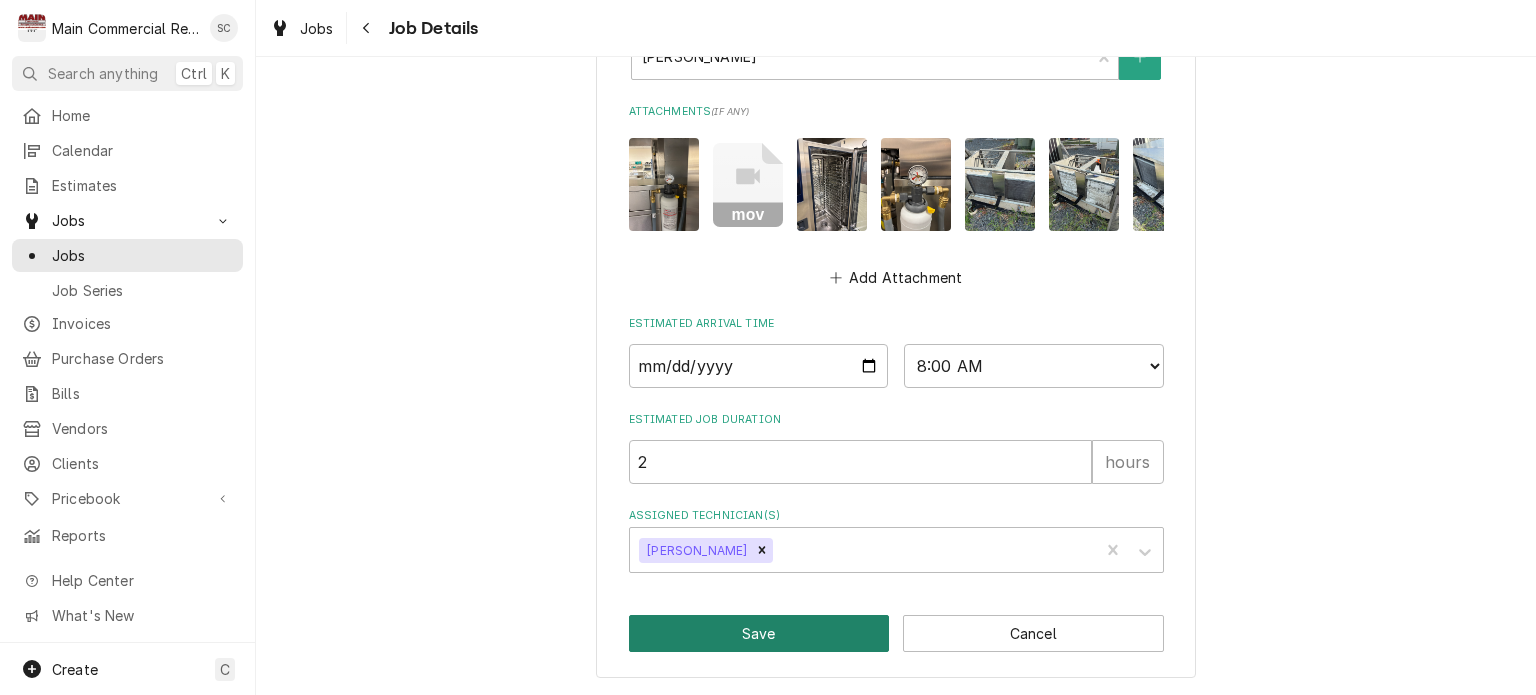 click on "Save" at bounding box center (759, 633) 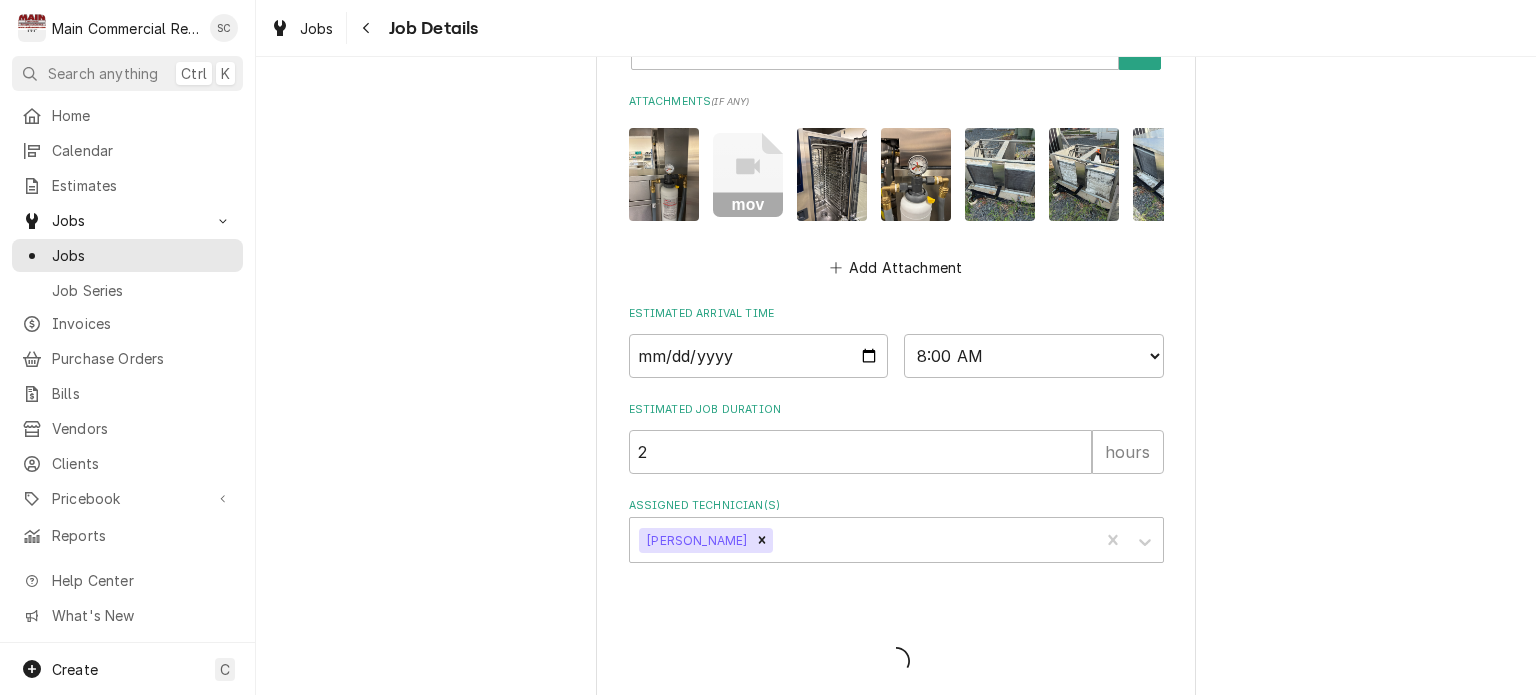 type on "x" 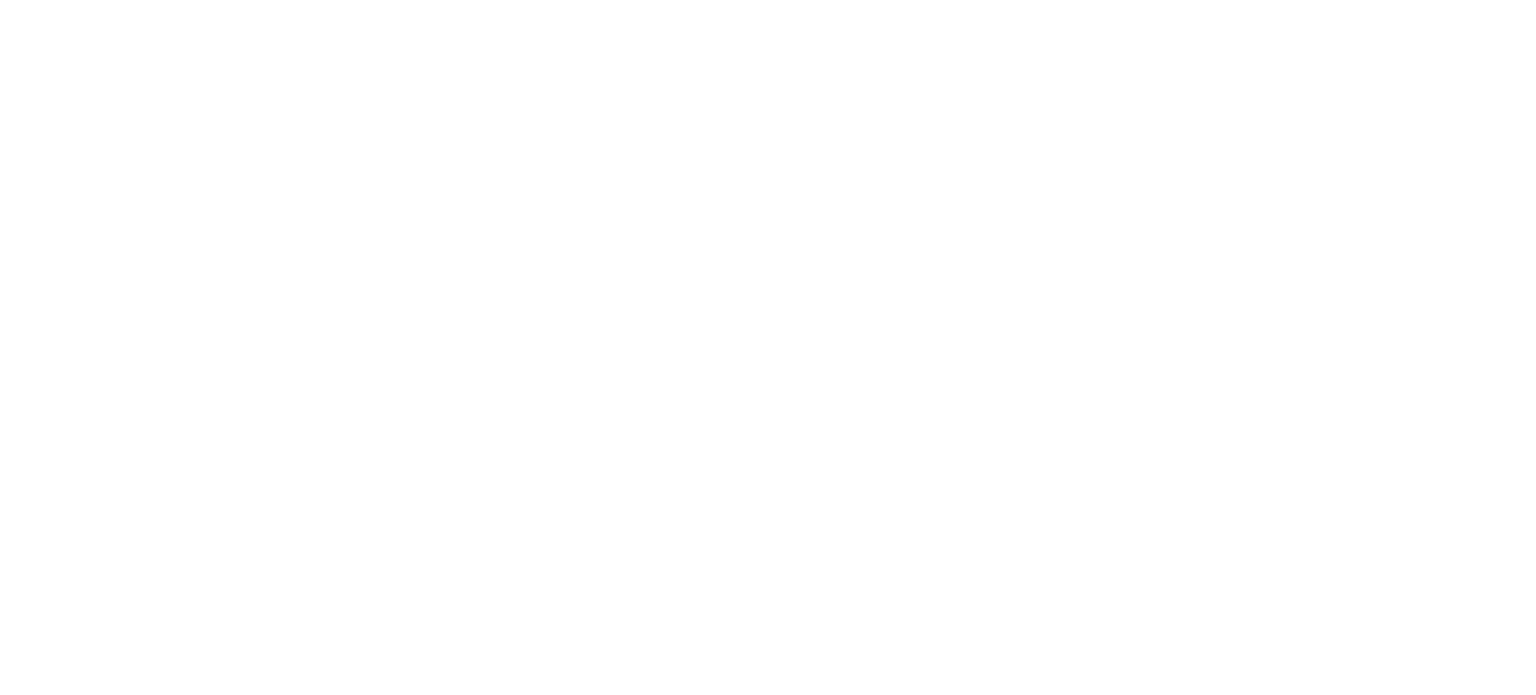 scroll, scrollTop: 0, scrollLeft: 0, axis: both 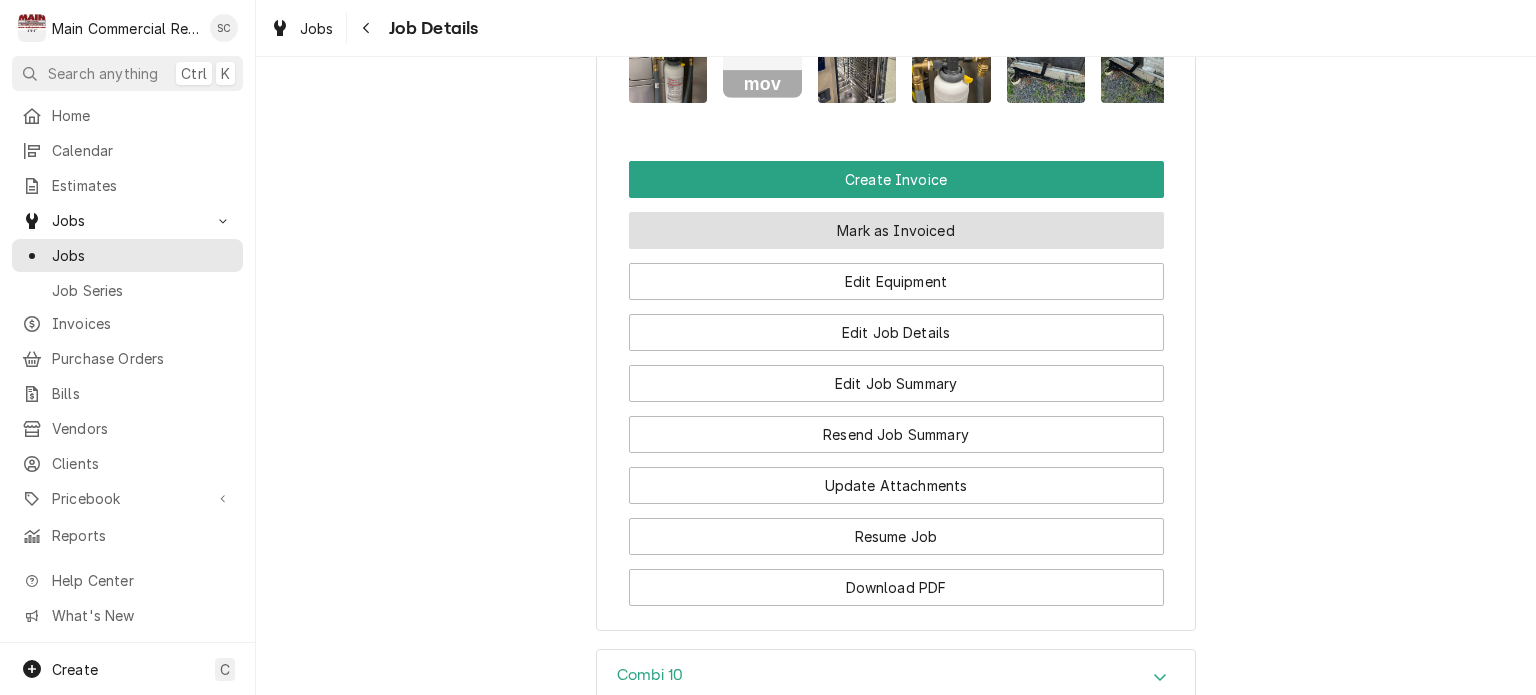 click on "Mark as Invoiced" at bounding box center (896, 230) 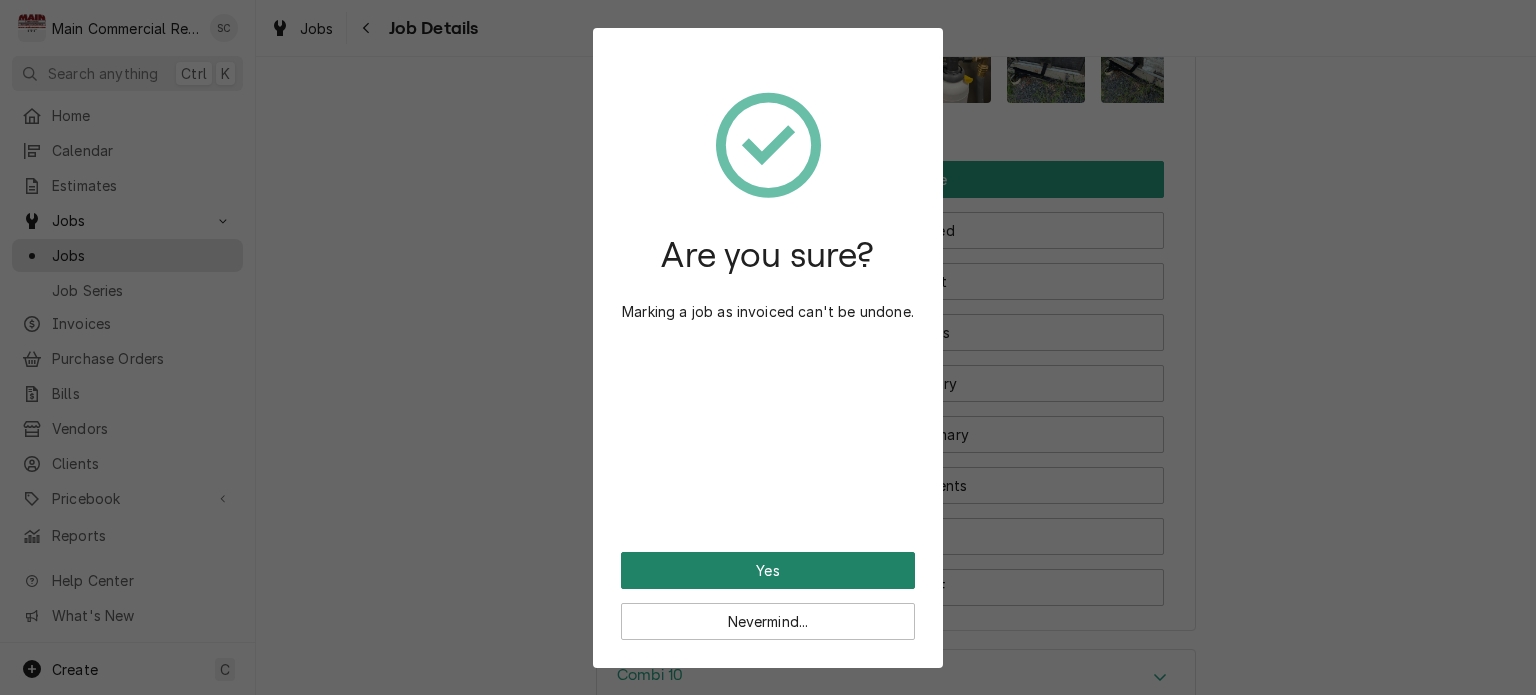 click on "Yes" at bounding box center [768, 570] 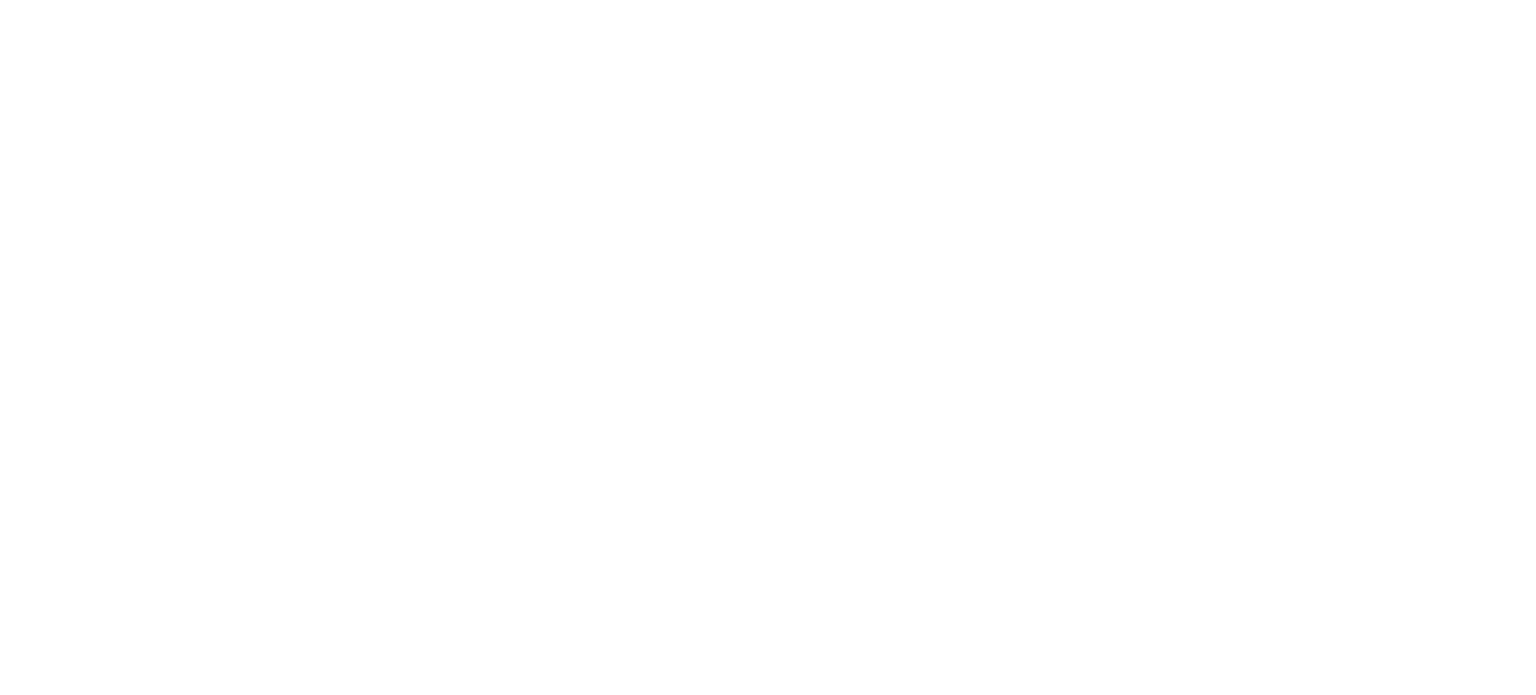 scroll, scrollTop: 0, scrollLeft: 0, axis: both 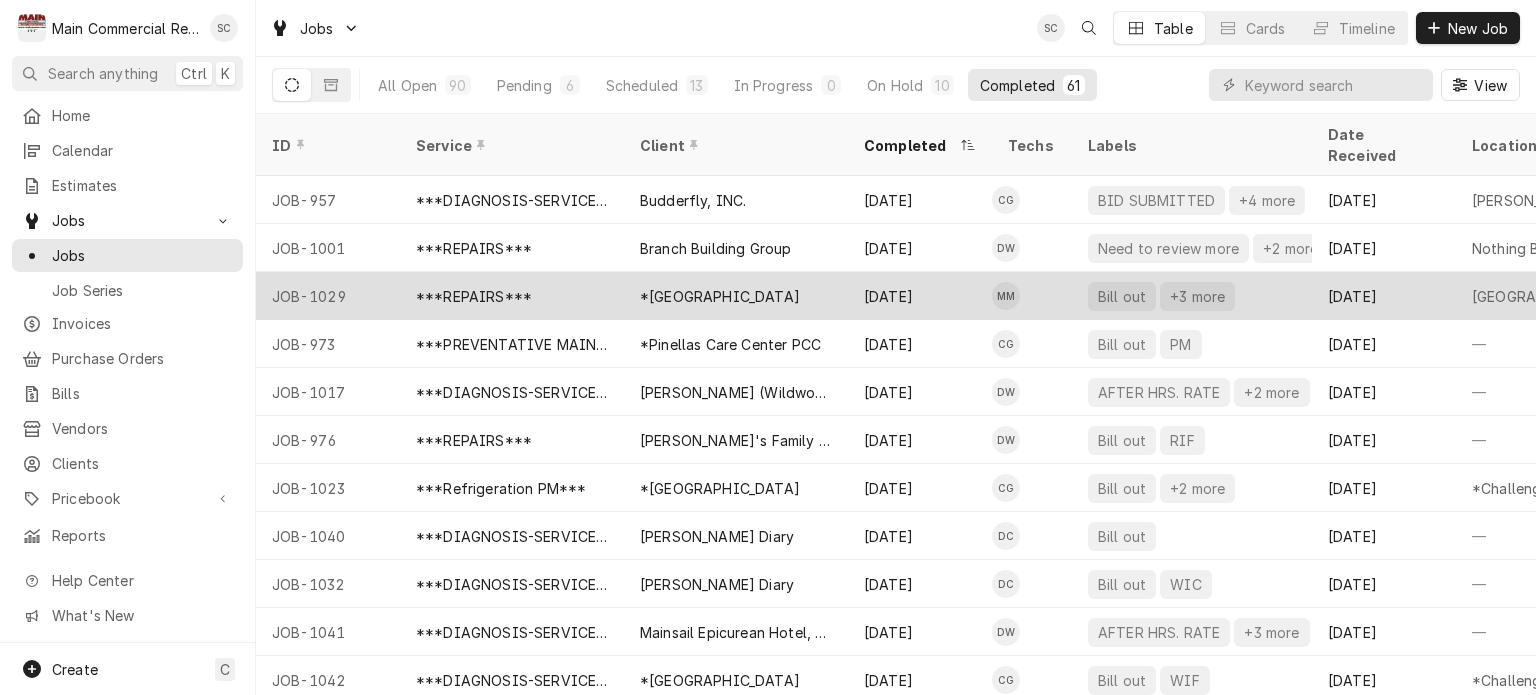 click on "*[GEOGRAPHIC_DATA]" at bounding box center (736, 296) 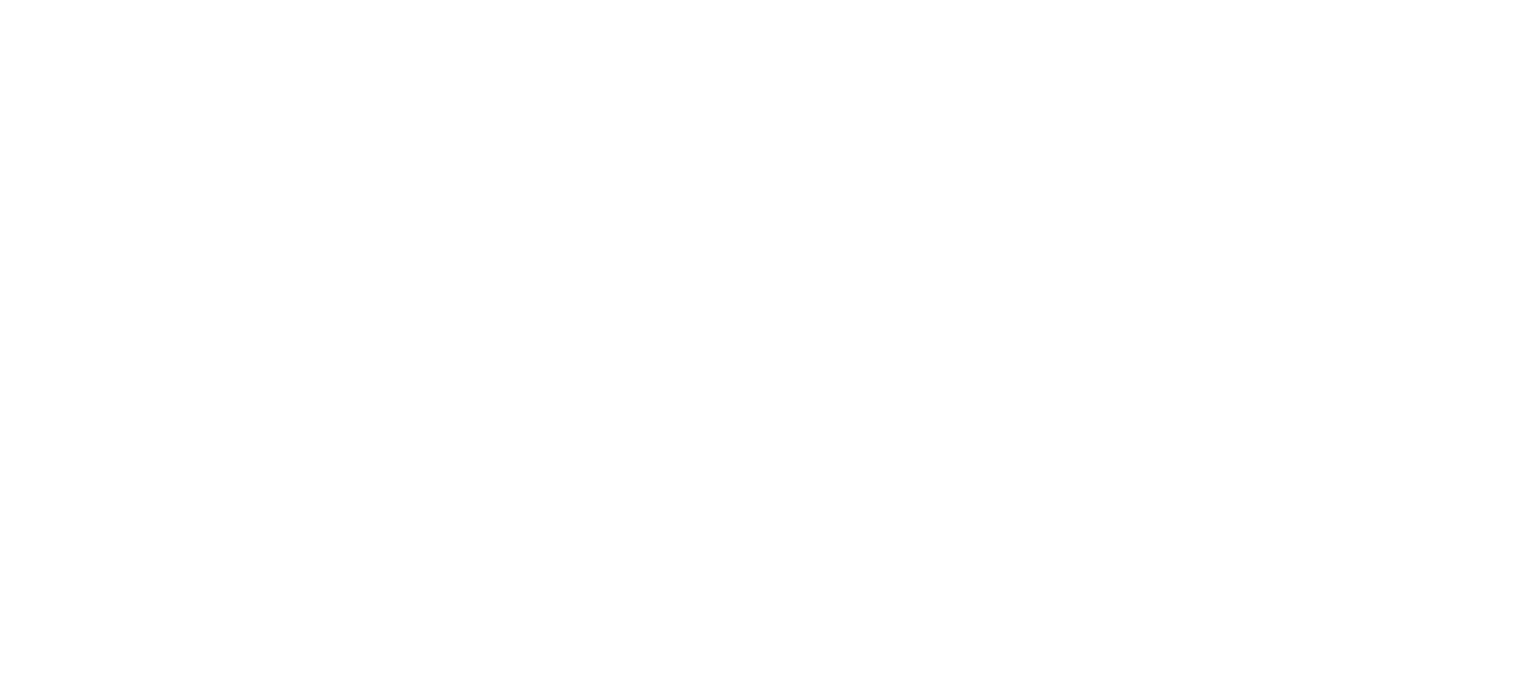 scroll, scrollTop: 0, scrollLeft: 0, axis: both 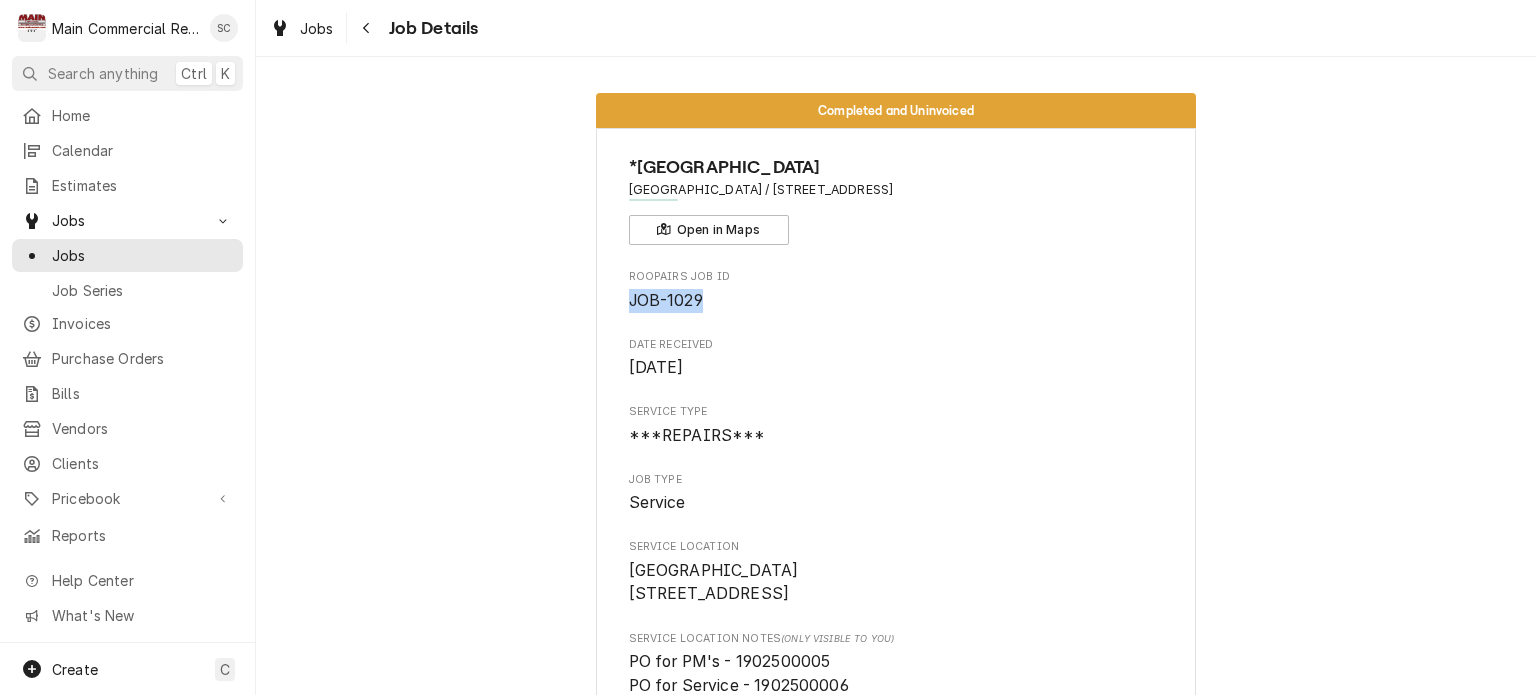 drag, startPoint x: 702, startPoint y: 294, endPoint x: 619, endPoint y: 295, distance: 83.00603 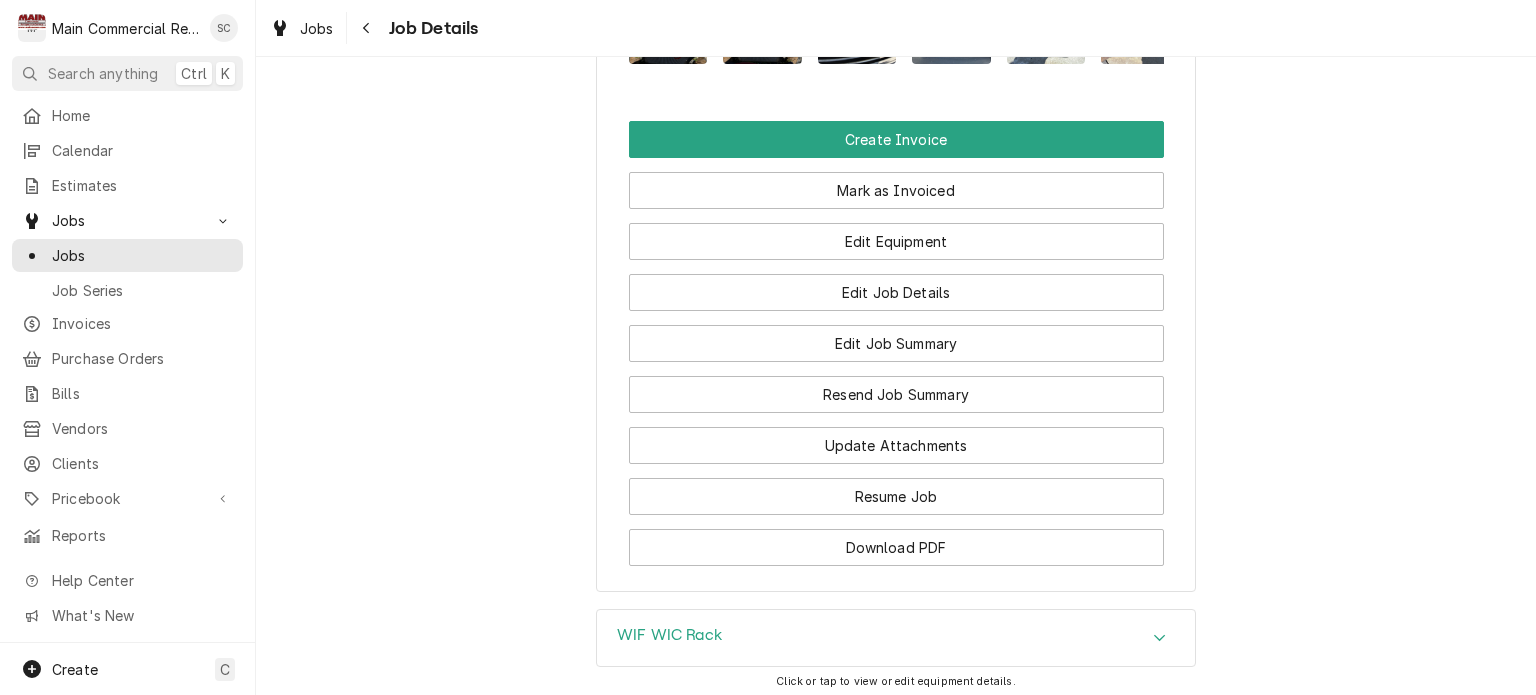 scroll, scrollTop: 3234, scrollLeft: 0, axis: vertical 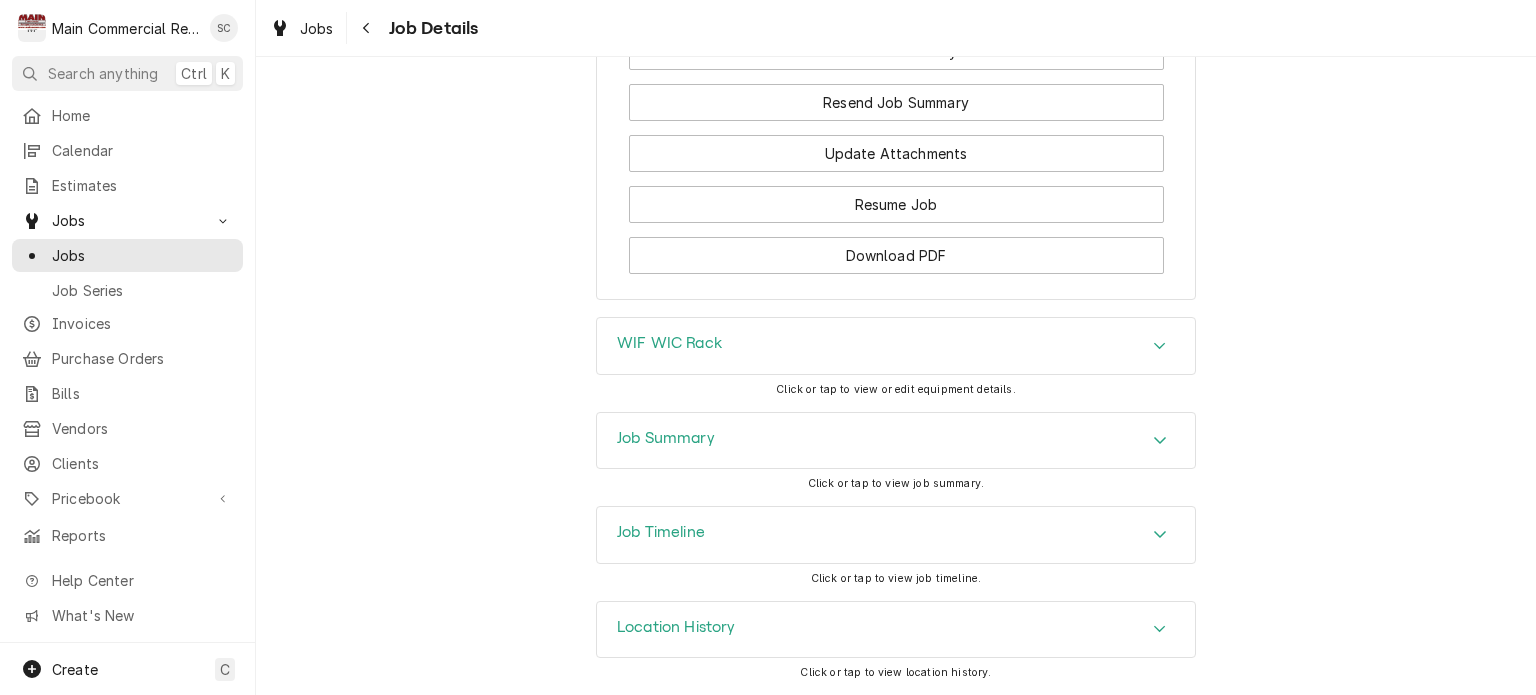 click 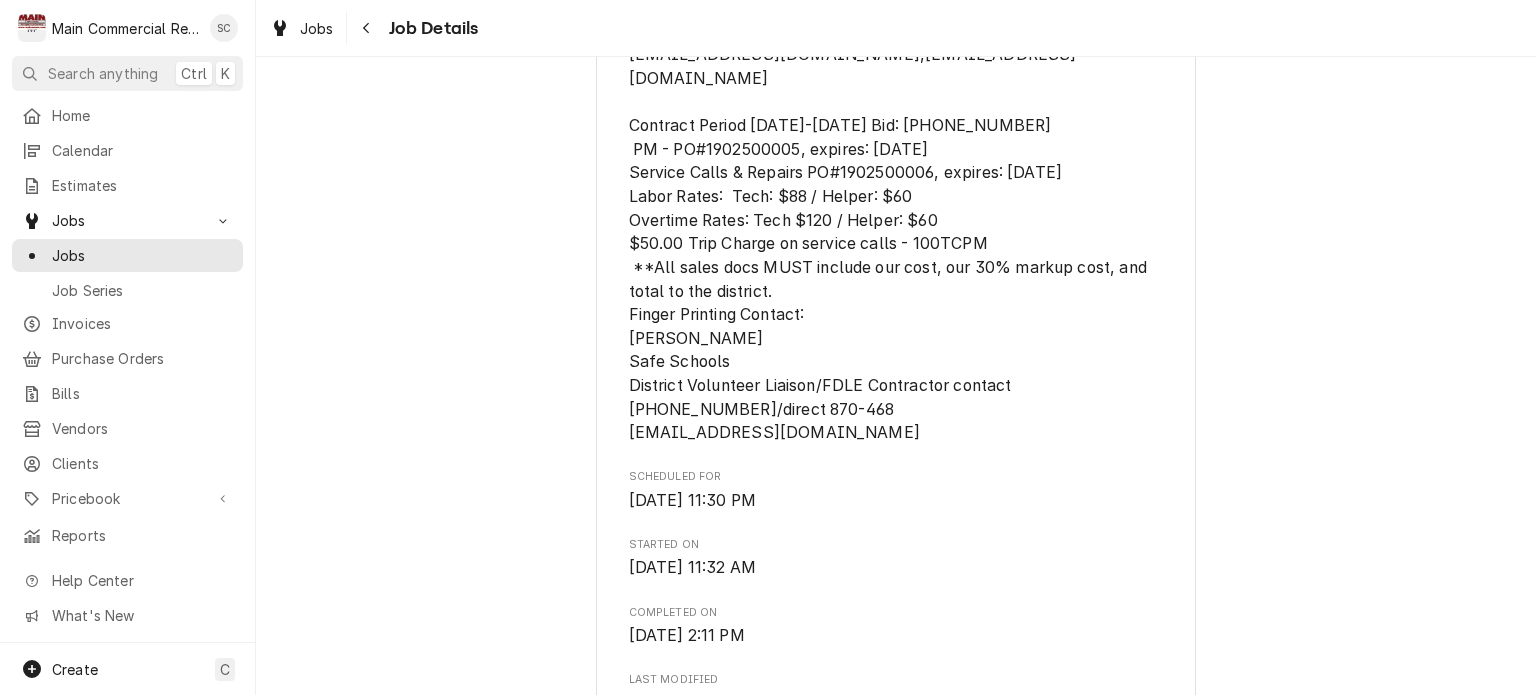 scroll, scrollTop: 734, scrollLeft: 0, axis: vertical 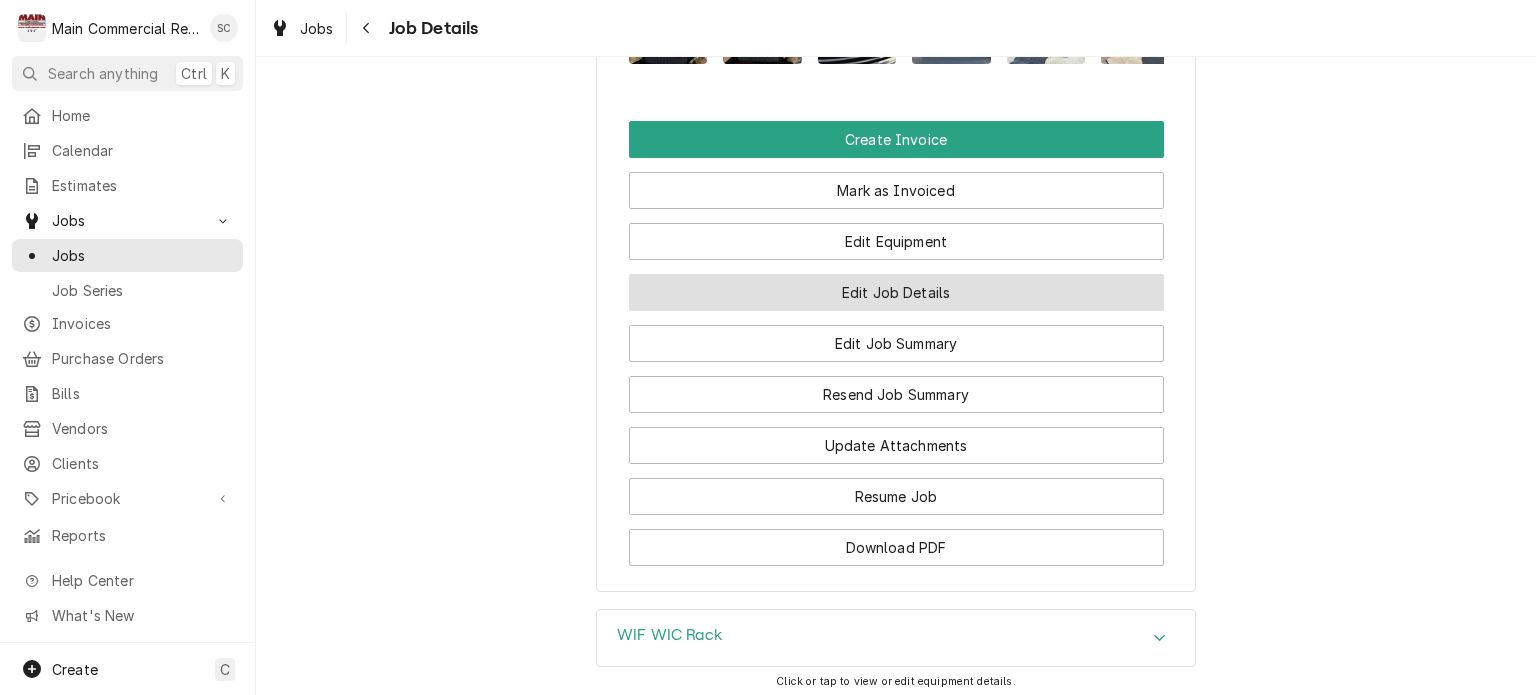 click on "Edit Job Details" 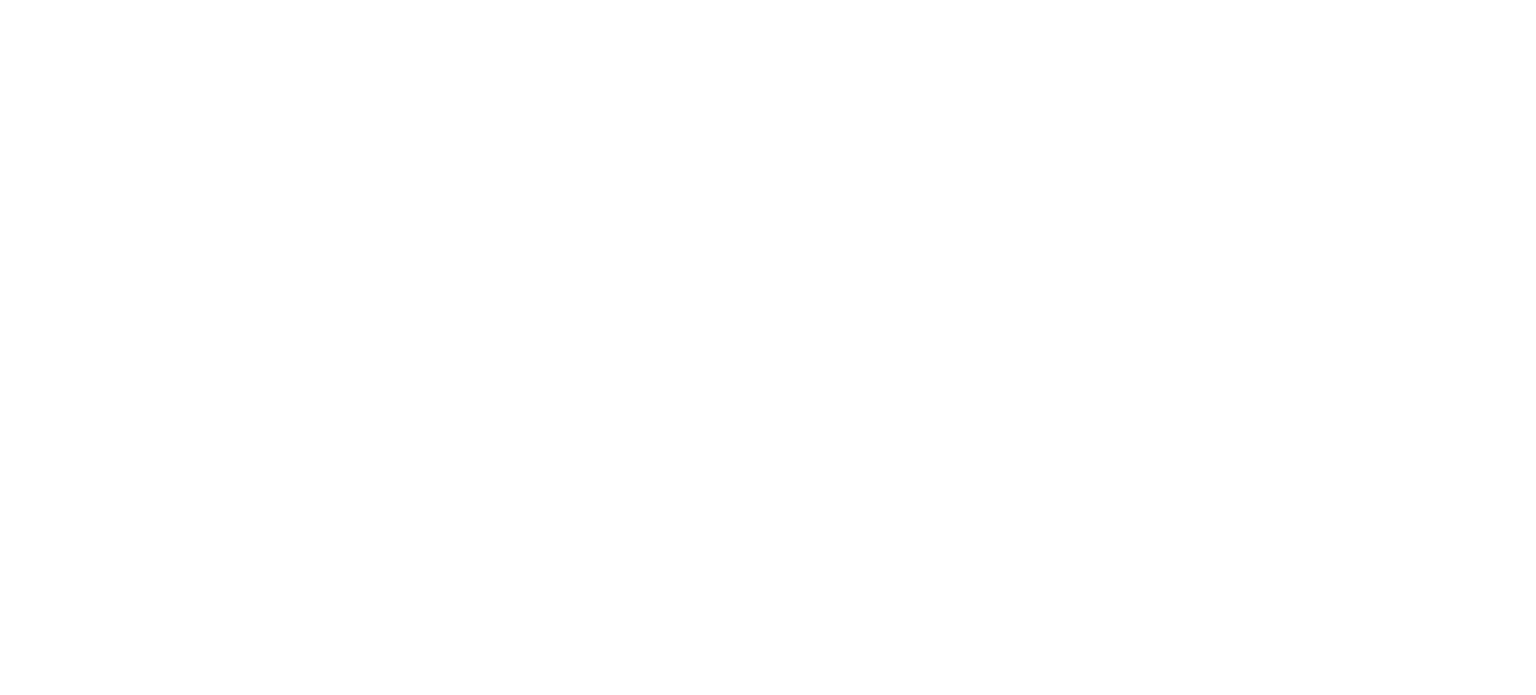 scroll, scrollTop: 0, scrollLeft: 0, axis: both 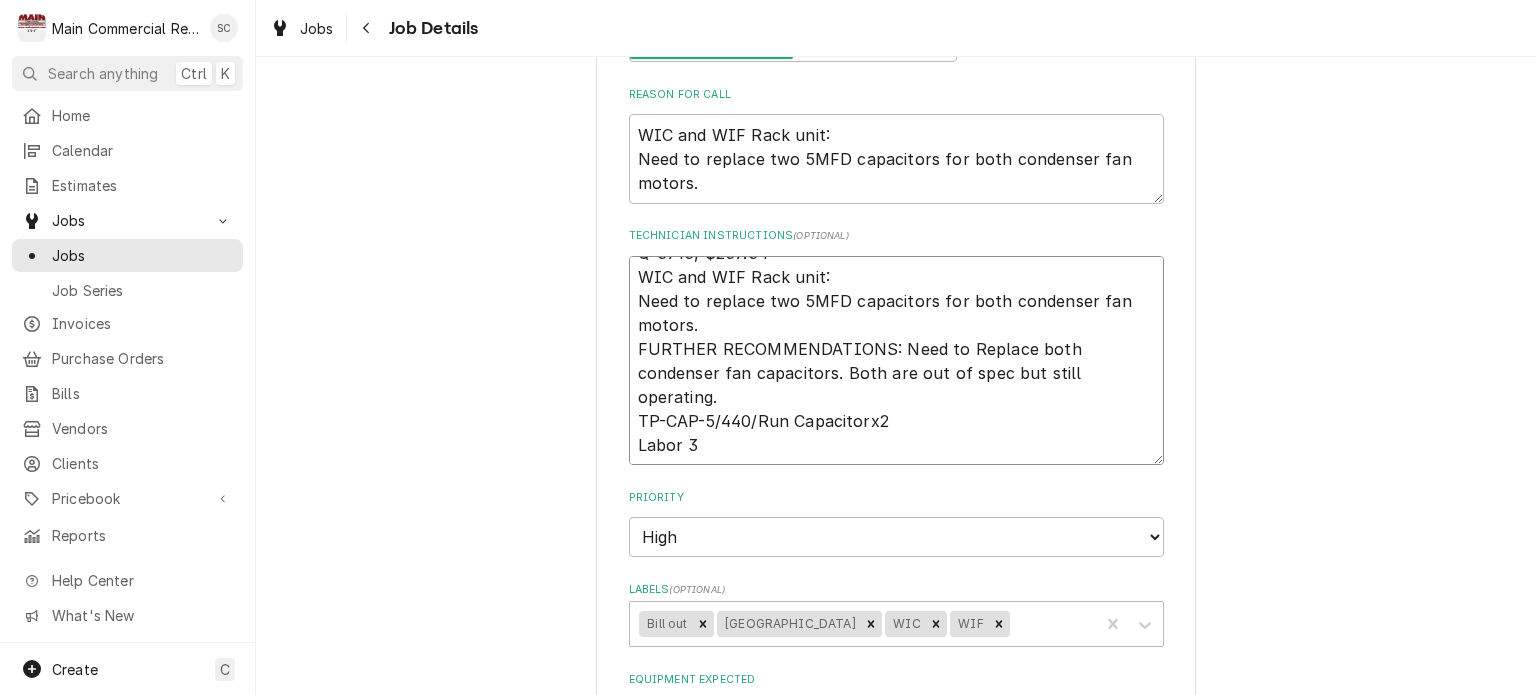click on "Q-3713, $237.34
WIC and WIF Rack unit:
Need to replace two 5MFD capacitors for both condenser fan motors.
FURTHER RECOMMENDATIONS: Need to Replace both condenser fan capacitors. Both are out of spec but still operating.
TP-CAP-5/440/Run Capacitorx2
Labor 3" at bounding box center [896, 361] 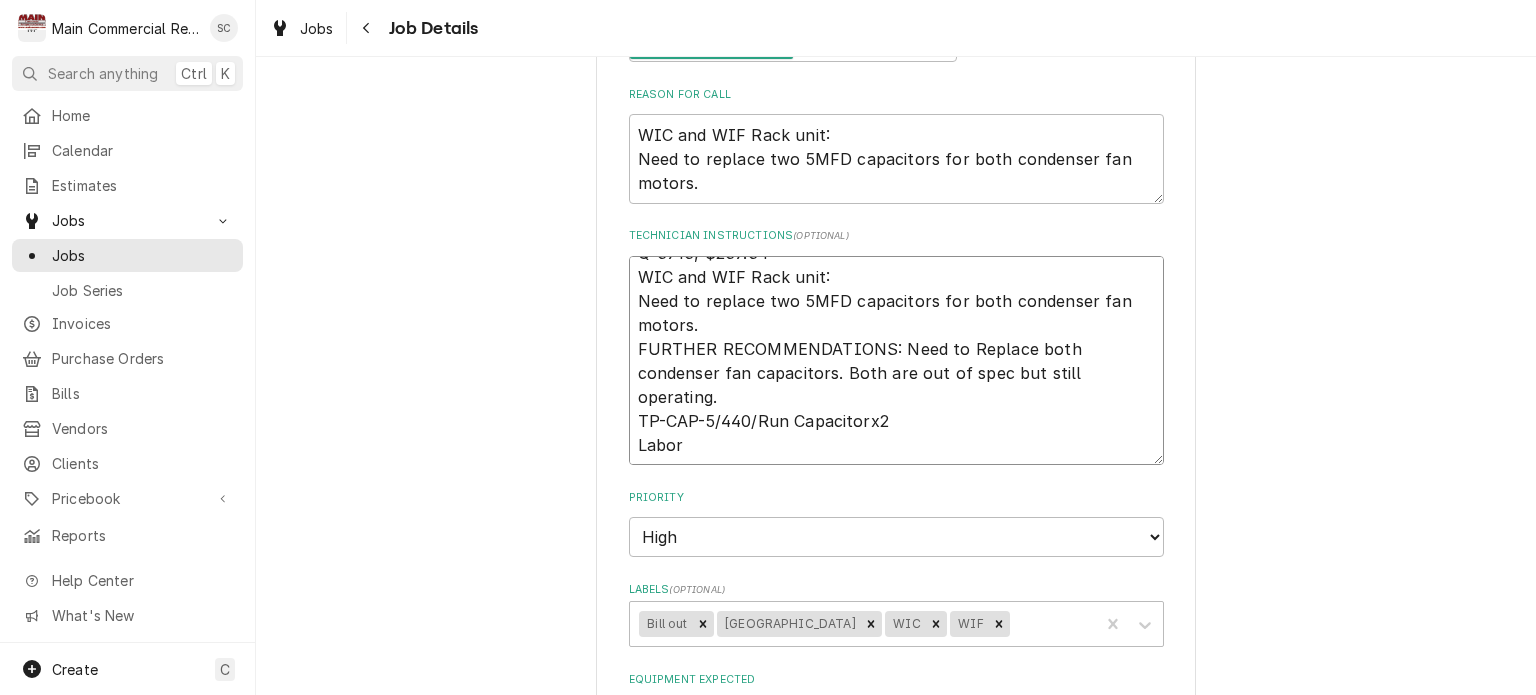 type on "x" 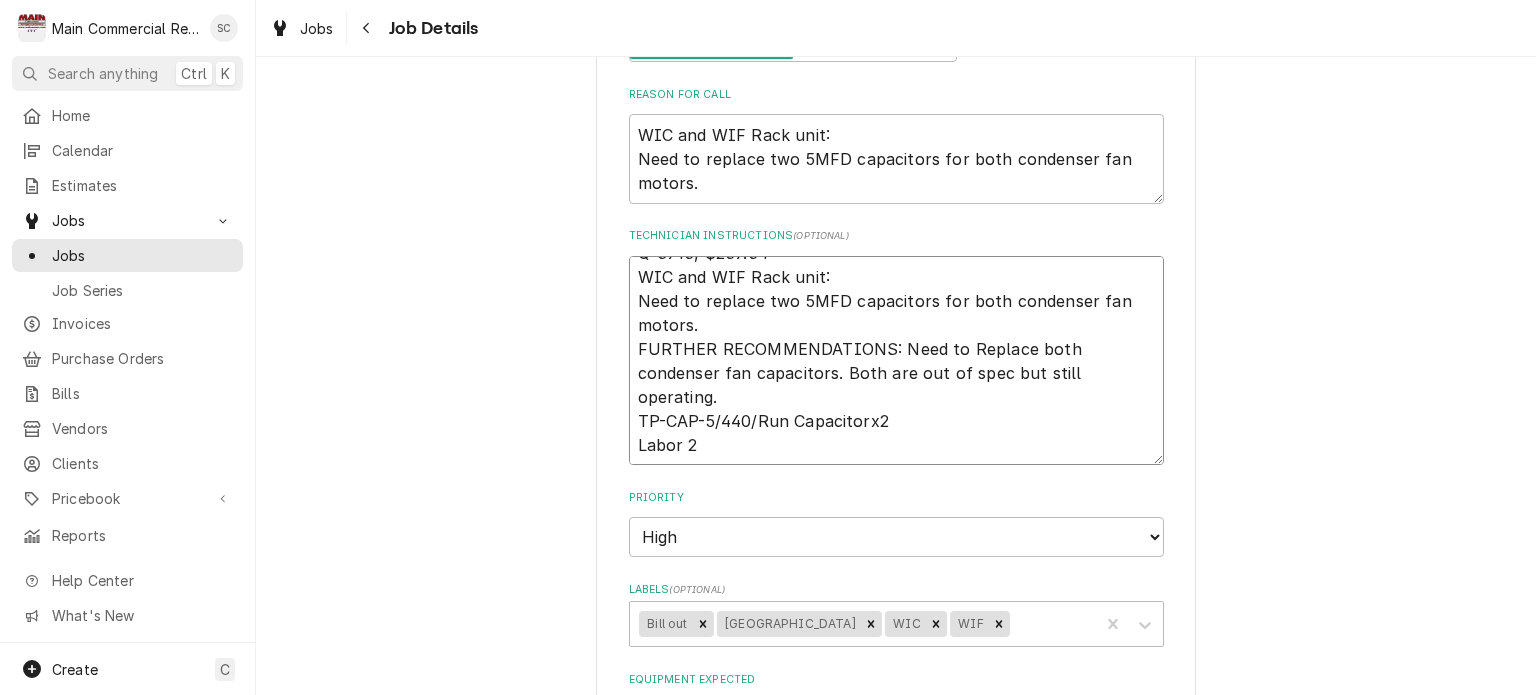 type on "x" 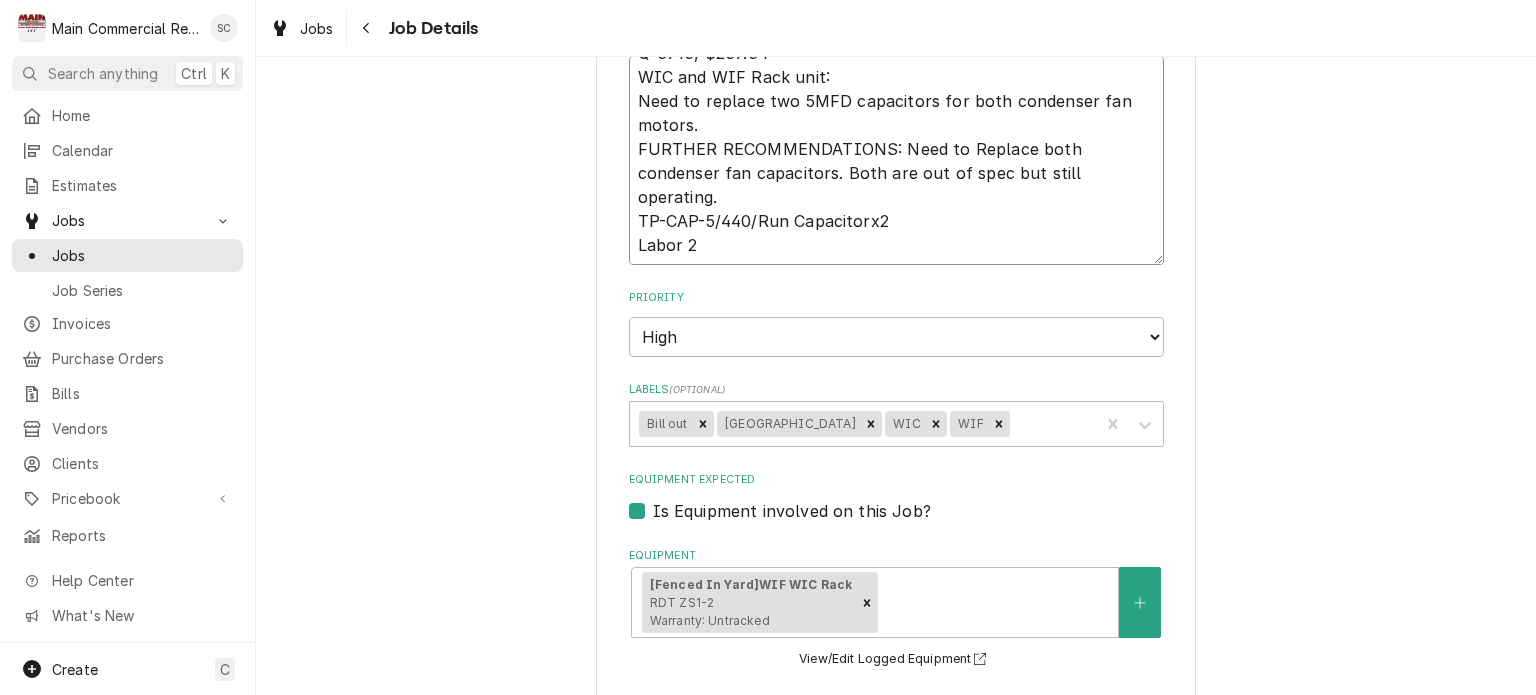 scroll, scrollTop: 700, scrollLeft: 0, axis: vertical 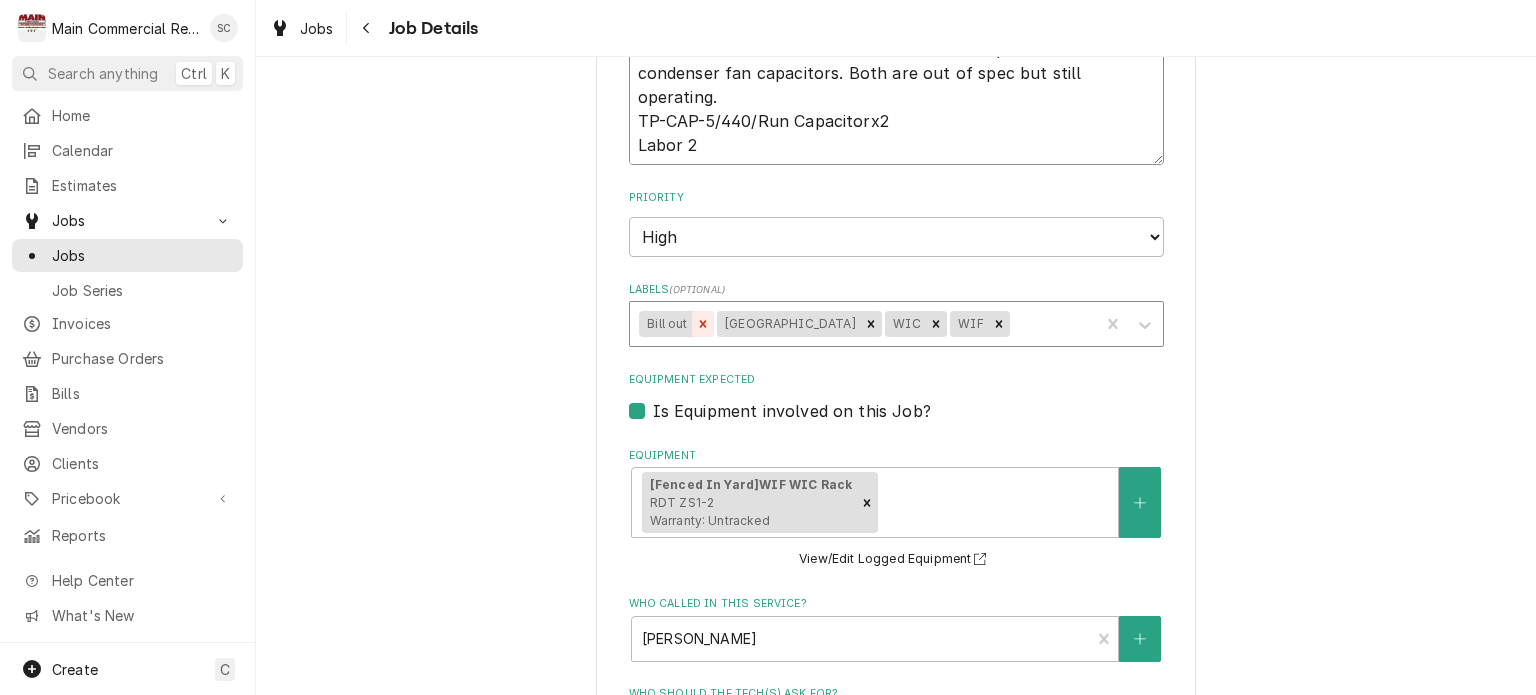 click 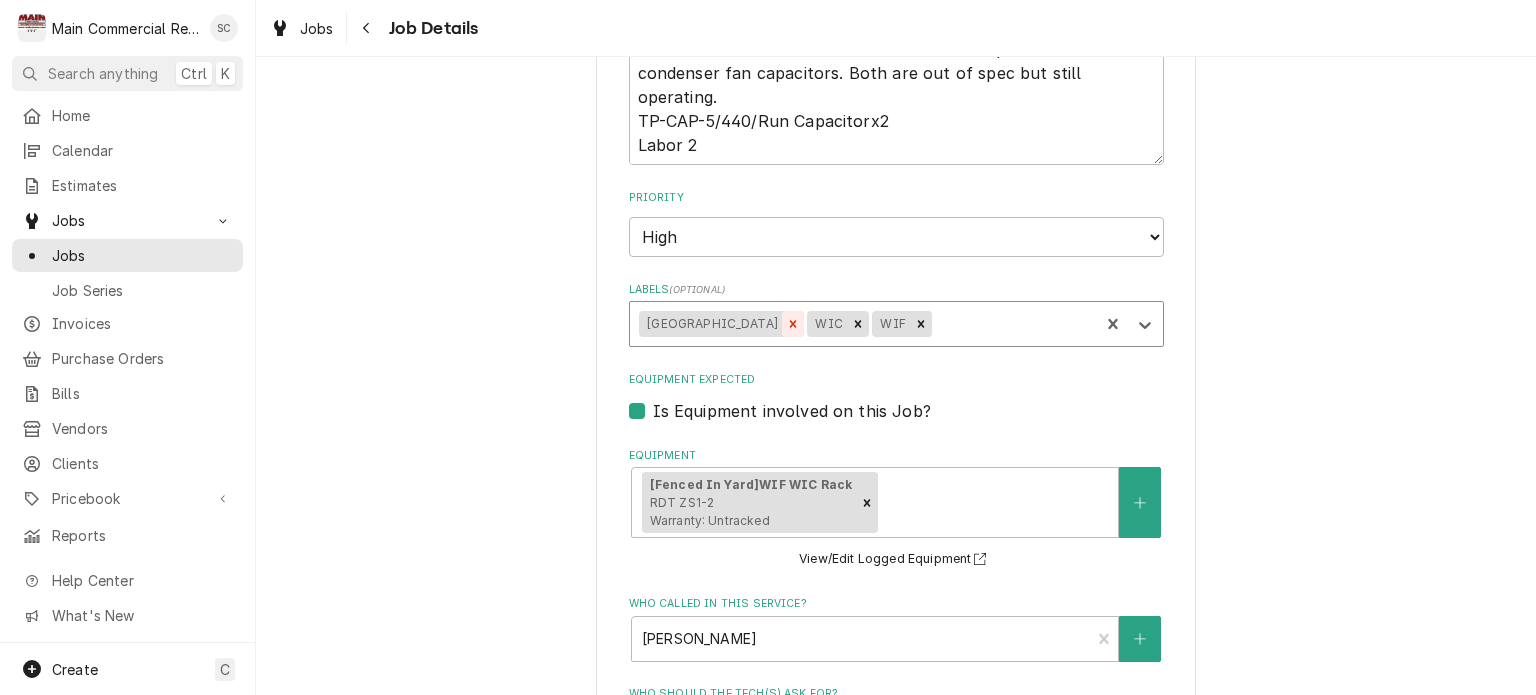 type on "x" 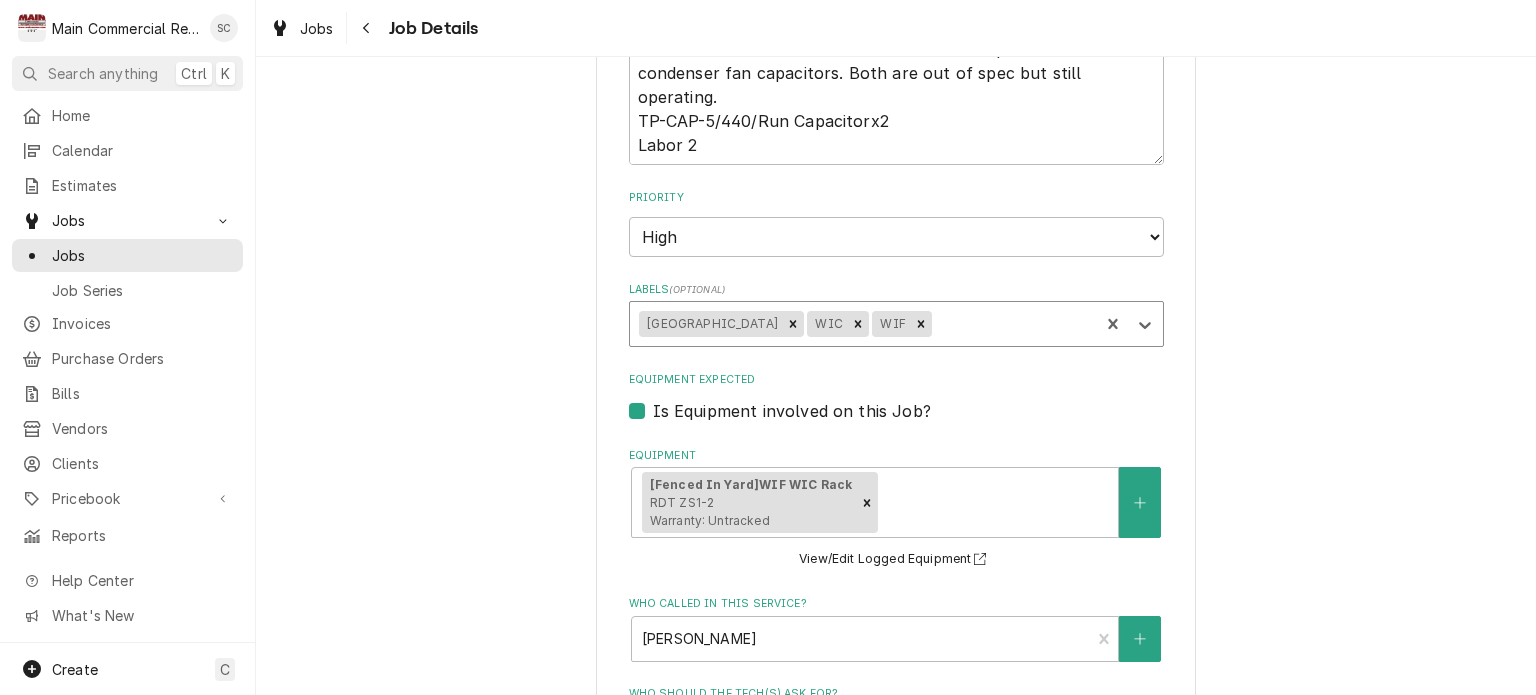 drag, startPoint x: 945, startPoint y: 323, endPoint x: 914, endPoint y: 307, distance: 34.88553 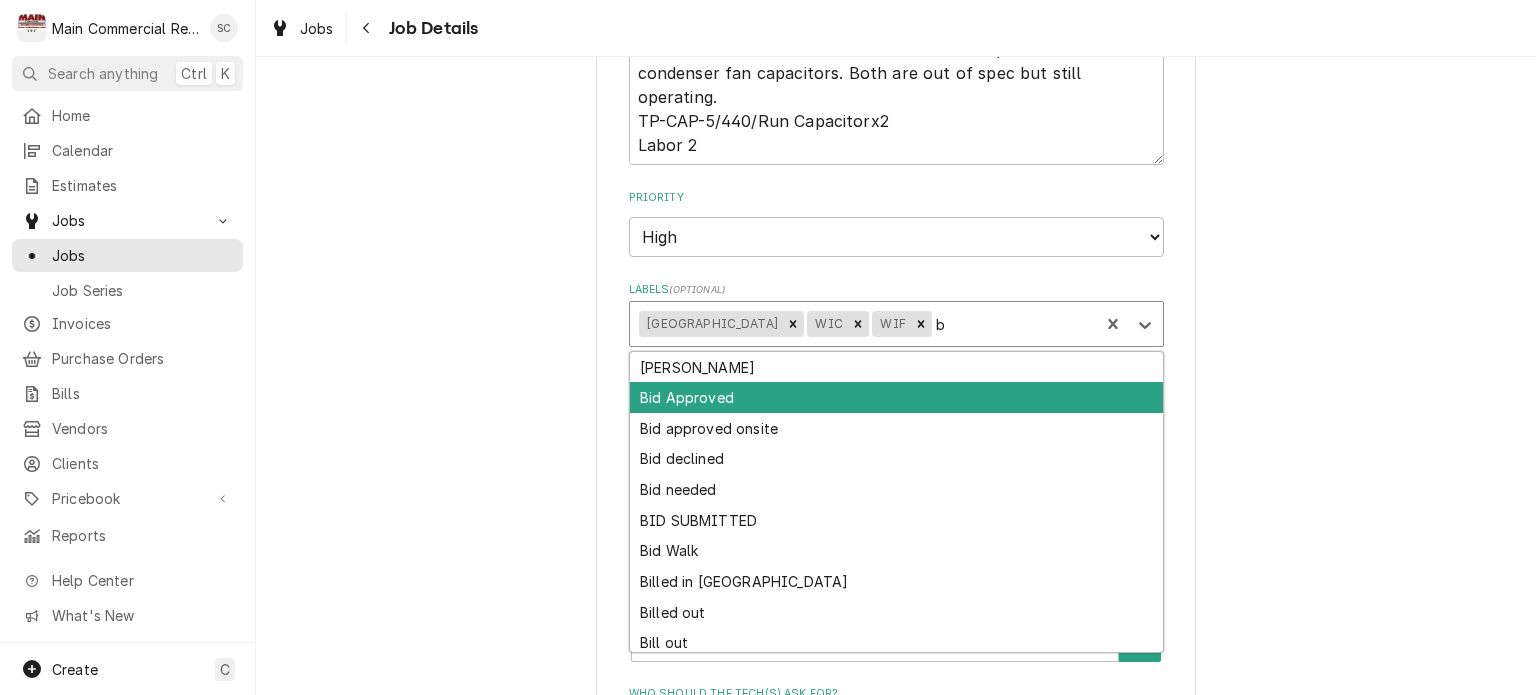 type on "bi" 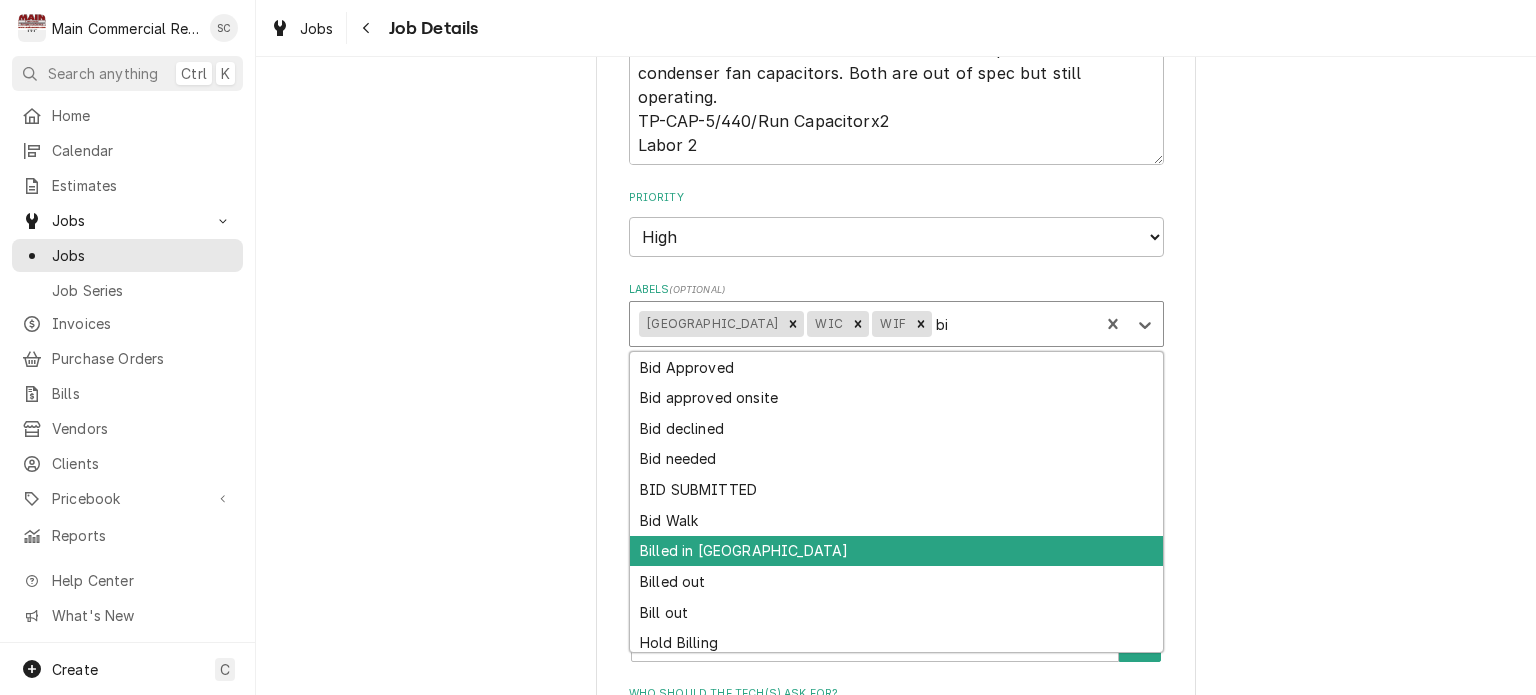 click on "Billed in QBO" at bounding box center [896, 551] 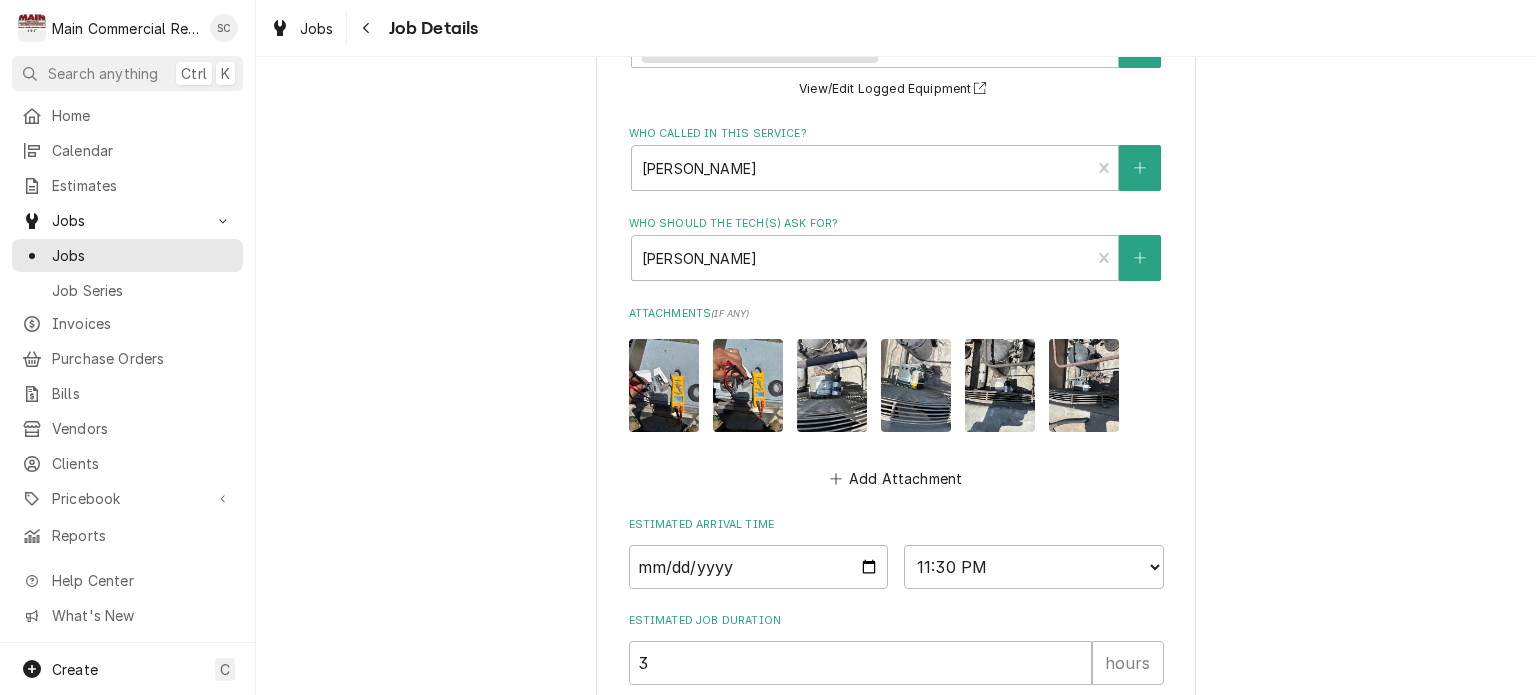 scroll, scrollTop: 1367, scrollLeft: 0, axis: vertical 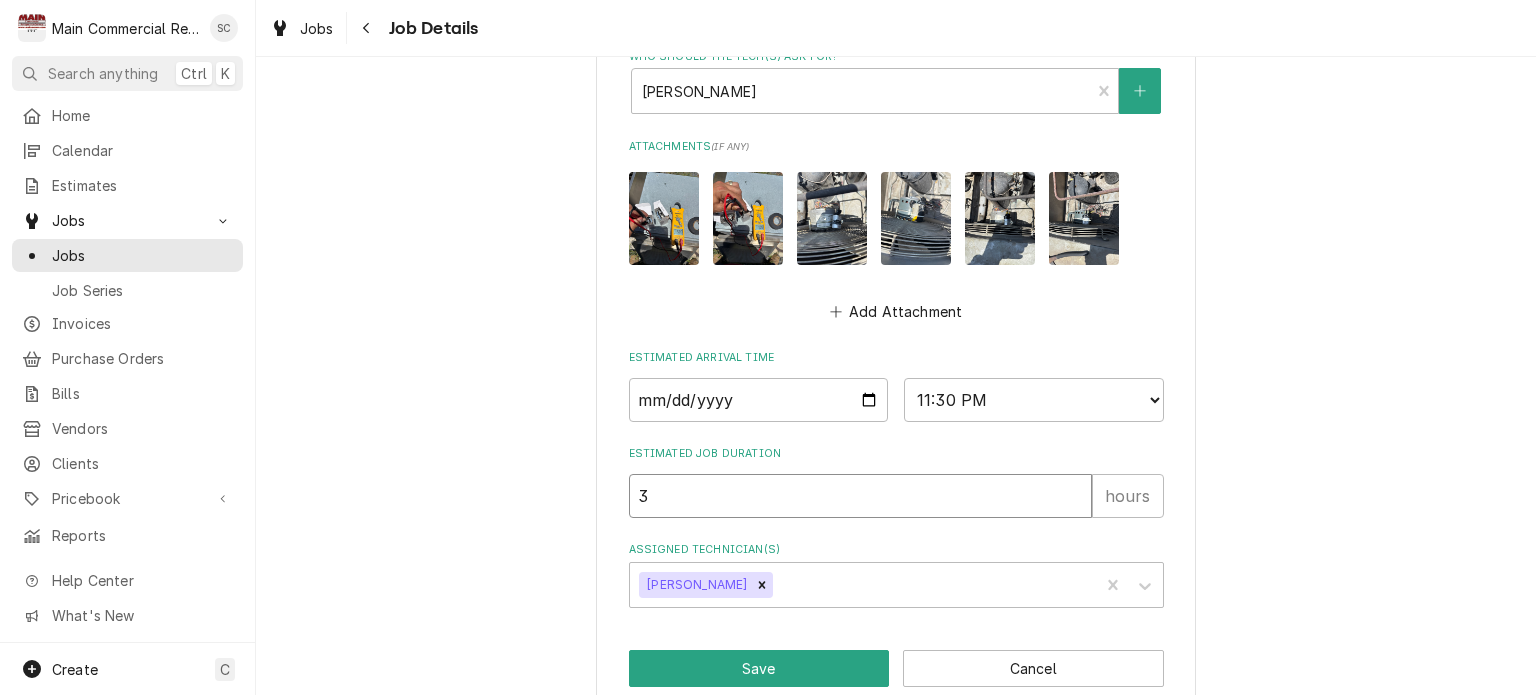 click on "3" at bounding box center (860, 496) 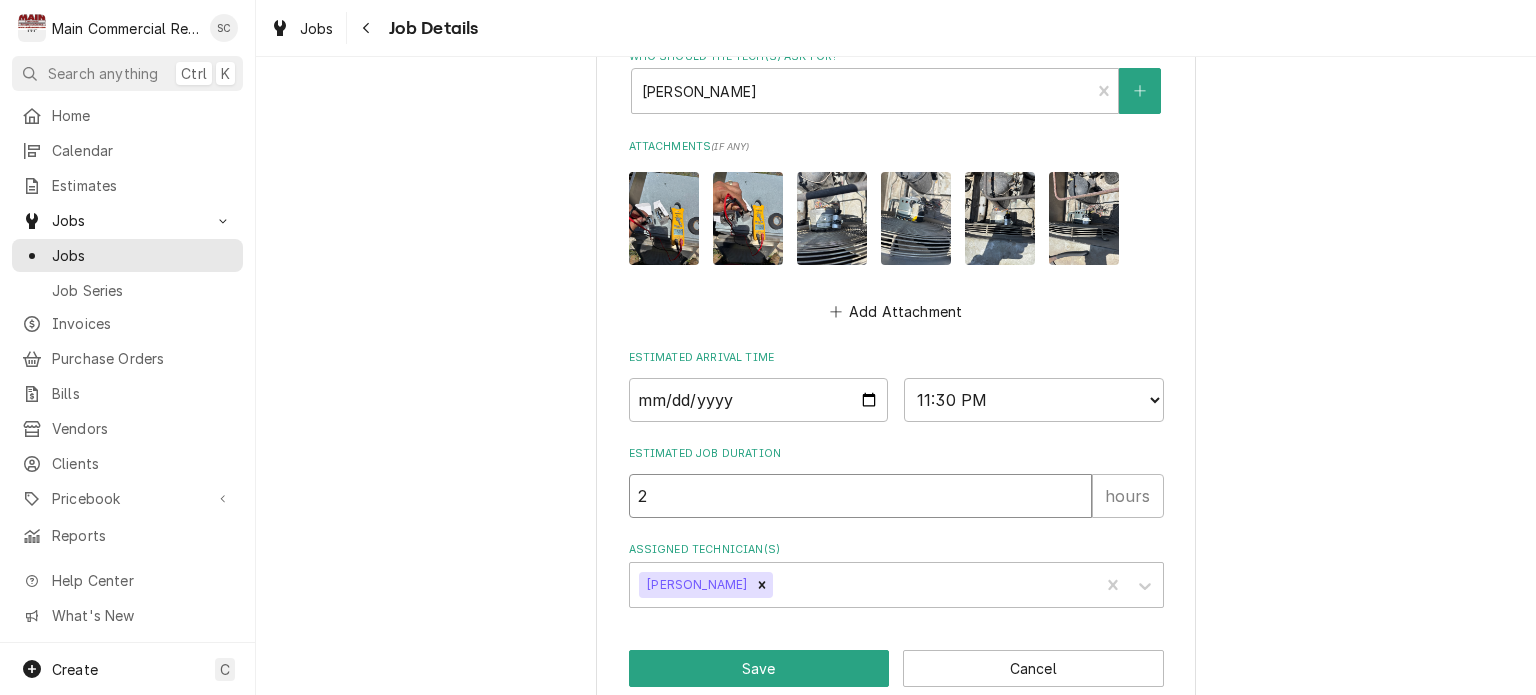 type on "2" 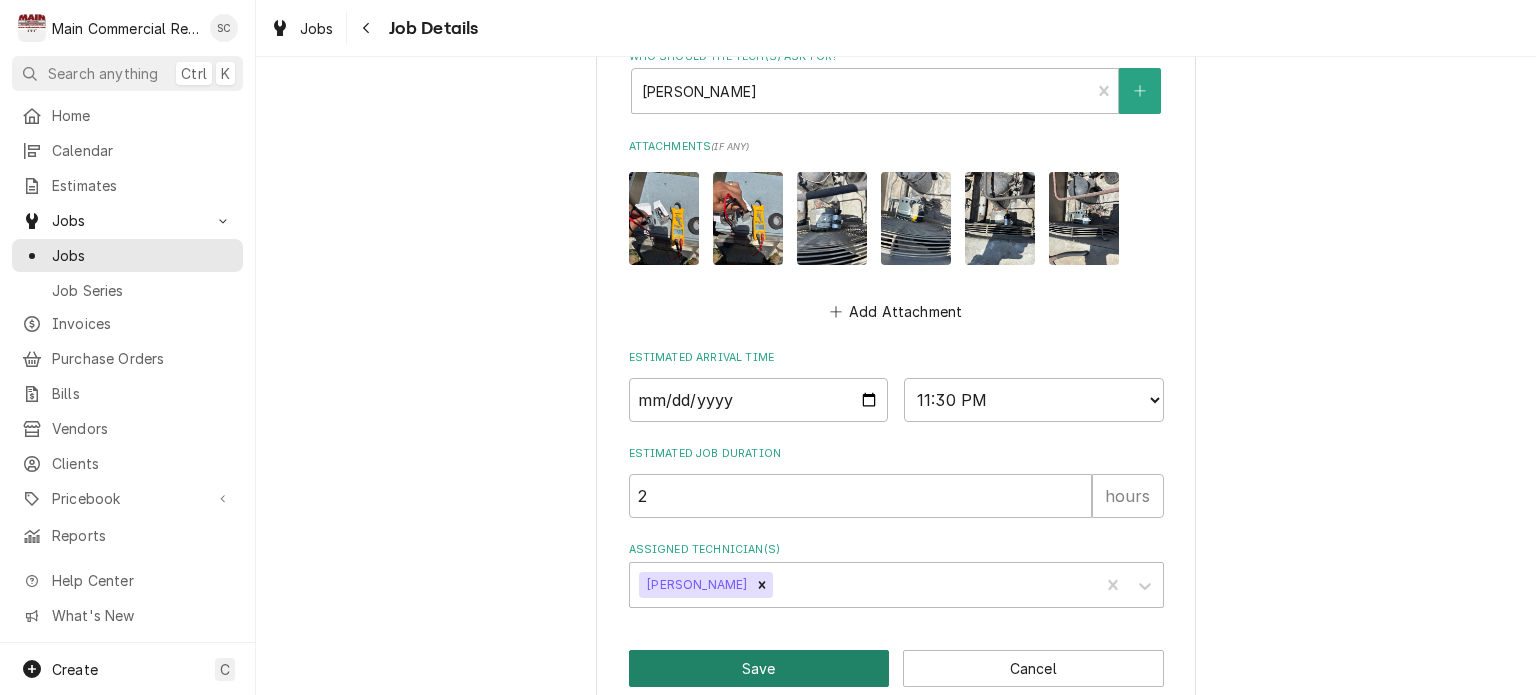 click on "Save" at bounding box center (759, 668) 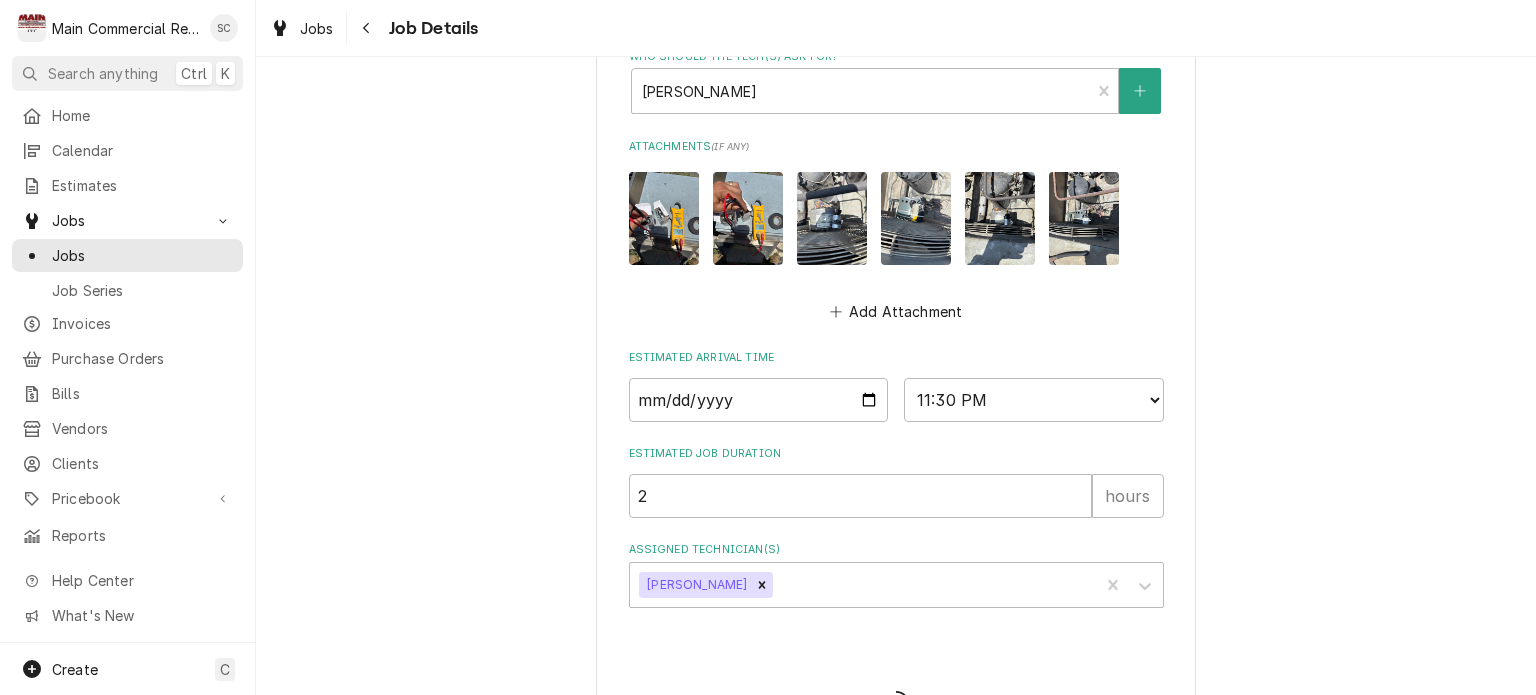 type on "x" 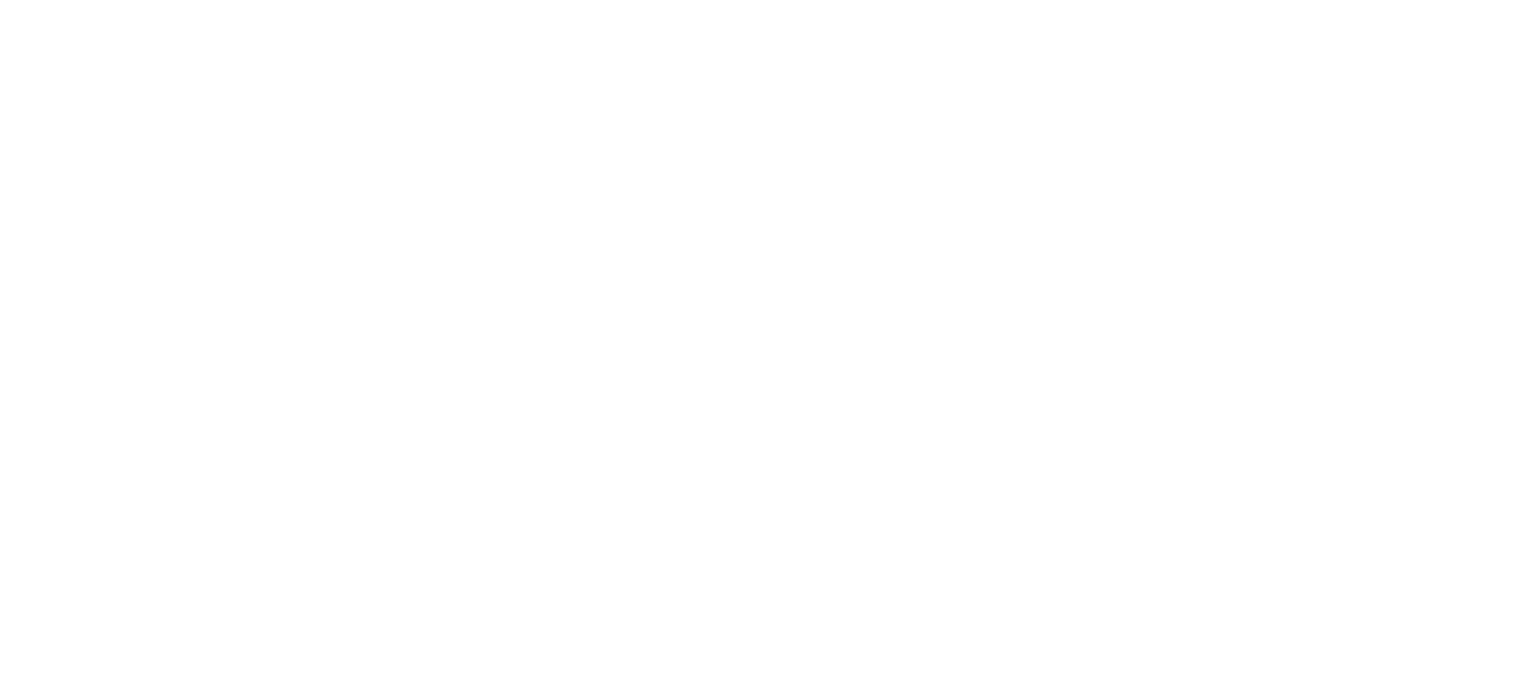 scroll, scrollTop: 0, scrollLeft: 0, axis: both 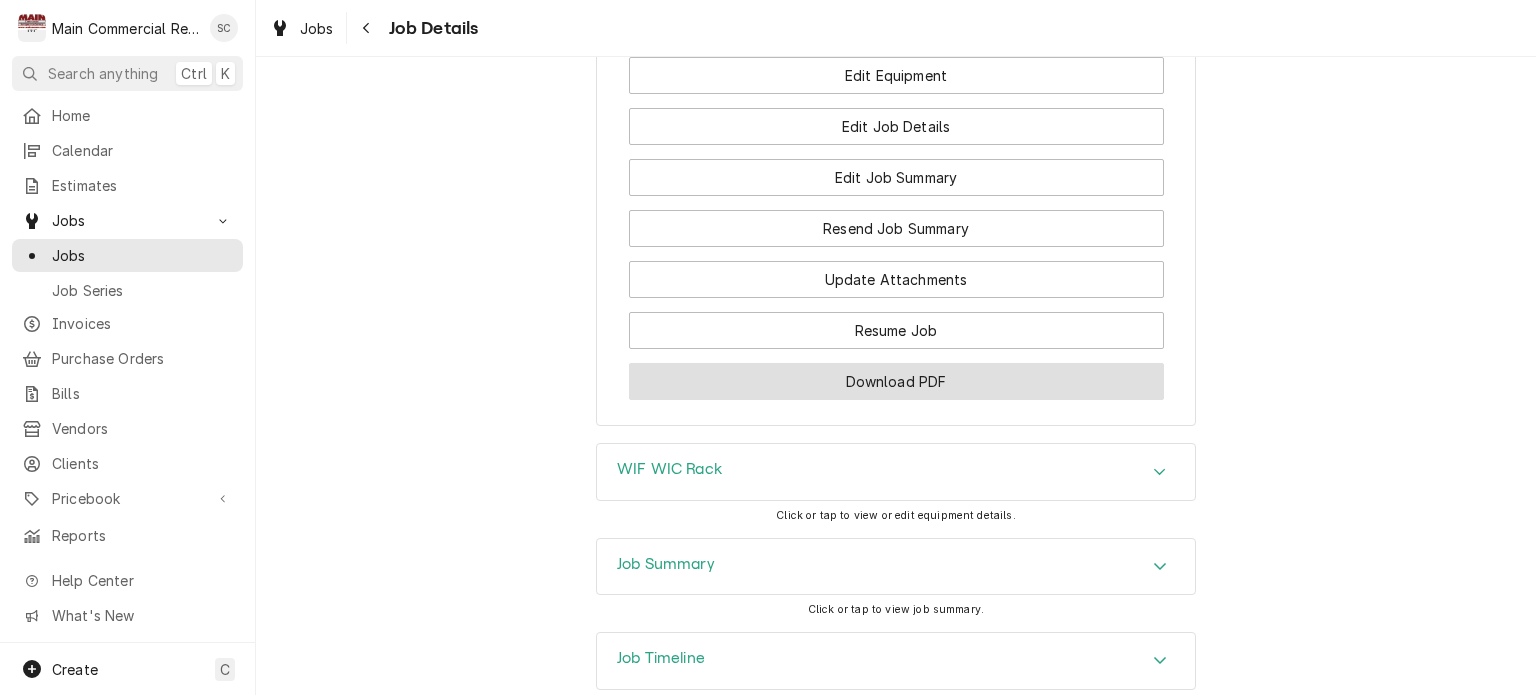 click on "Download PDF" at bounding box center [896, 381] 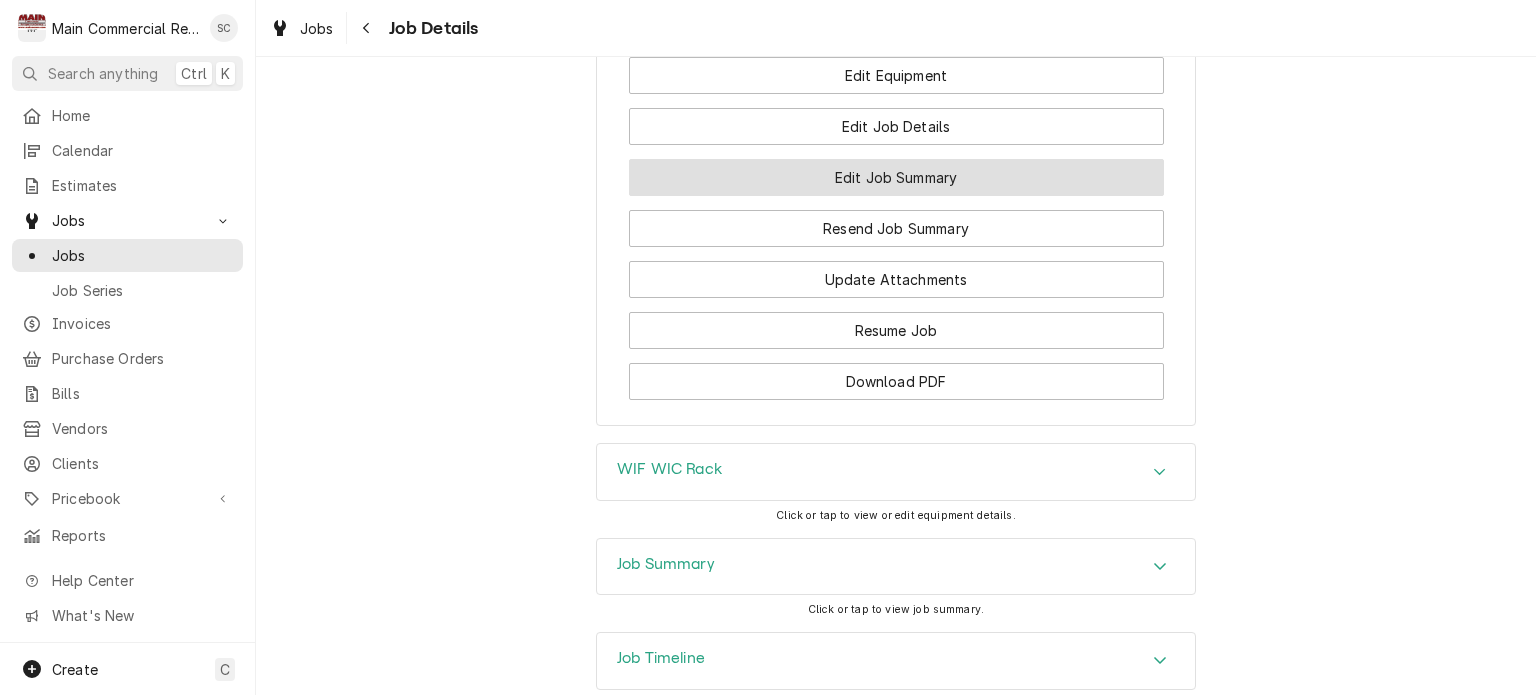 scroll, scrollTop: 2900, scrollLeft: 0, axis: vertical 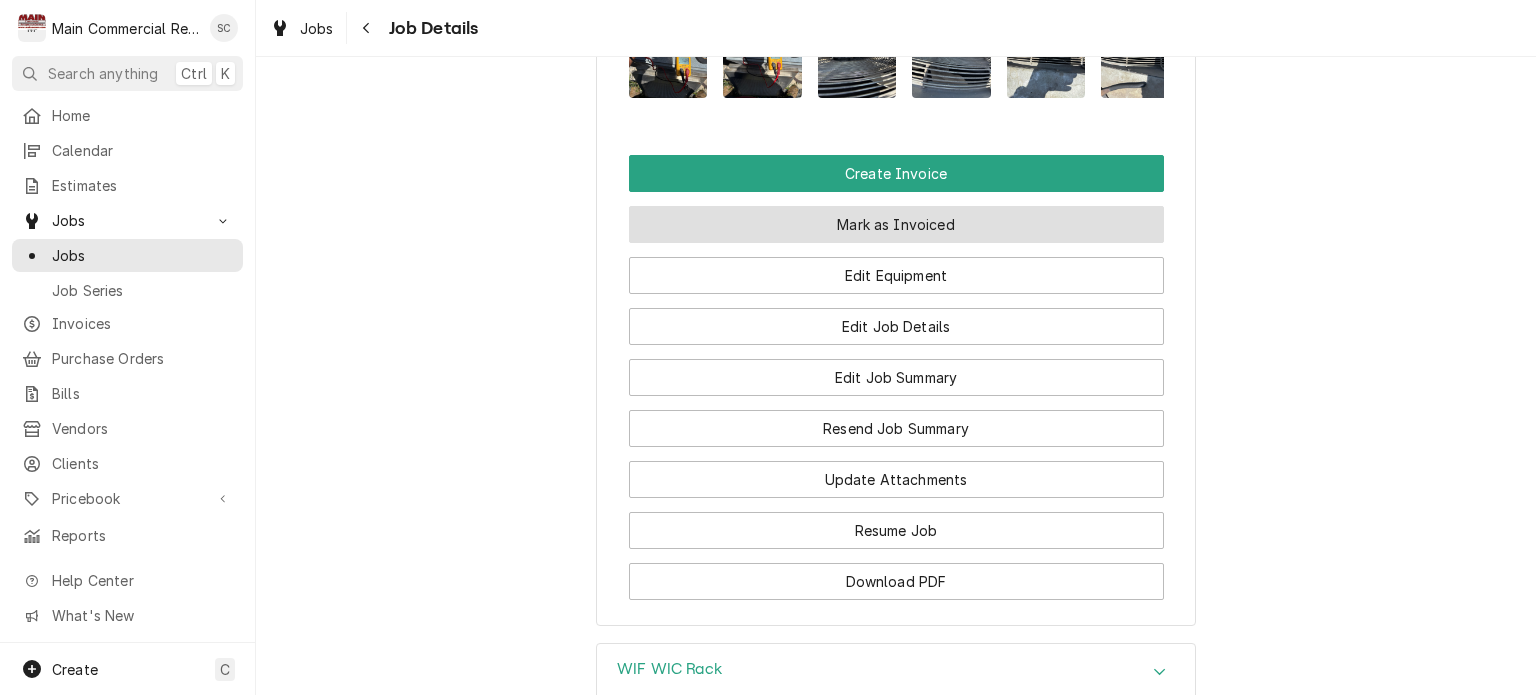 click on "Mark as Invoiced" at bounding box center (896, 224) 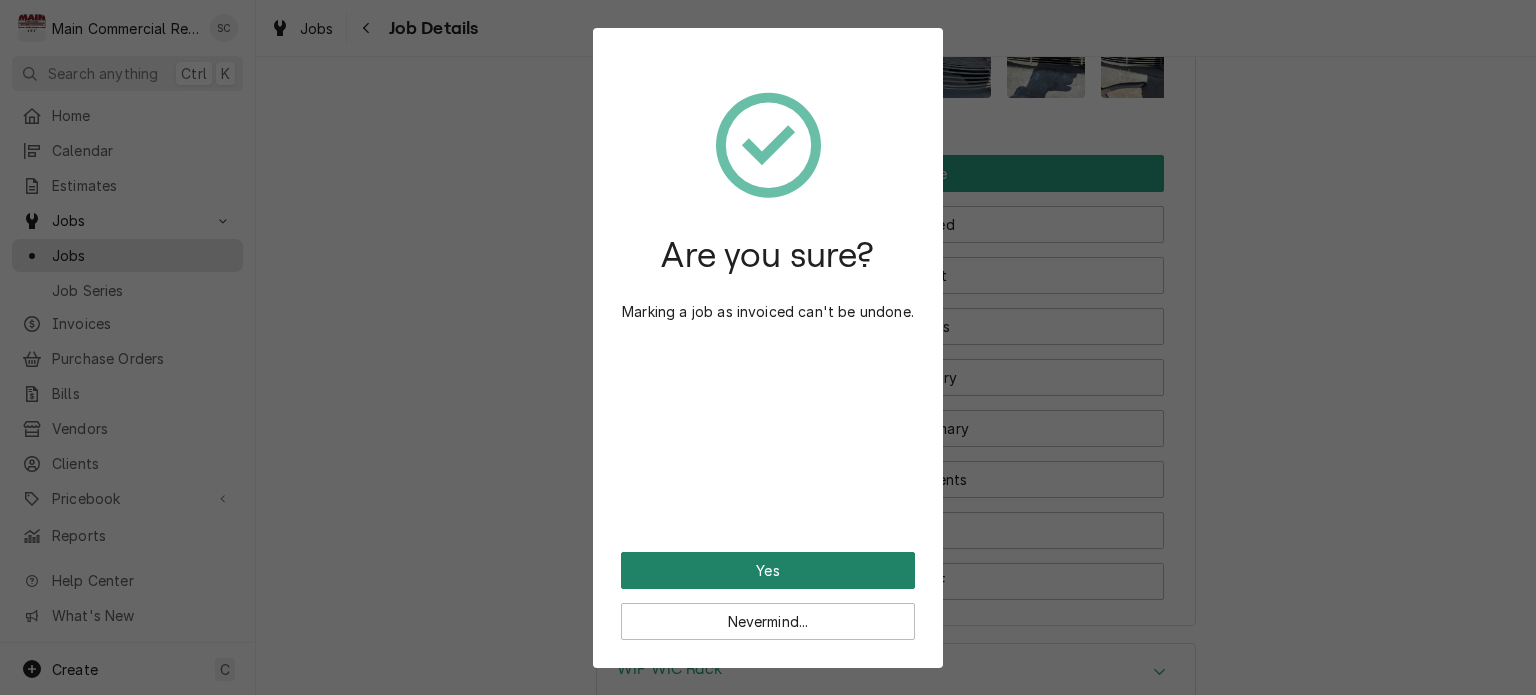 click on "Yes" at bounding box center (768, 570) 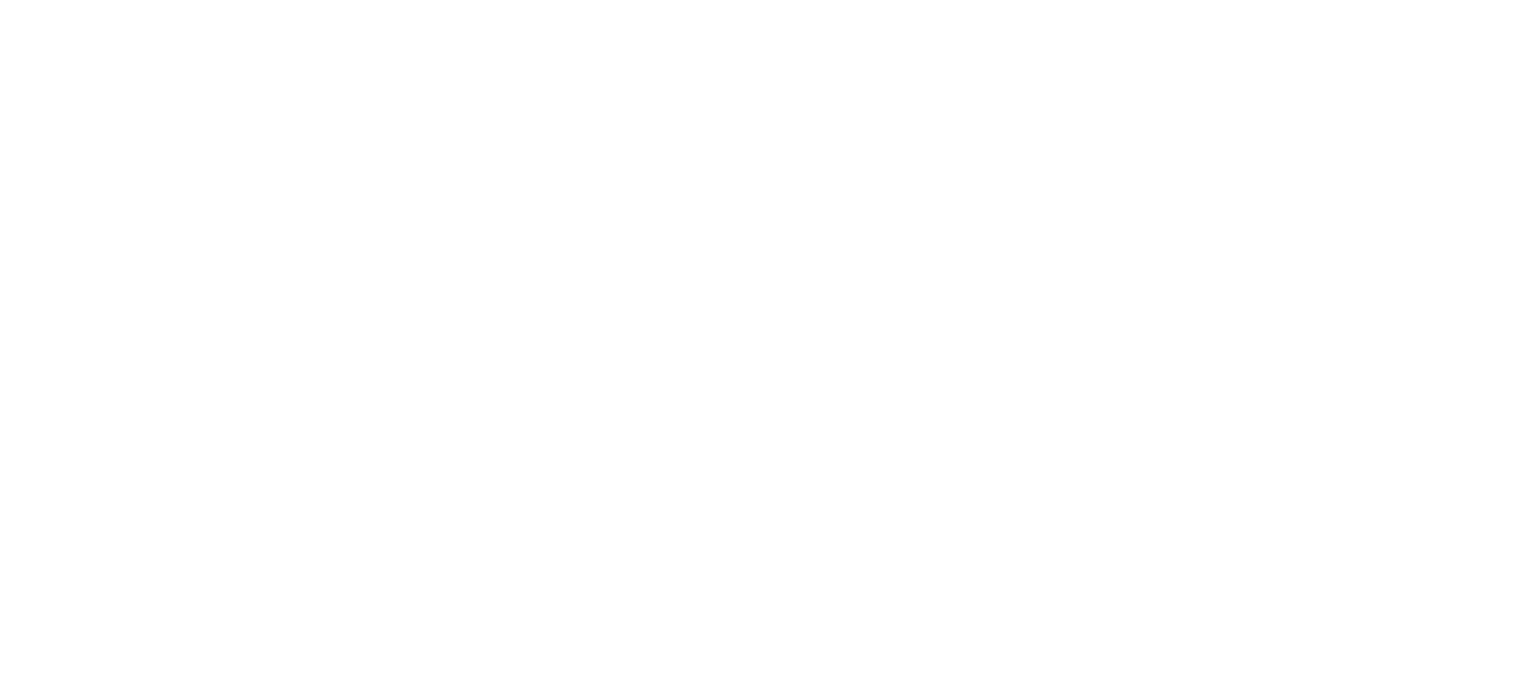 scroll, scrollTop: 0, scrollLeft: 0, axis: both 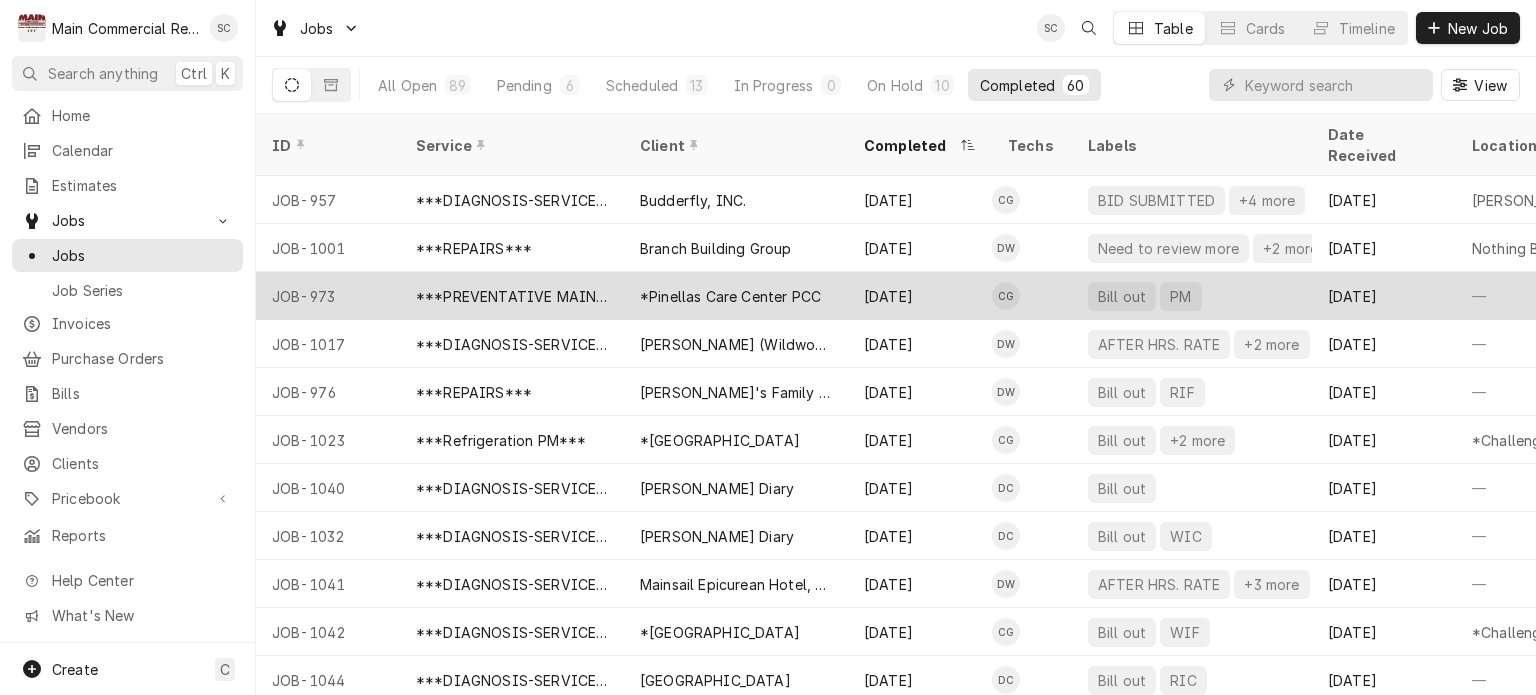 click on "*Pinellas Care Center PCC" at bounding box center (730, 296) 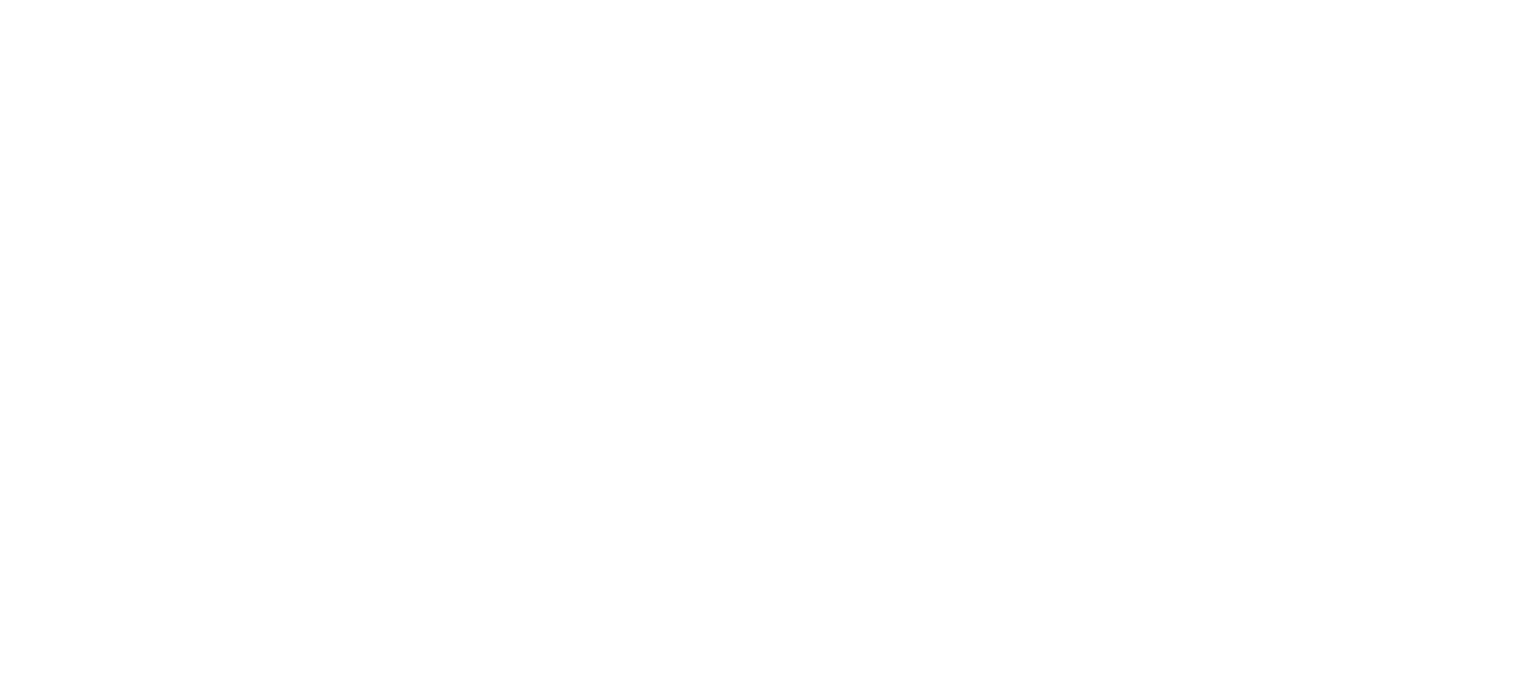 scroll, scrollTop: 0, scrollLeft: 0, axis: both 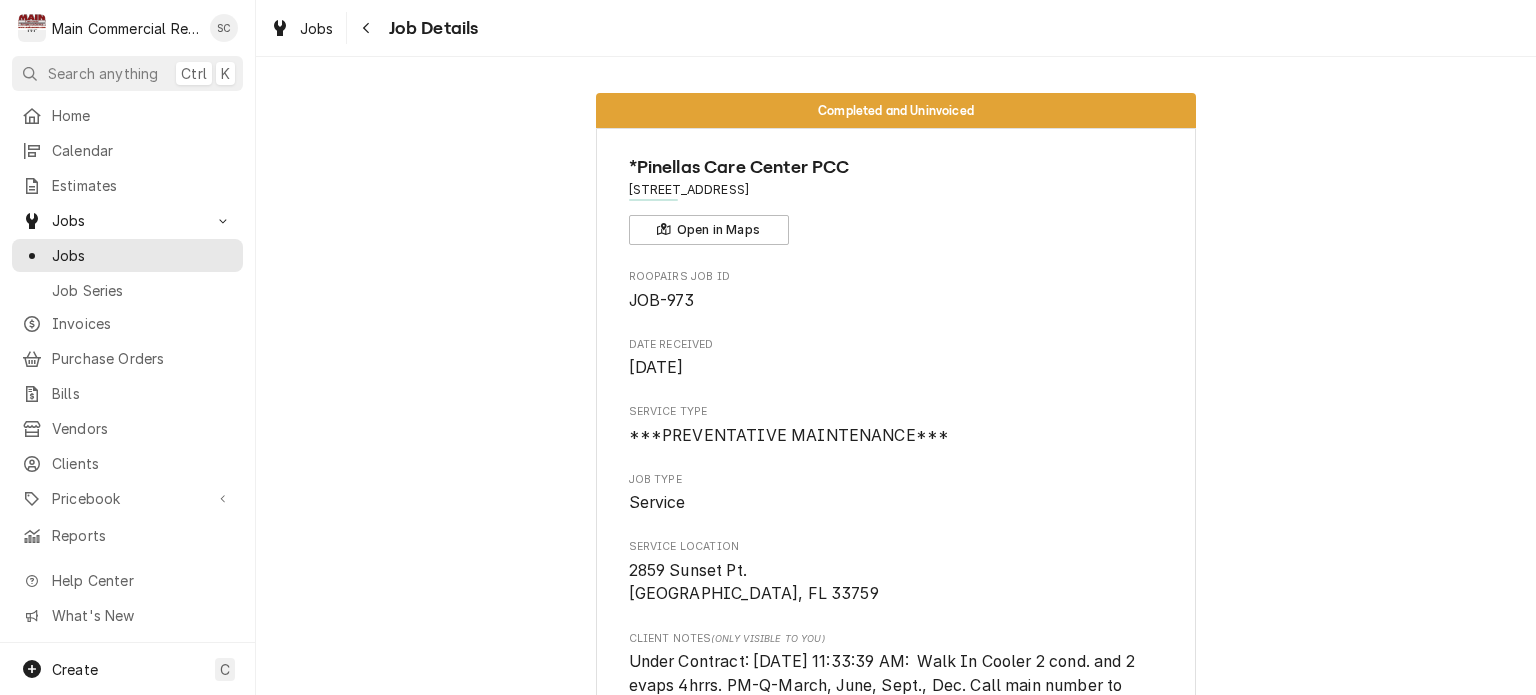 drag, startPoint x: 848, startPoint y: 191, endPoint x: 619, endPoint y: 153, distance: 232.13142 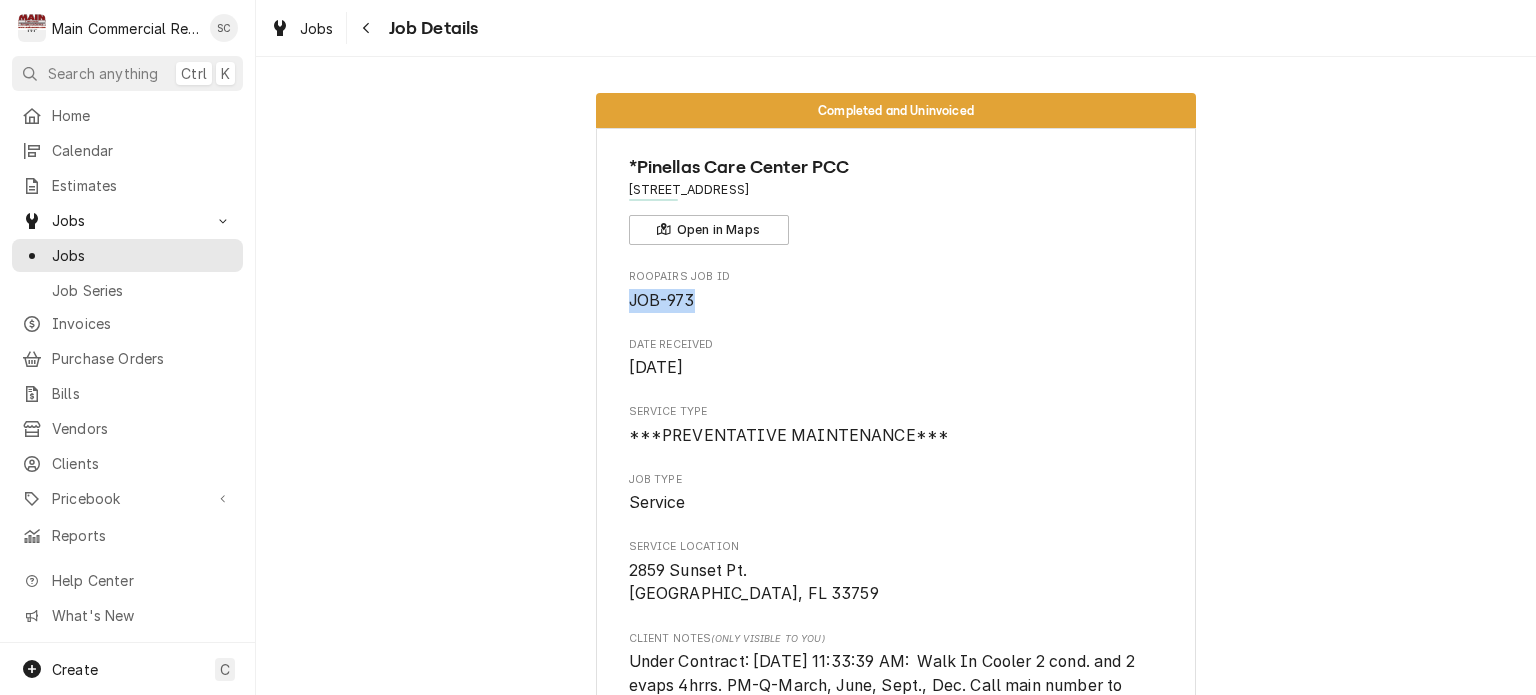 drag, startPoint x: 688, startPoint y: 302, endPoint x: 616, endPoint y: 299, distance: 72.06247 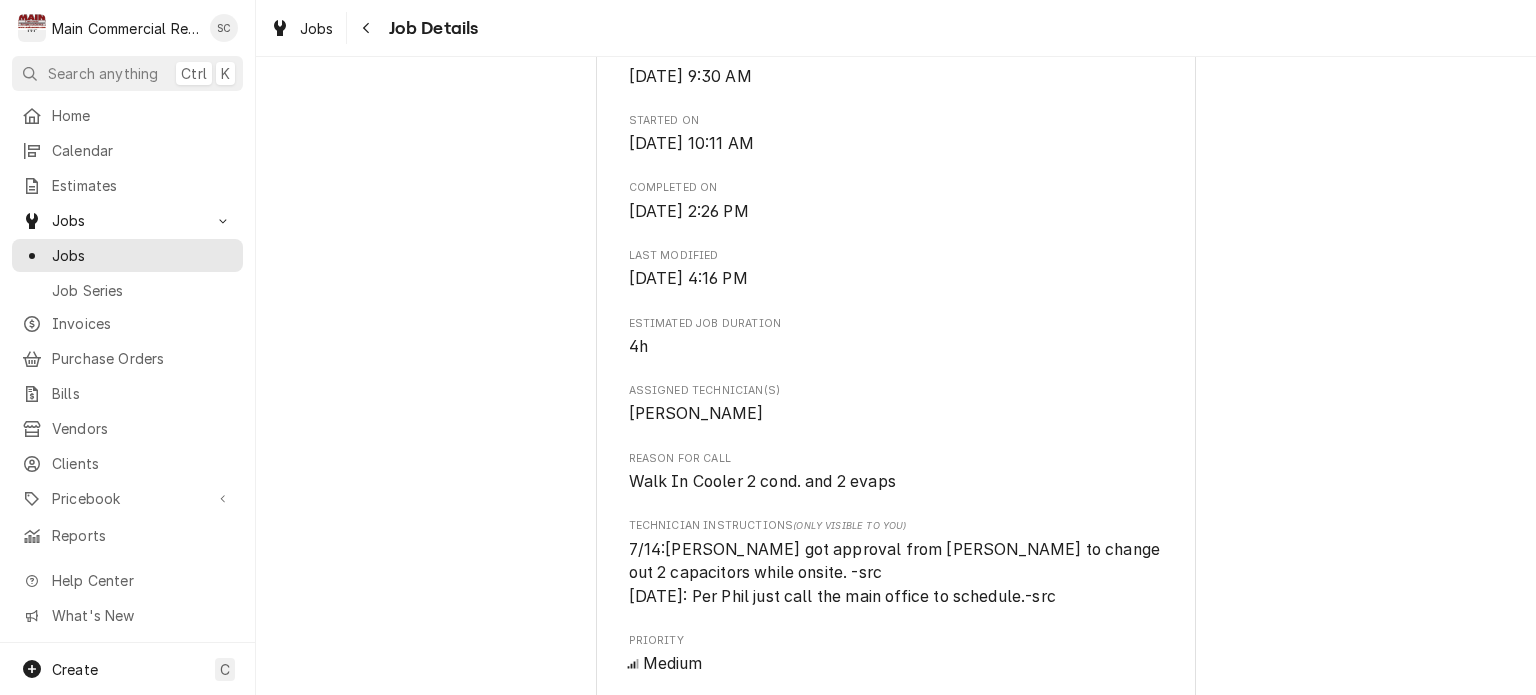 scroll, scrollTop: 800, scrollLeft: 0, axis: vertical 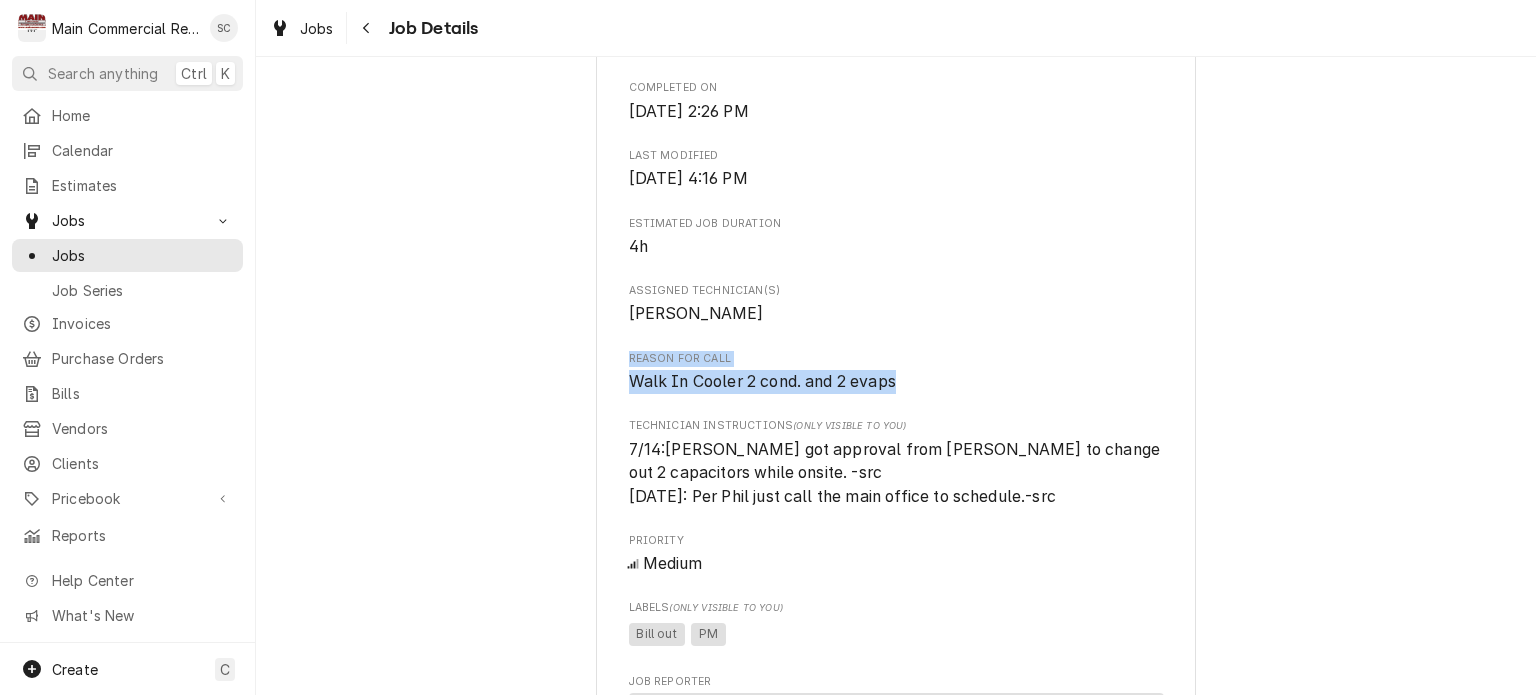 drag, startPoint x: 888, startPoint y: 369, endPoint x: 617, endPoint y: 361, distance: 271.11804 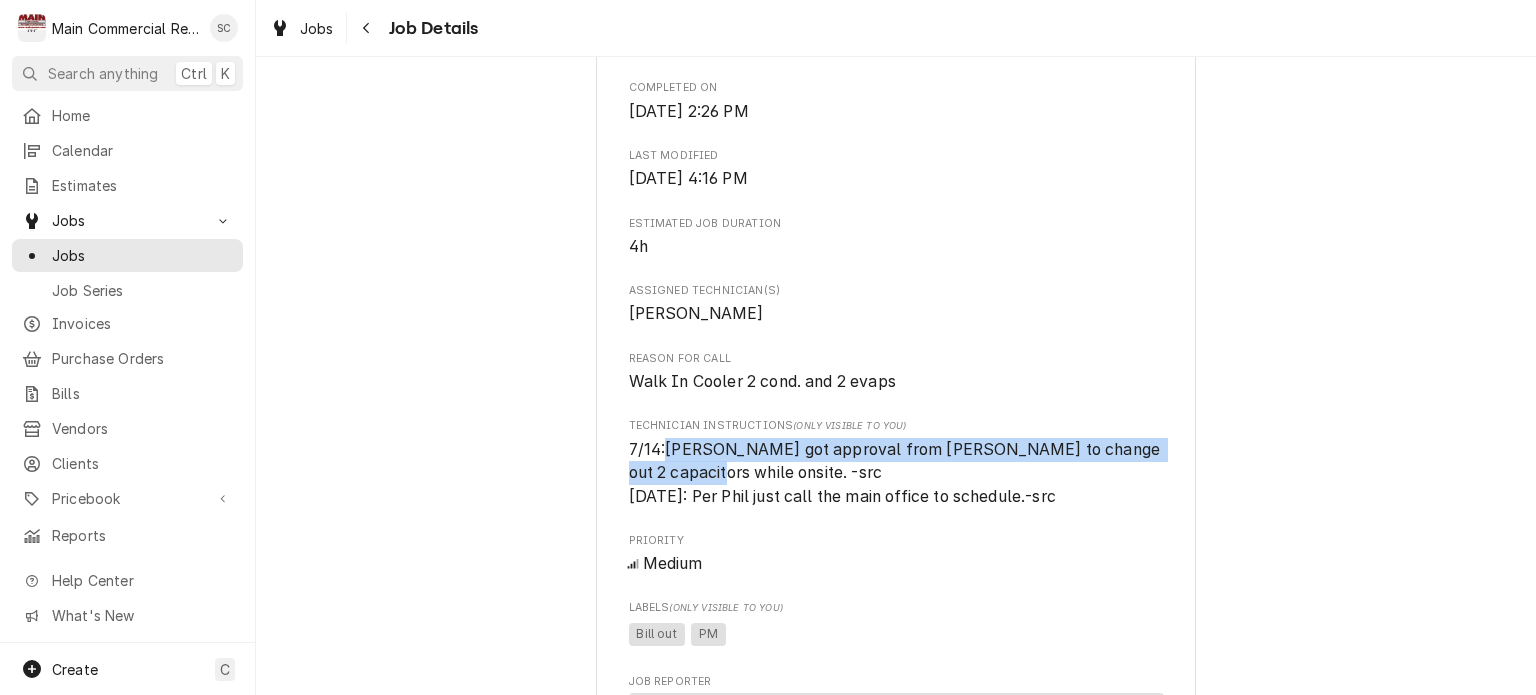 drag, startPoint x: 672, startPoint y: 470, endPoint x: 659, endPoint y: 452, distance: 22.203604 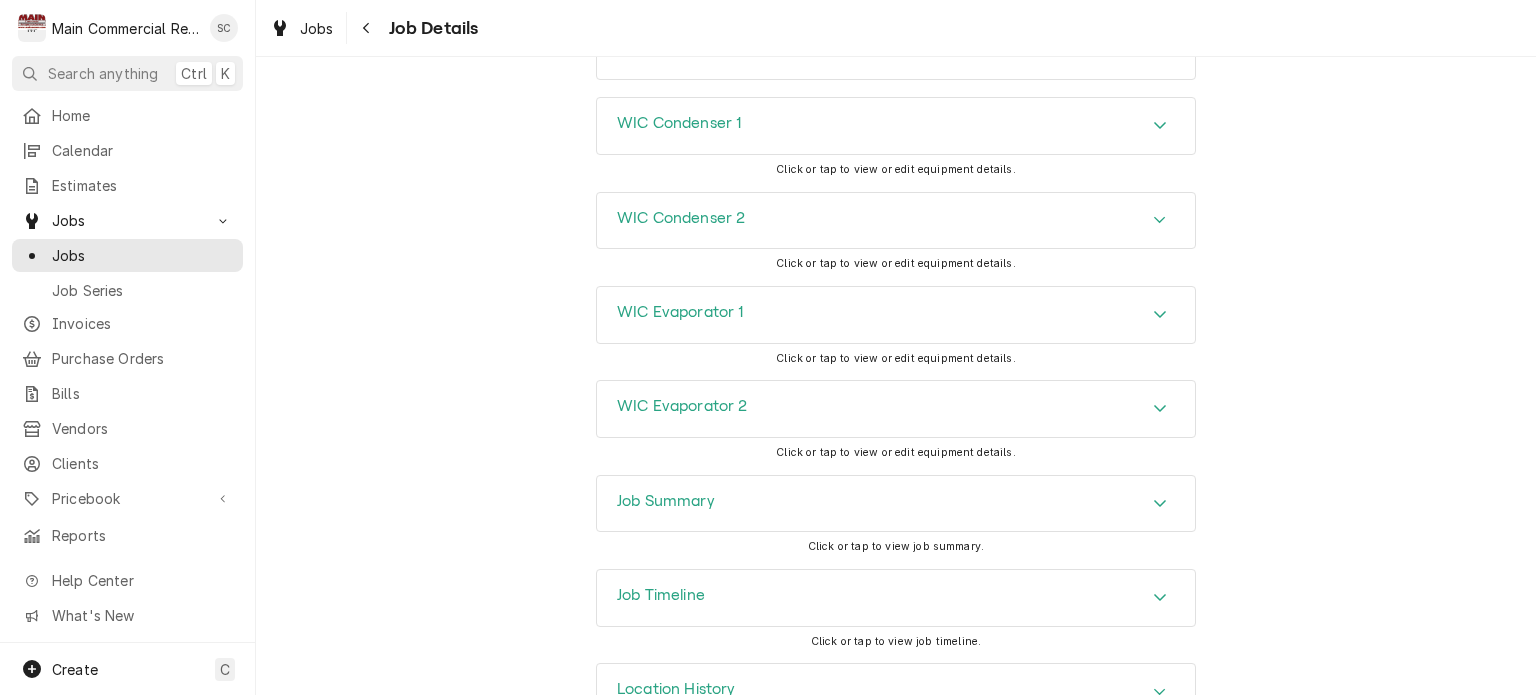 scroll, scrollTop: 2355, scrollLeft: 0, axis: vertical 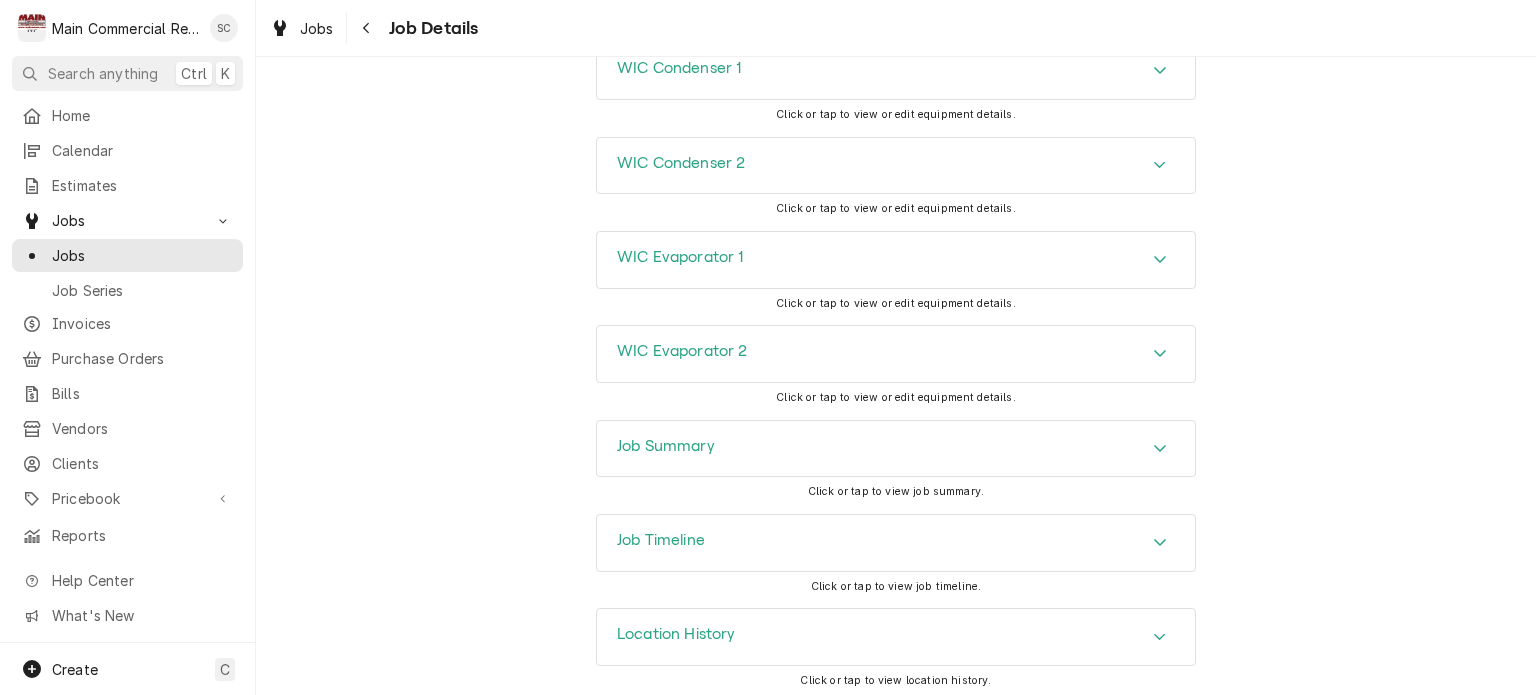 click 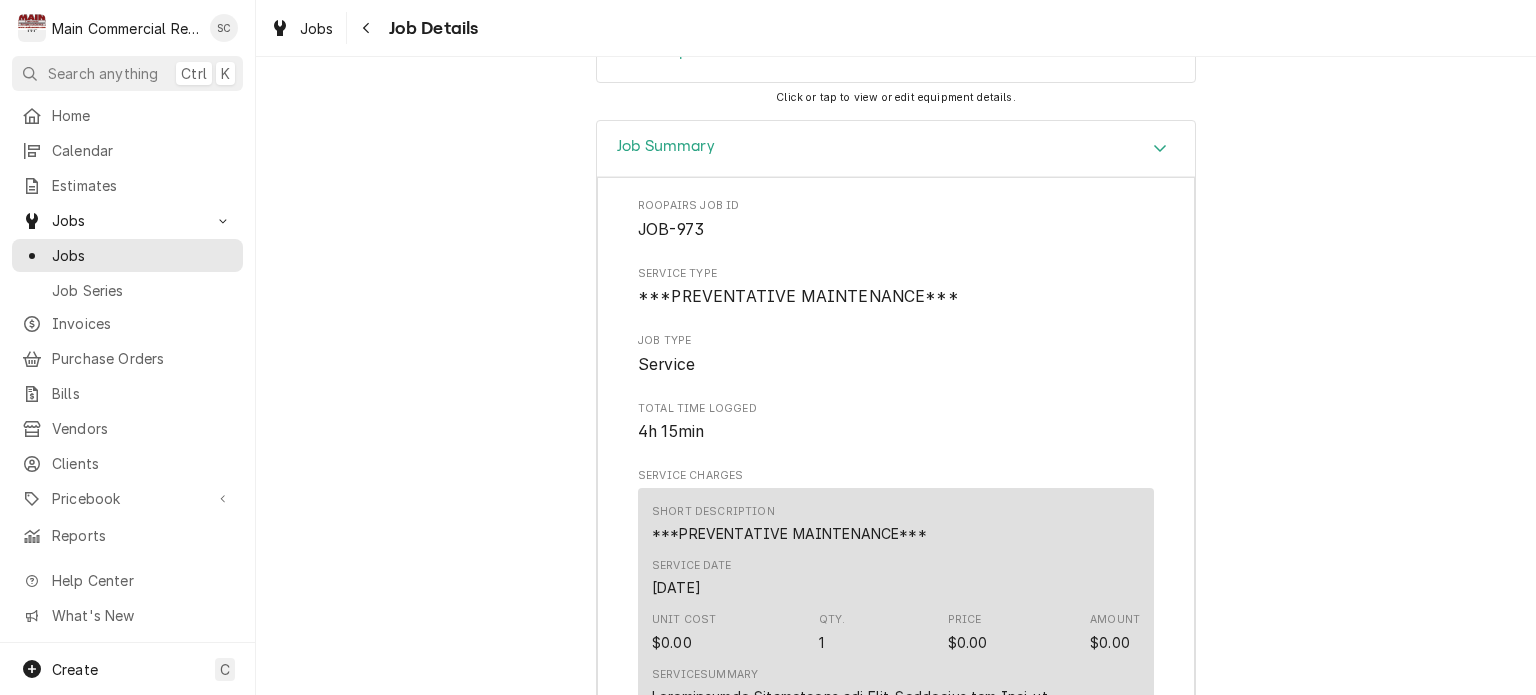 scroll, scrollTop: 3055, scrollLeft: 0, axis: vertical 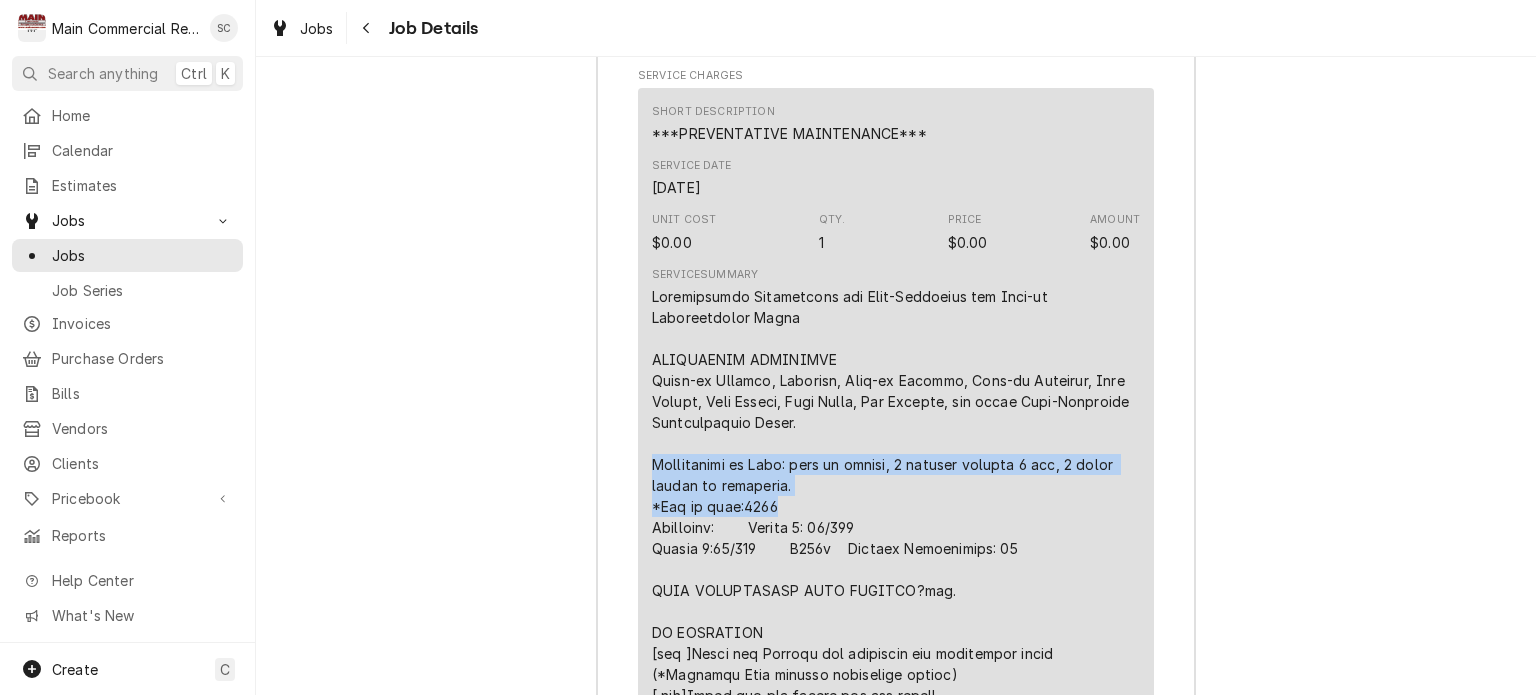drag, startPoint x: 772, startPoint y: 498, endPoint x: 639, endPoint y: 462, distance: 137.78607 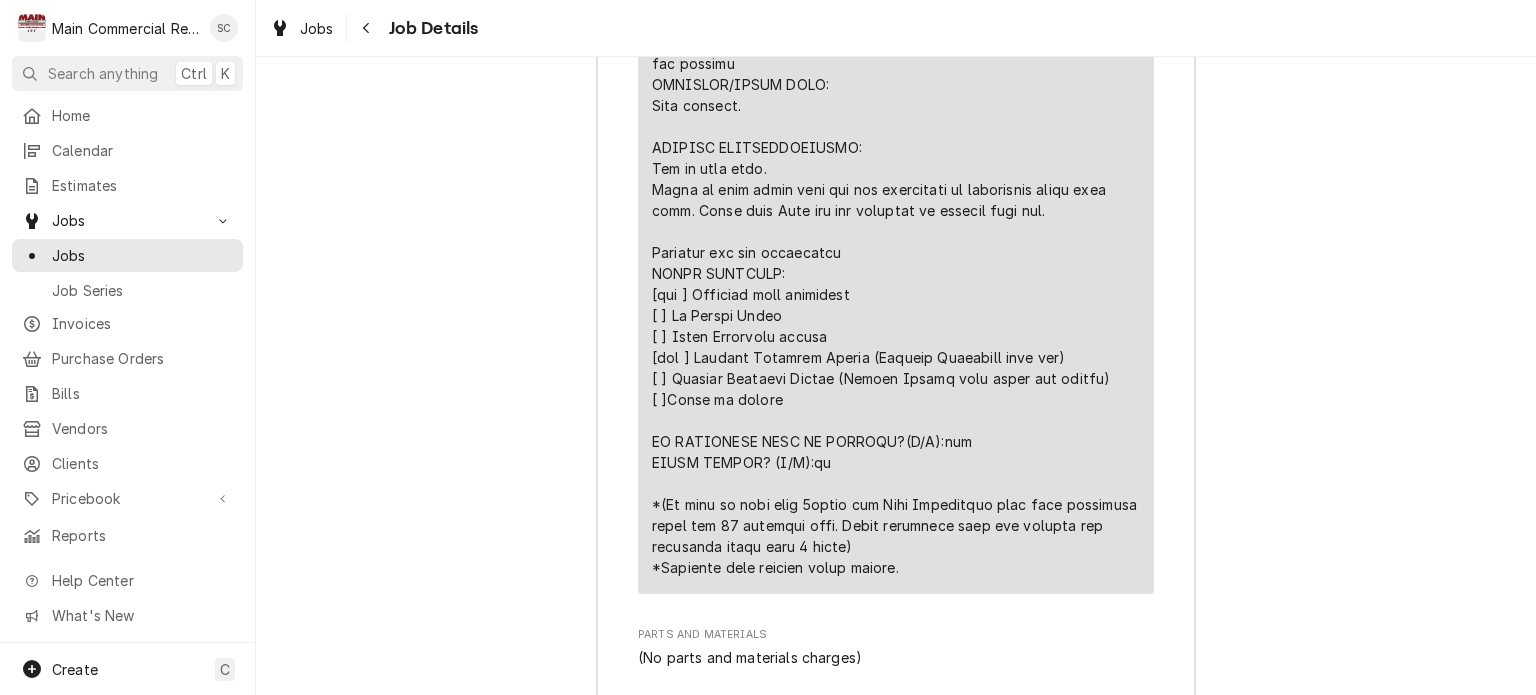 scroll, scrollTop: 3755, scrollLeft: 0, axis: vertical 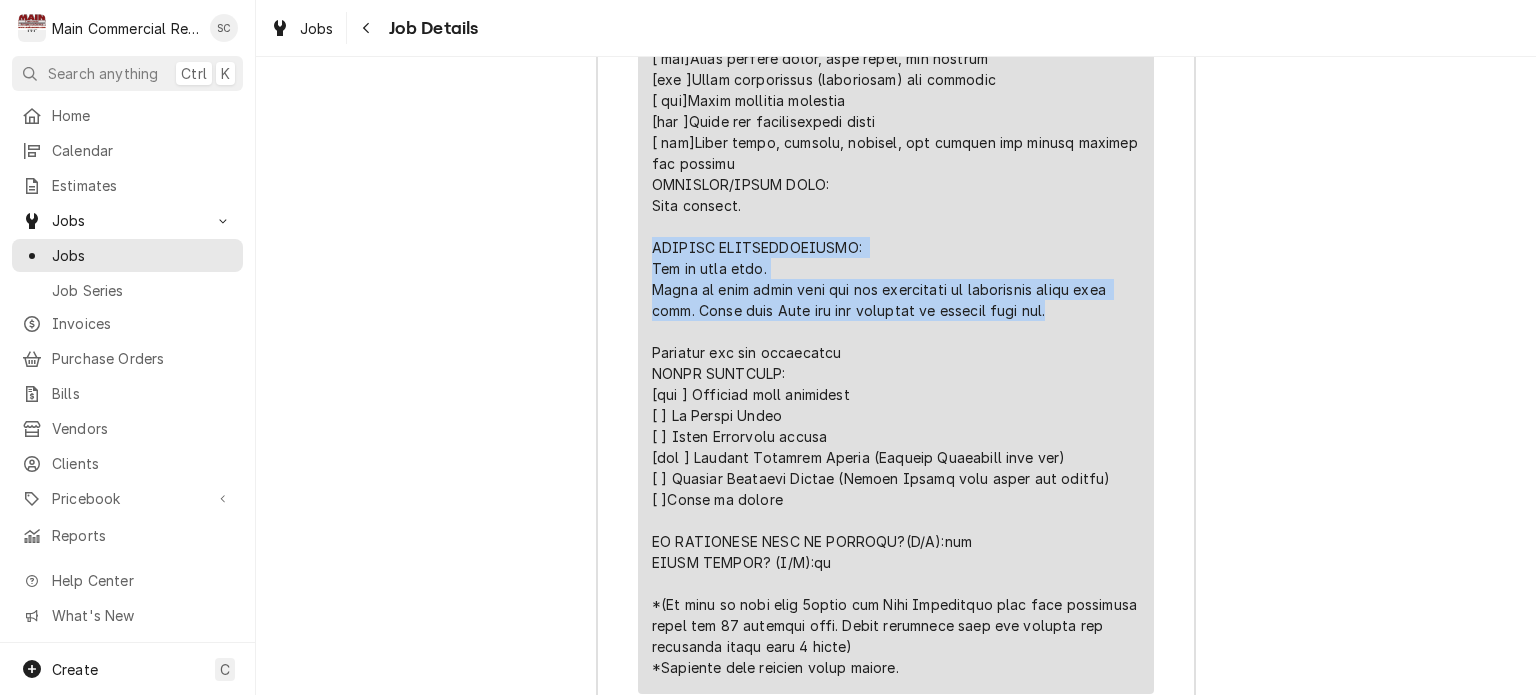 drag, startPoint x: 1048, startPoint y: 300, endPoint x: 644, endPoint y: 232, distance: 409.6828 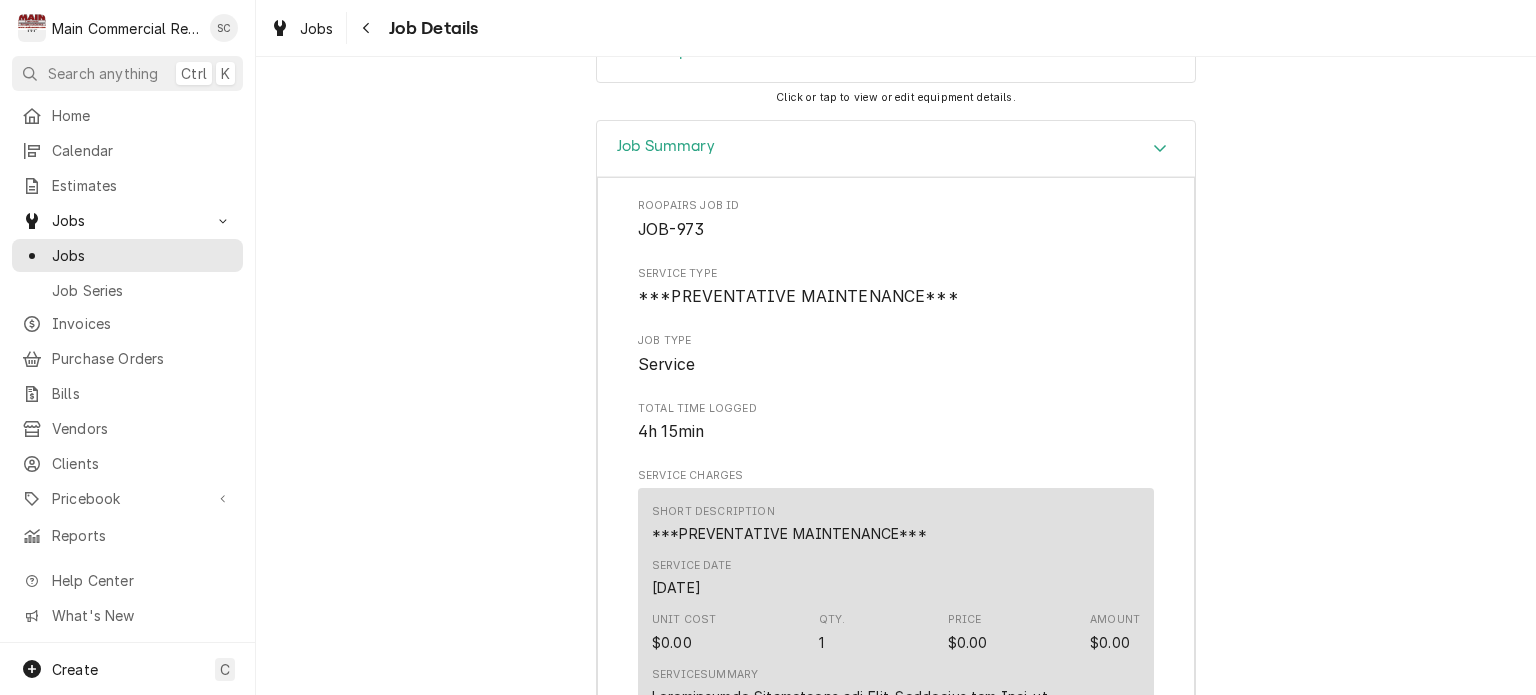 scroll, scrollTop: 2555, scrollLeft: 0, axis: vertical 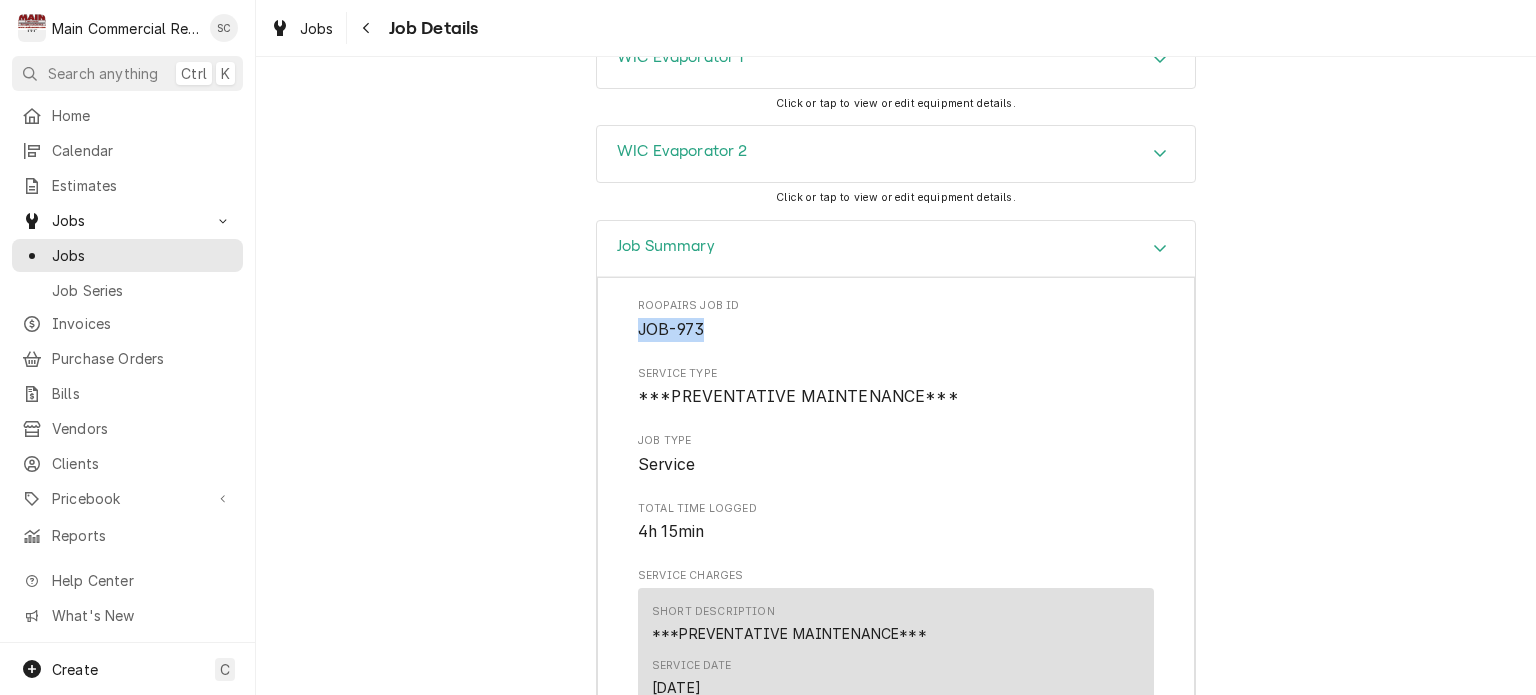 drag, startPoint x: 722, startPoint y: 313, endPoint x: 641, endPoint y: 318, distance: 81.154175 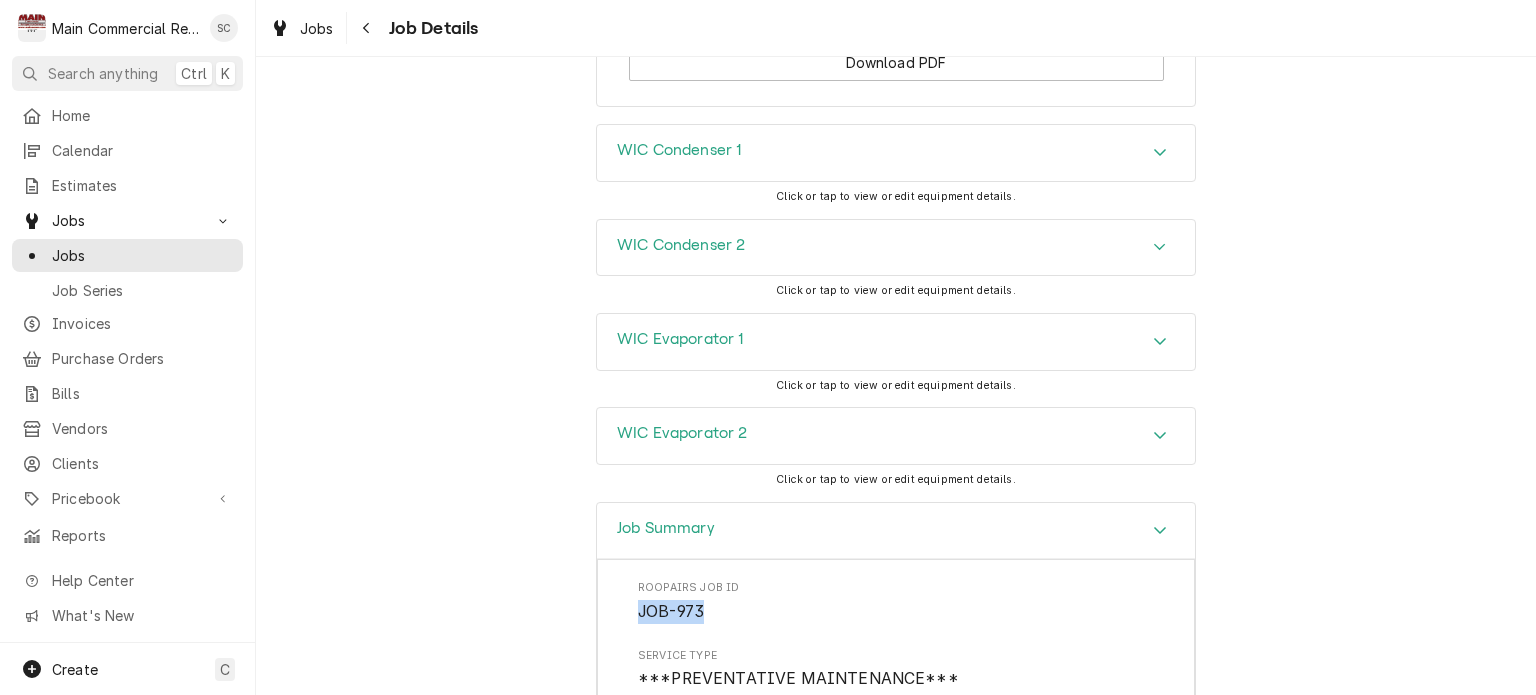 scroll, scrollTop: 1973, scrollLeft: 0, axis: vertical 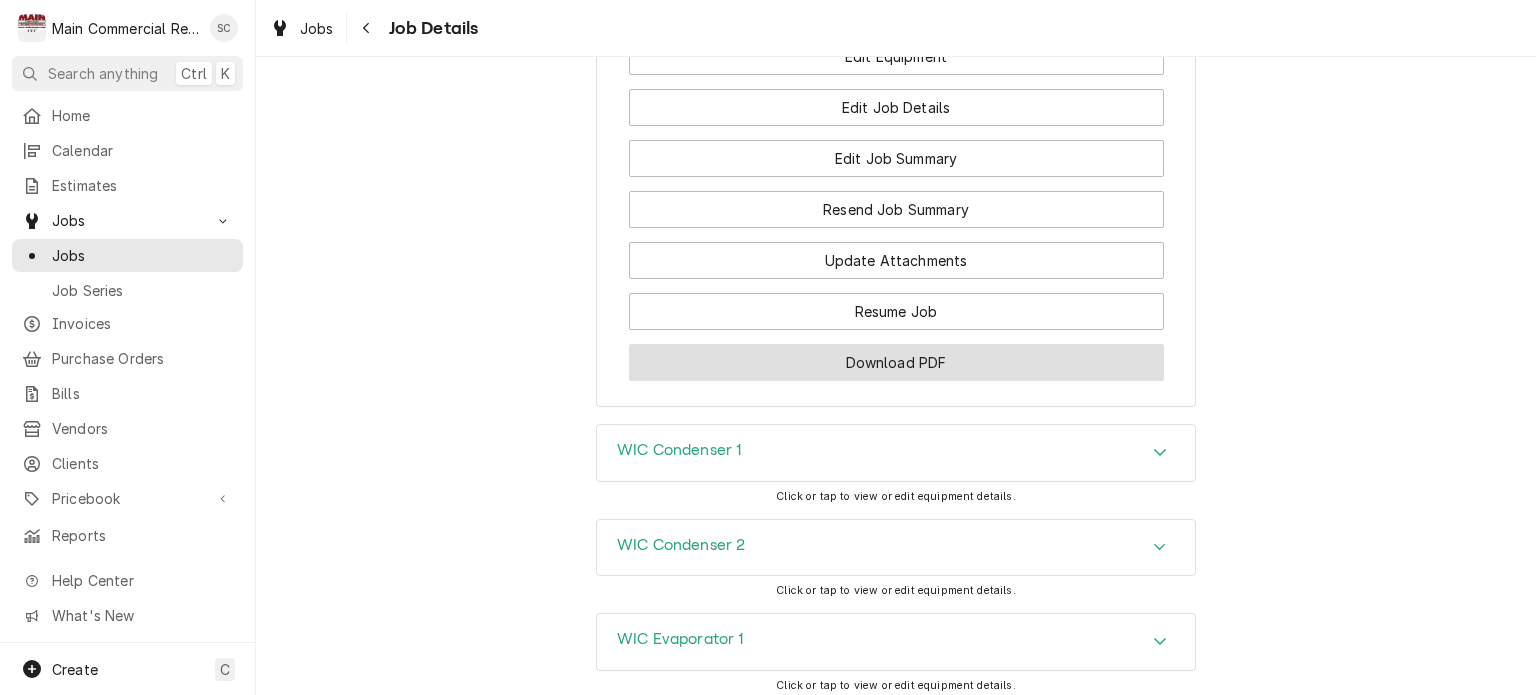 click on "Download PDF" at bounding box center (896, 362) 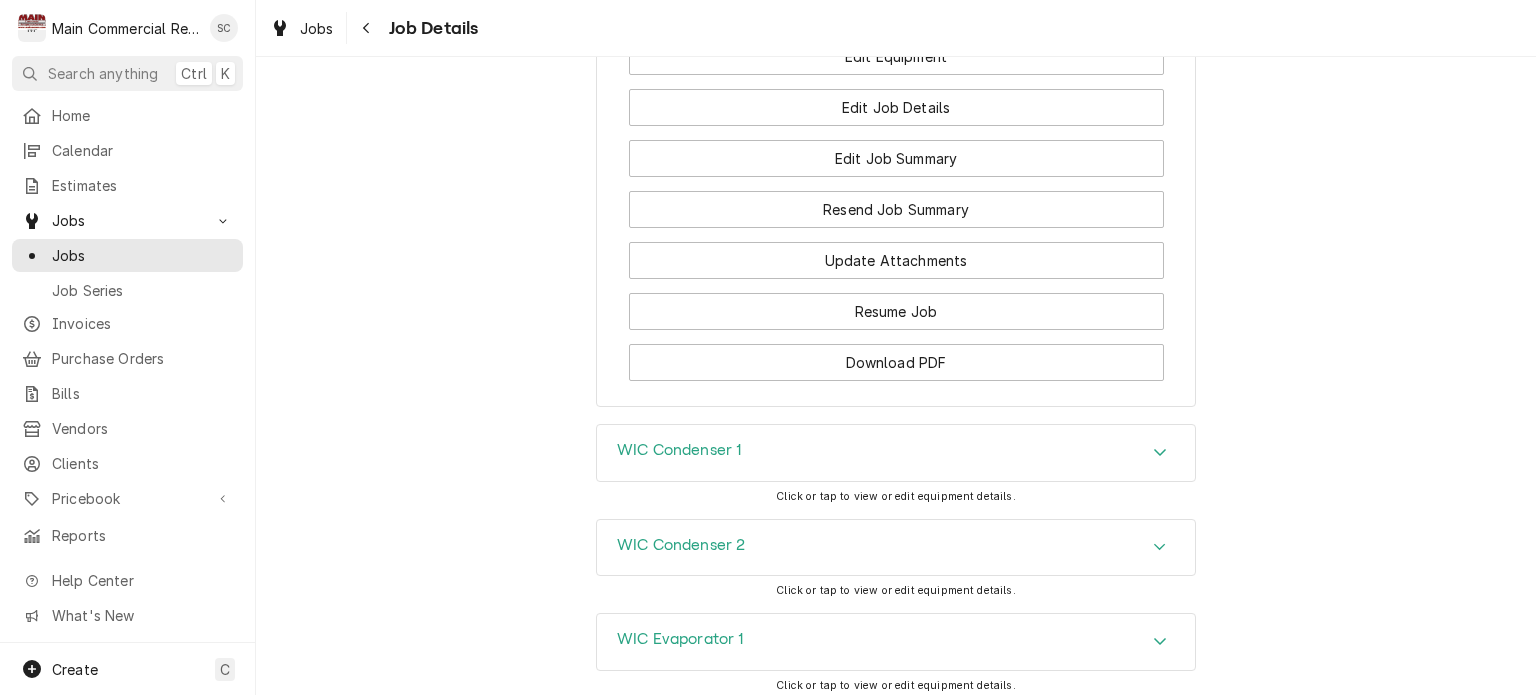 scroll, scrollTop: 1773, scrollLeft: 0, axis: vertical 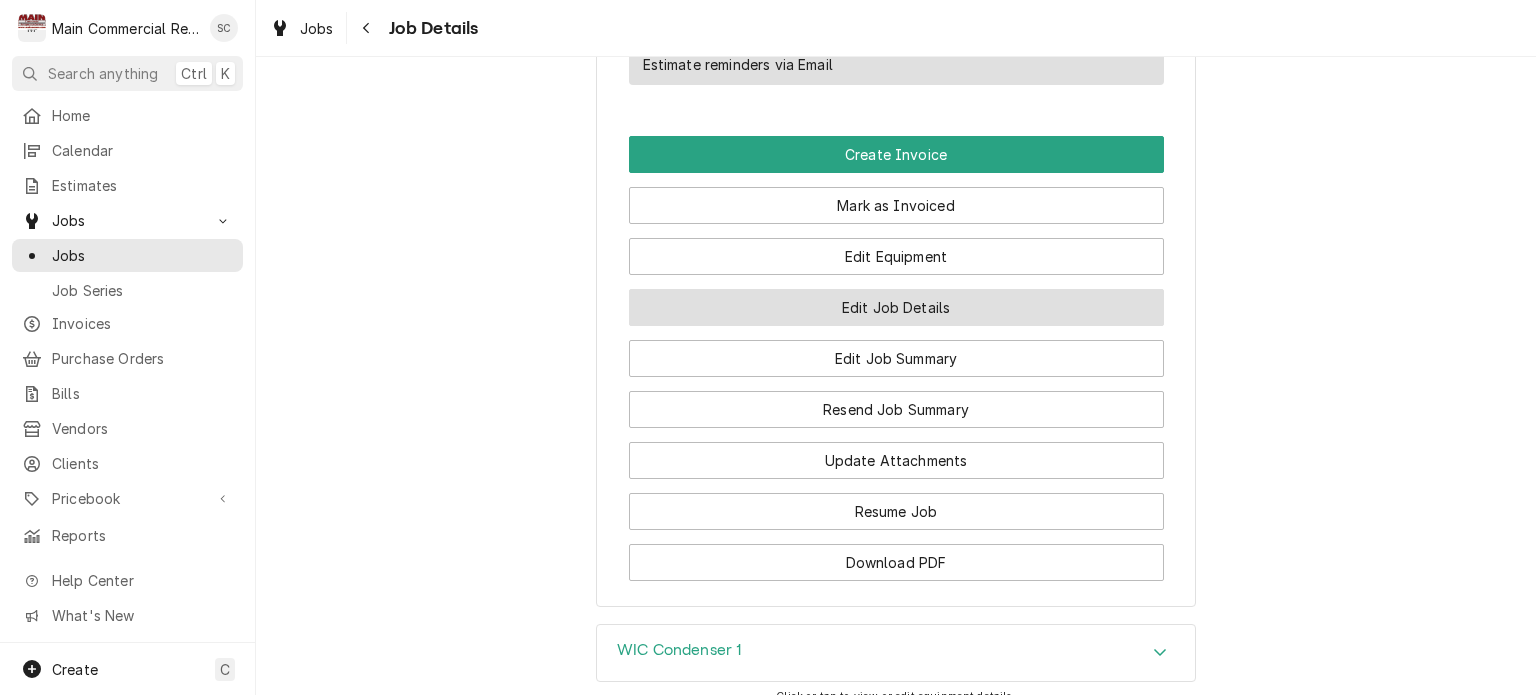 click on "Edit Job Details" at bounding box center (896, 307) 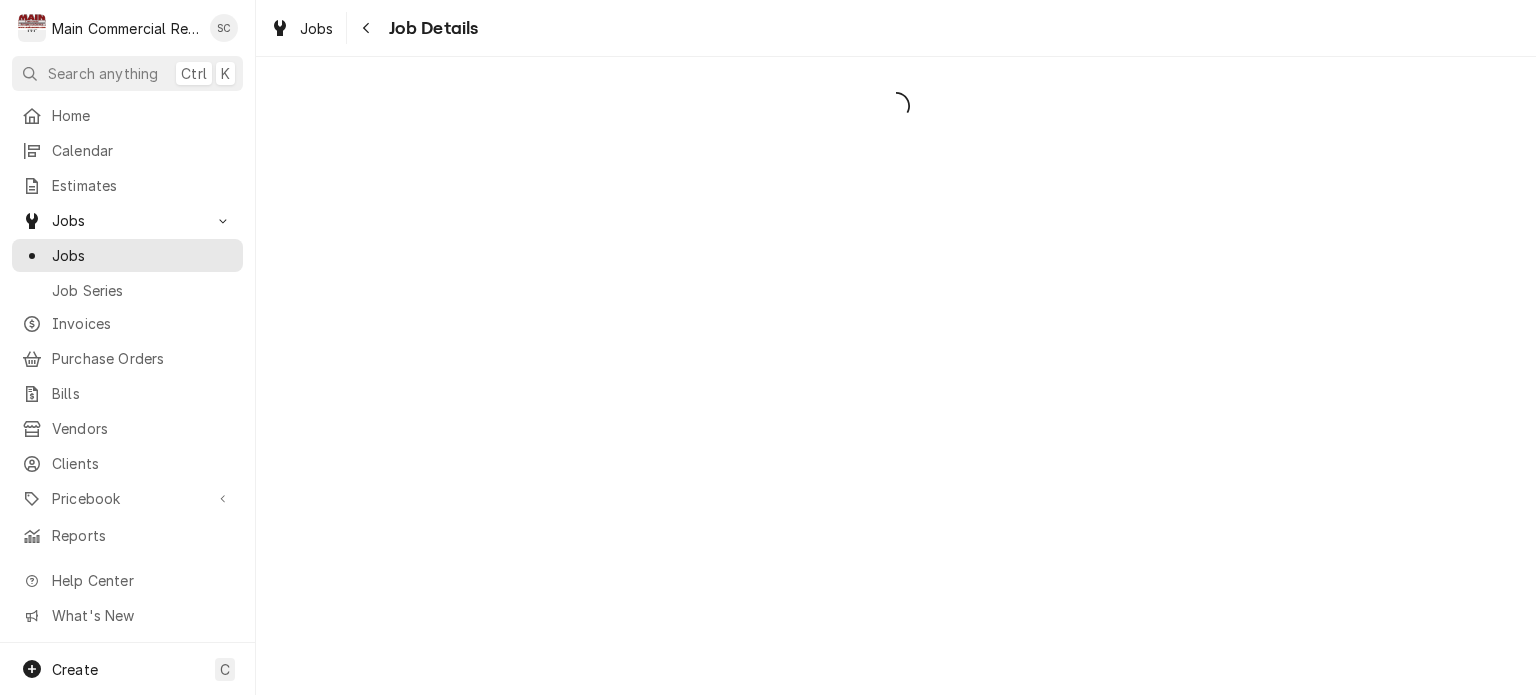scroll, scrollTop: 0, scrollLeft: 0, axis: both 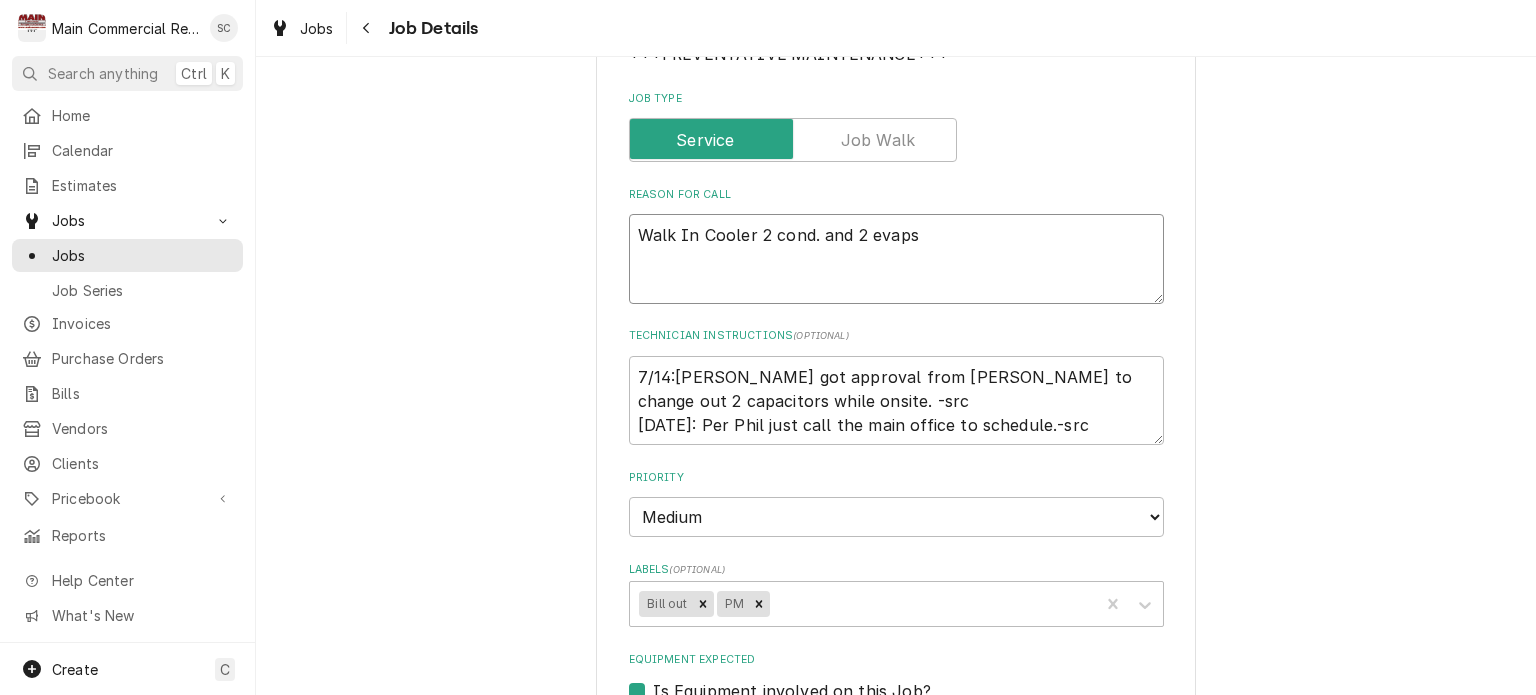 click on "Walk In Cooler 2 cond. and 2 evaps" at bounding box center [896, 259] 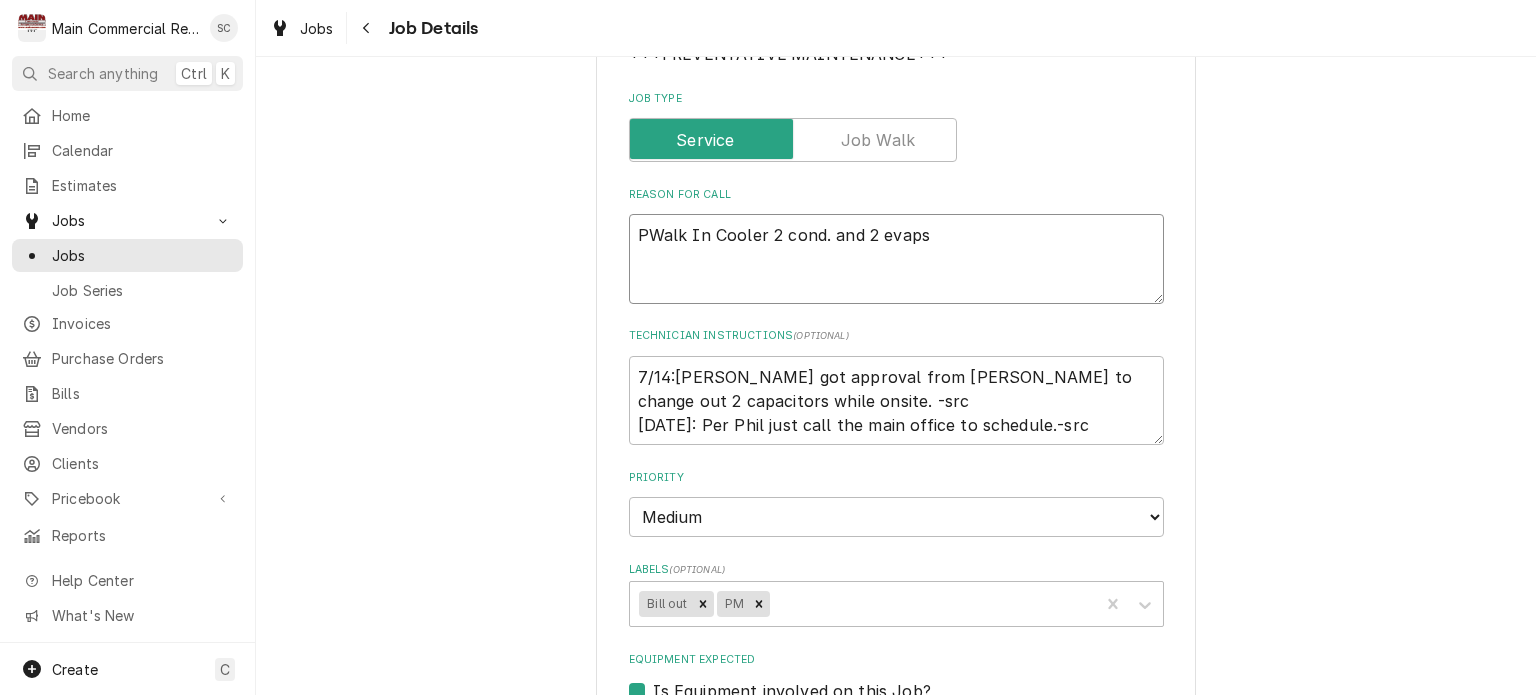 type on "x" 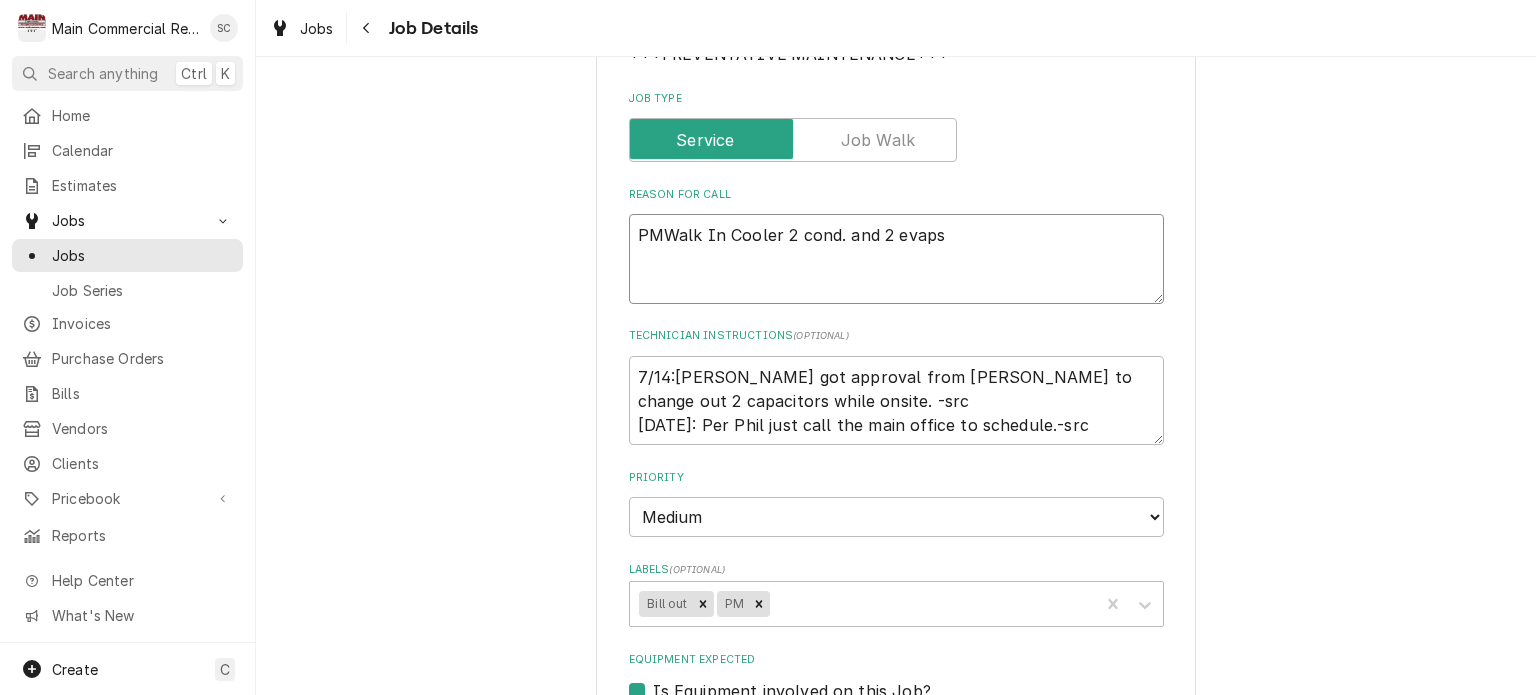 type on "x" 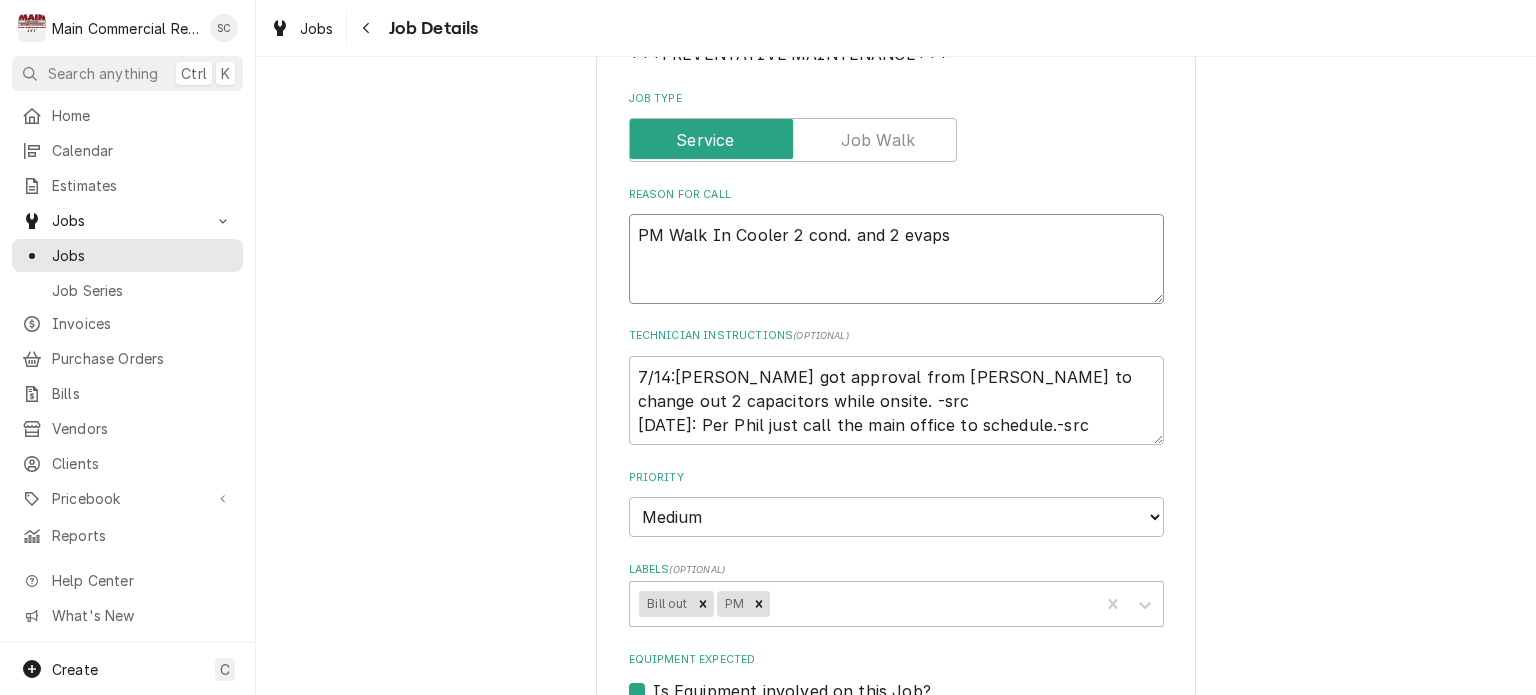 type on "x" 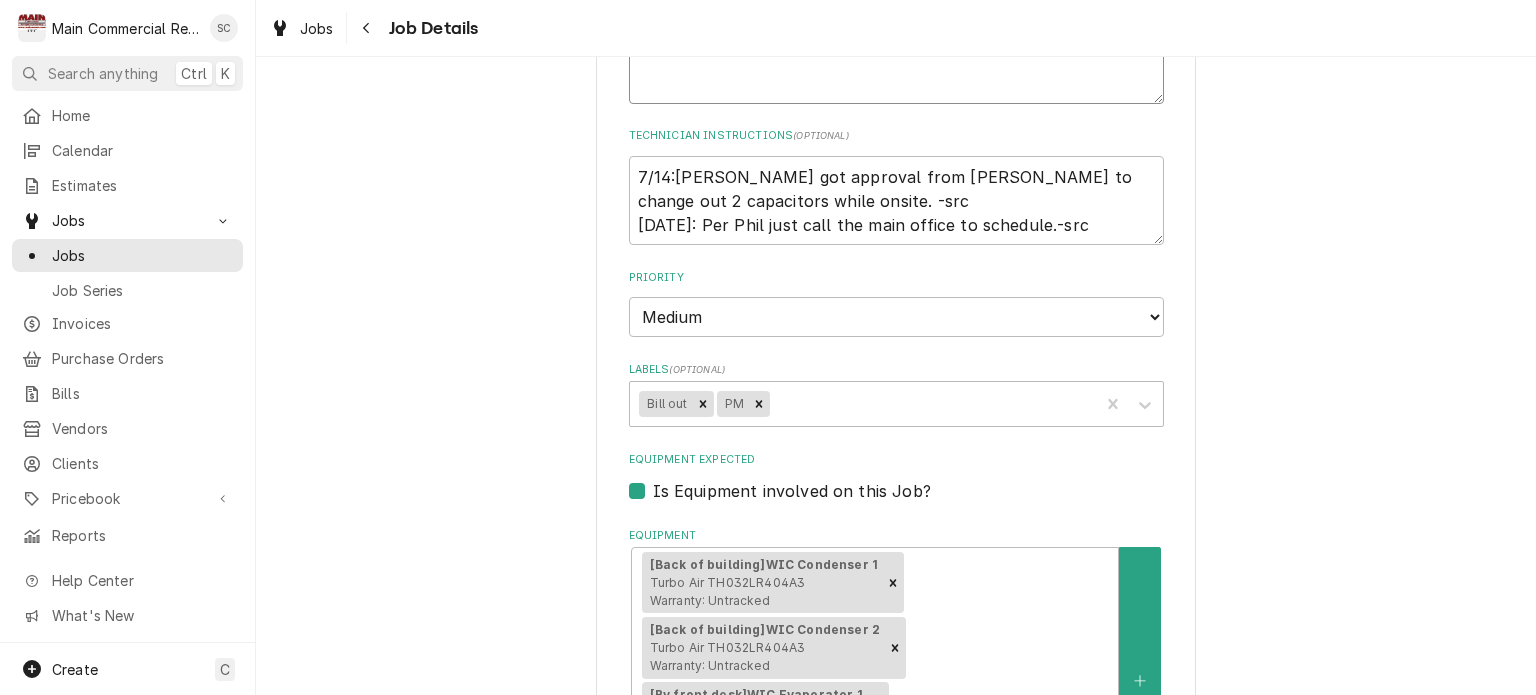 scroll, scrollTop: 600, scrollLeft: 0, axis: vertical 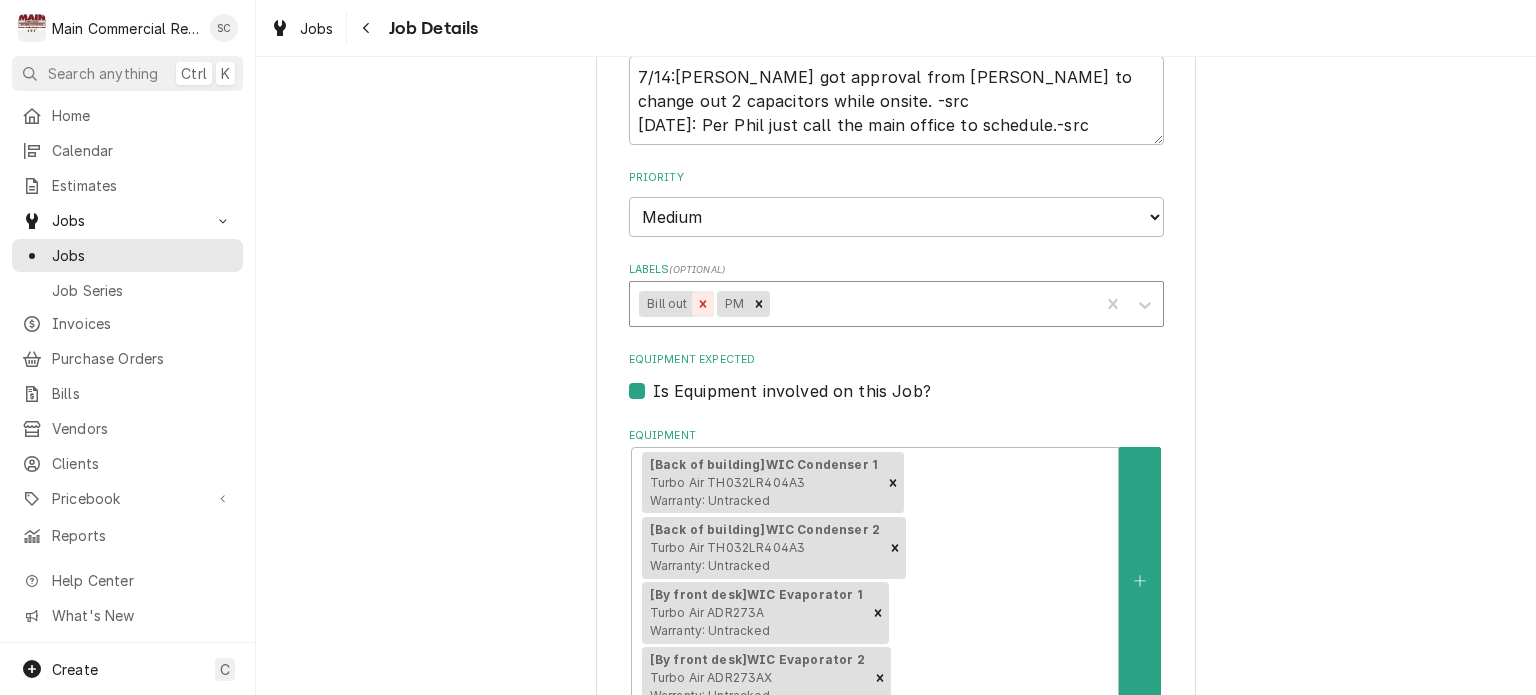 click 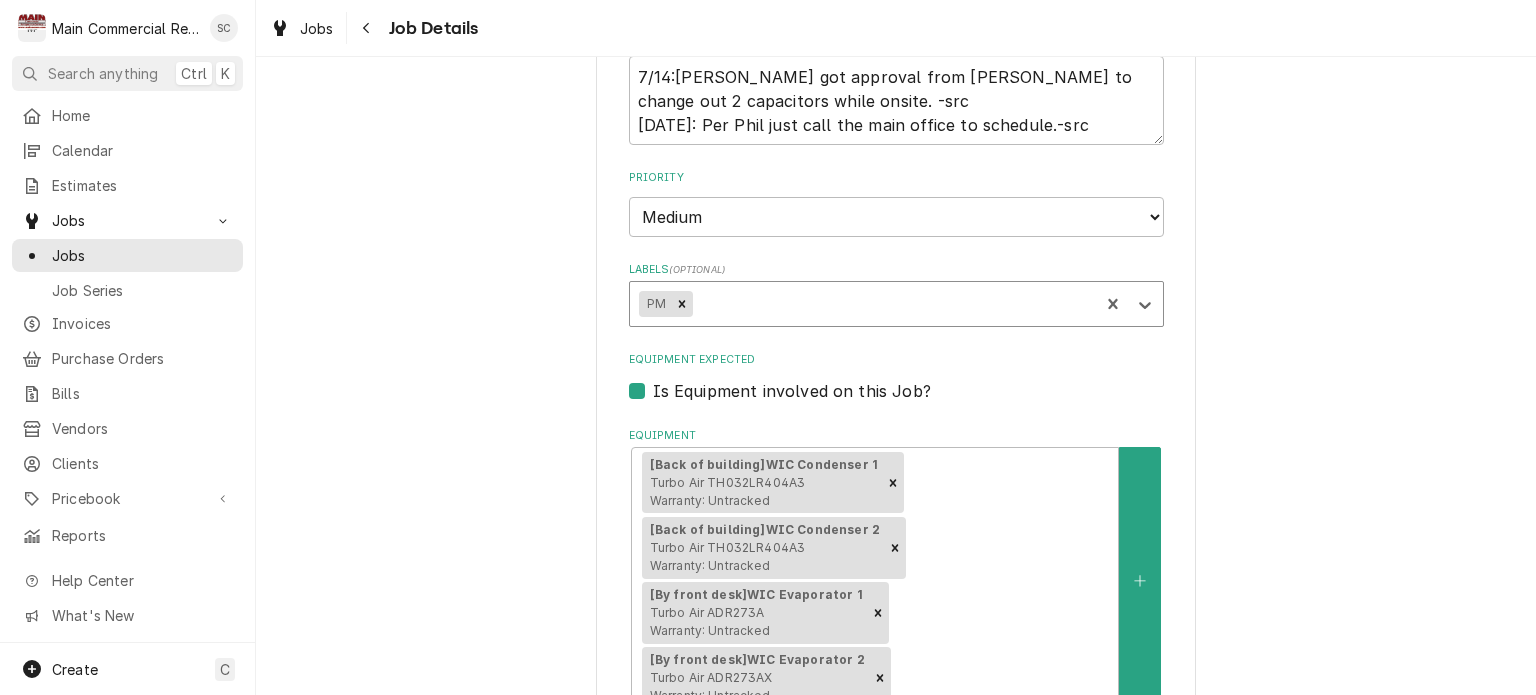 type on "x" 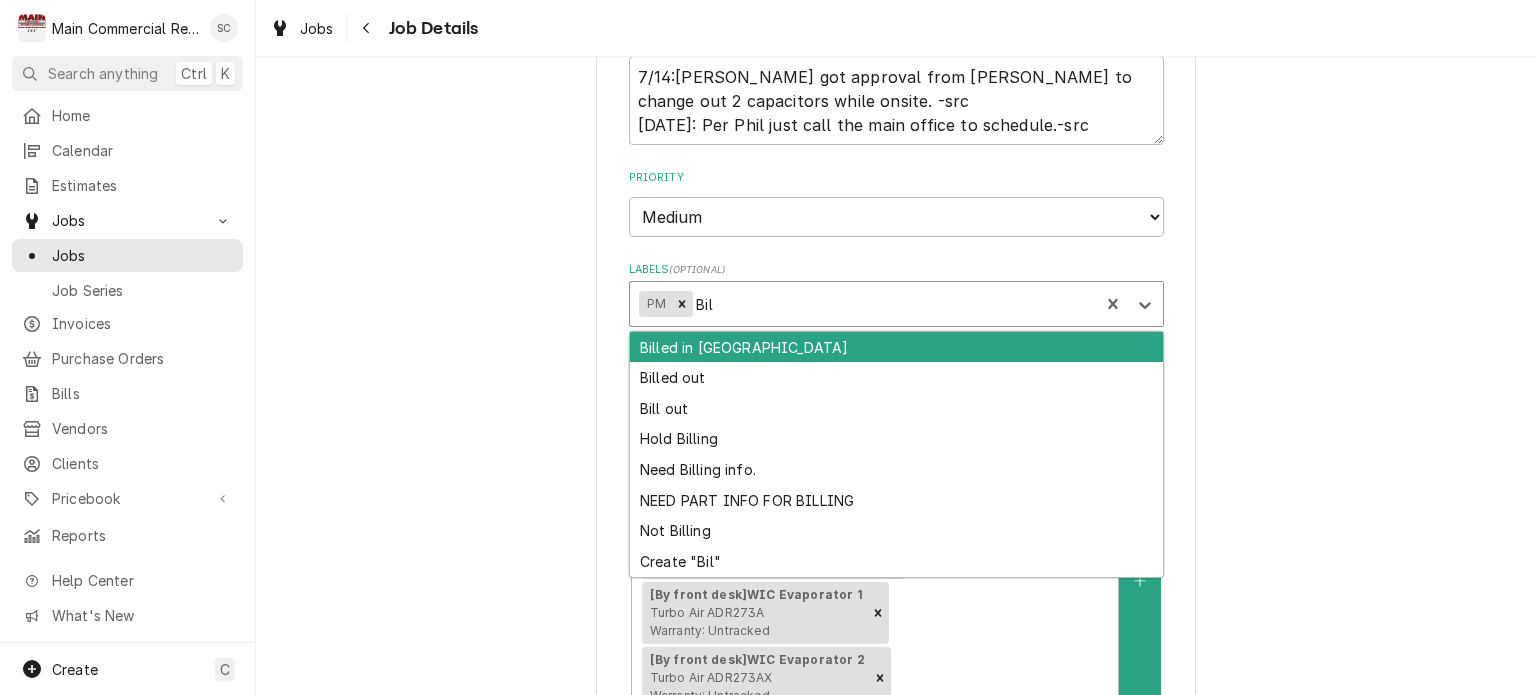 type on "Bill" 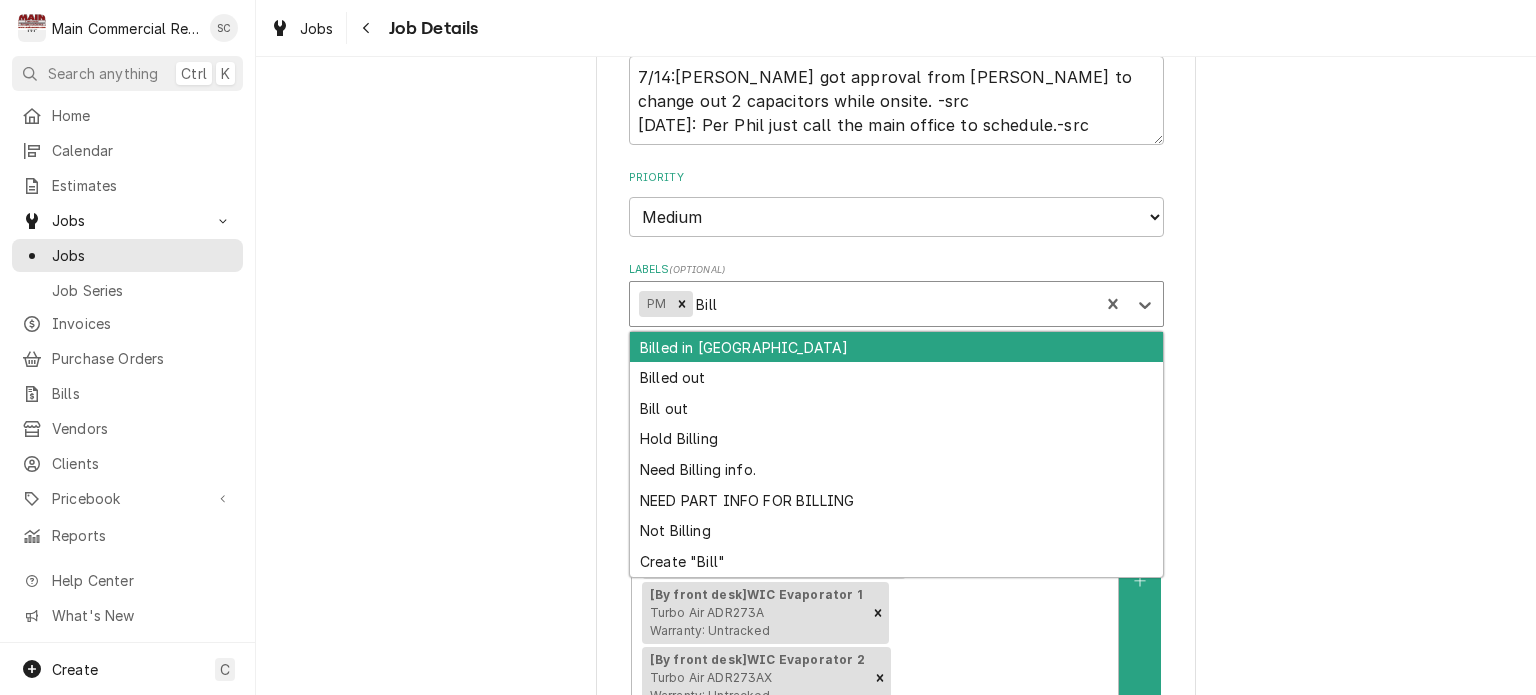 click on "Billed in [GEOGRAPHIC_DATA]" at bounding box center [896, 347] 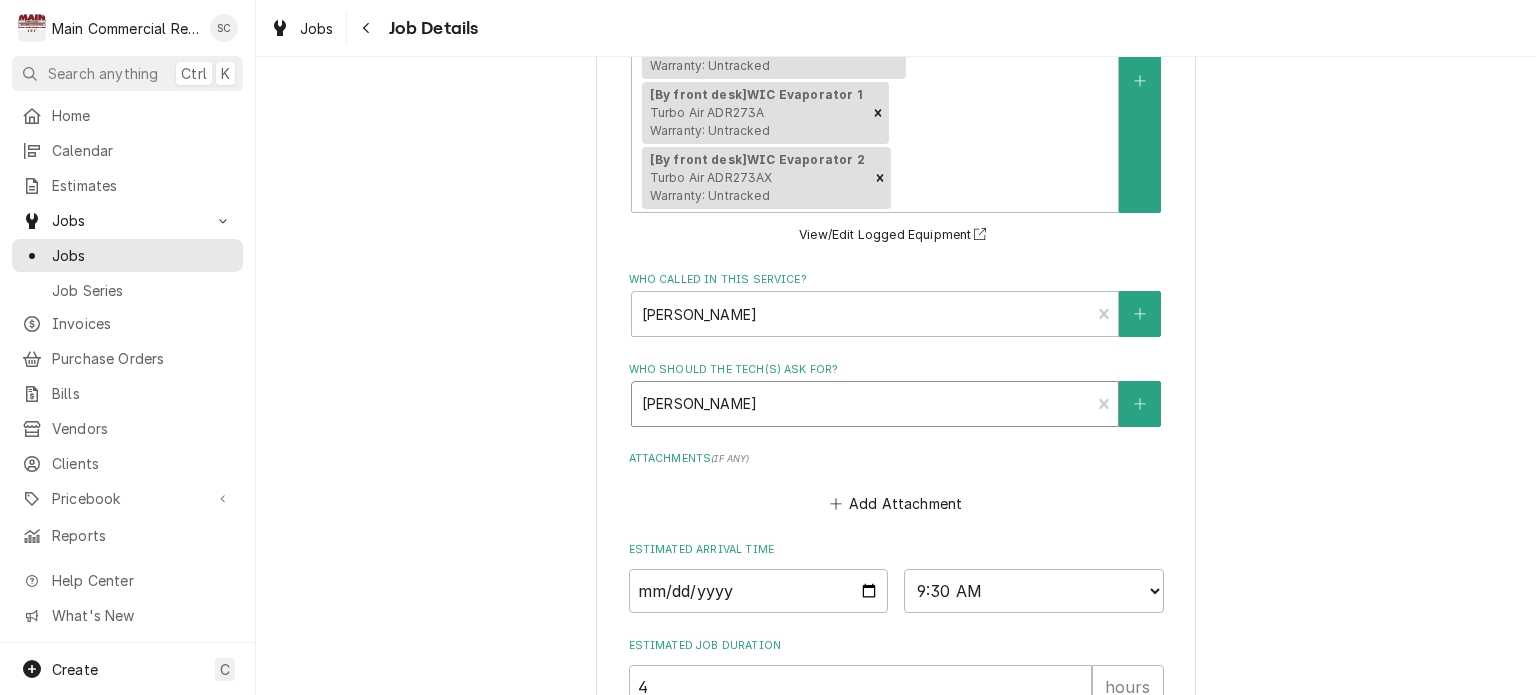 scroll, scrollTop: 1296, scrollLeft: 0, axis: vertical 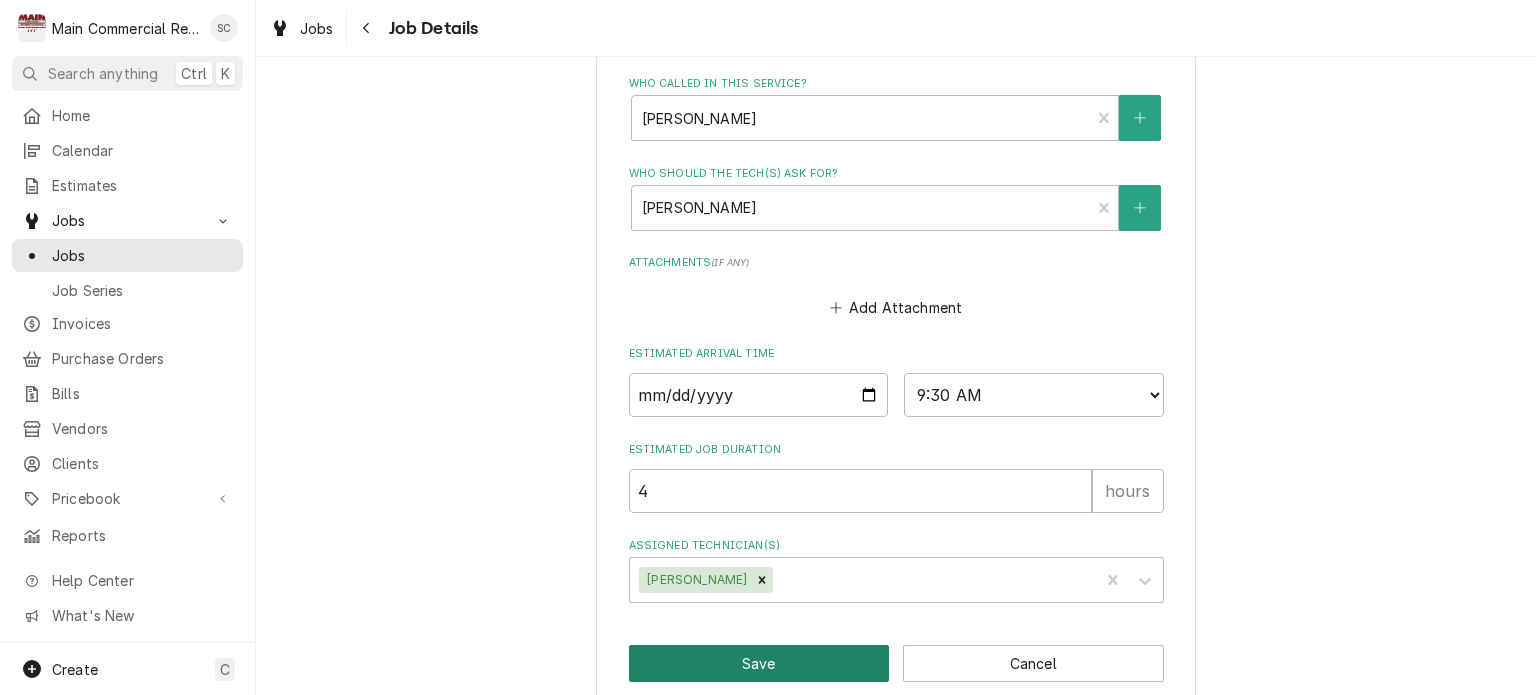 click on "Save" at bounding box center [759, 663] 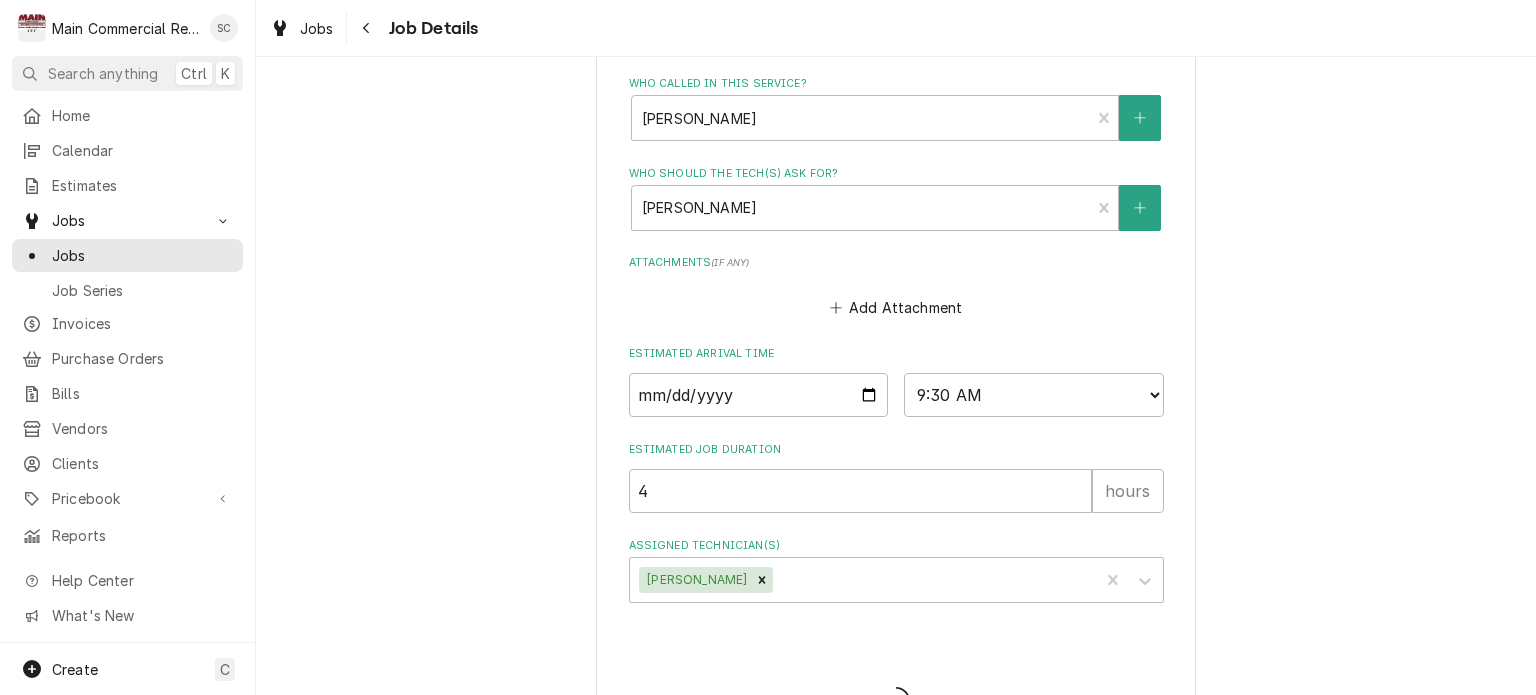 type on "x" 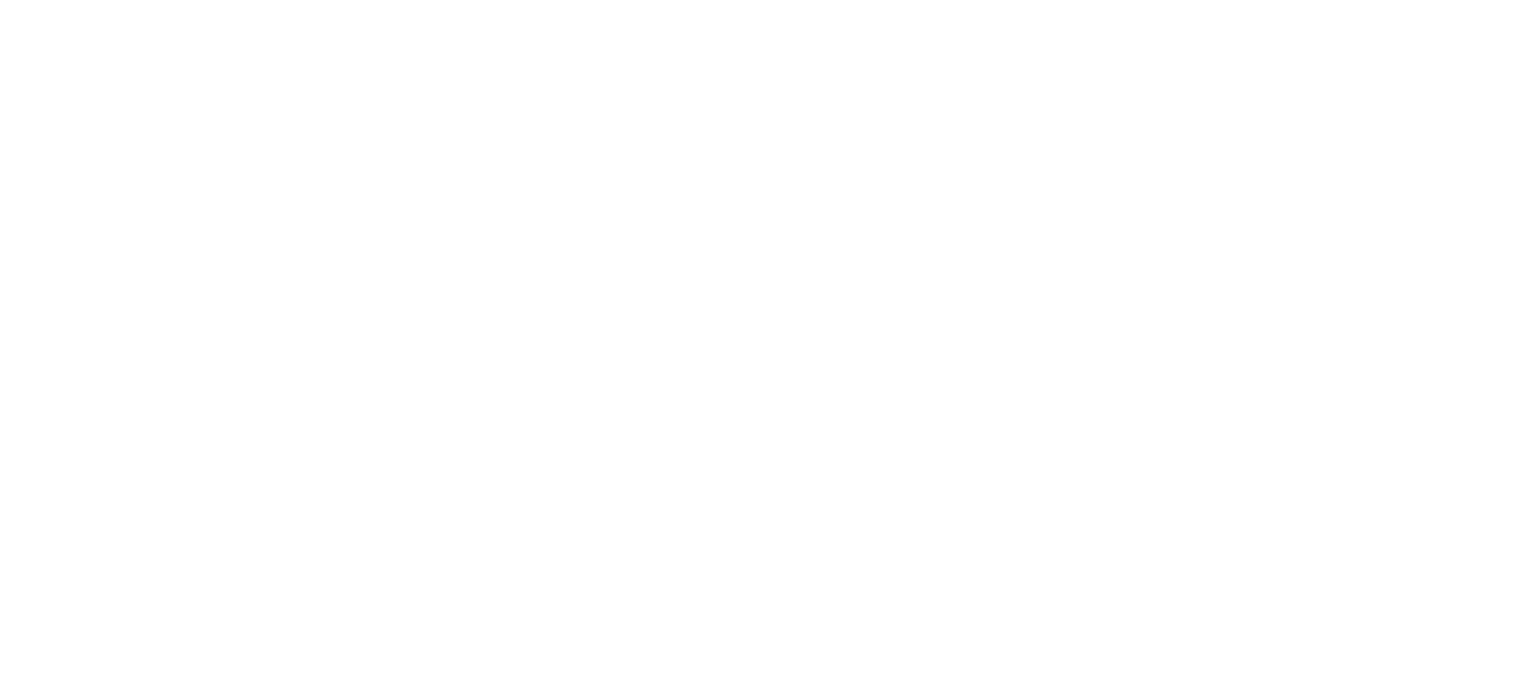 scroll, scrollTop: 0, scrollLeft: 0, axis: both 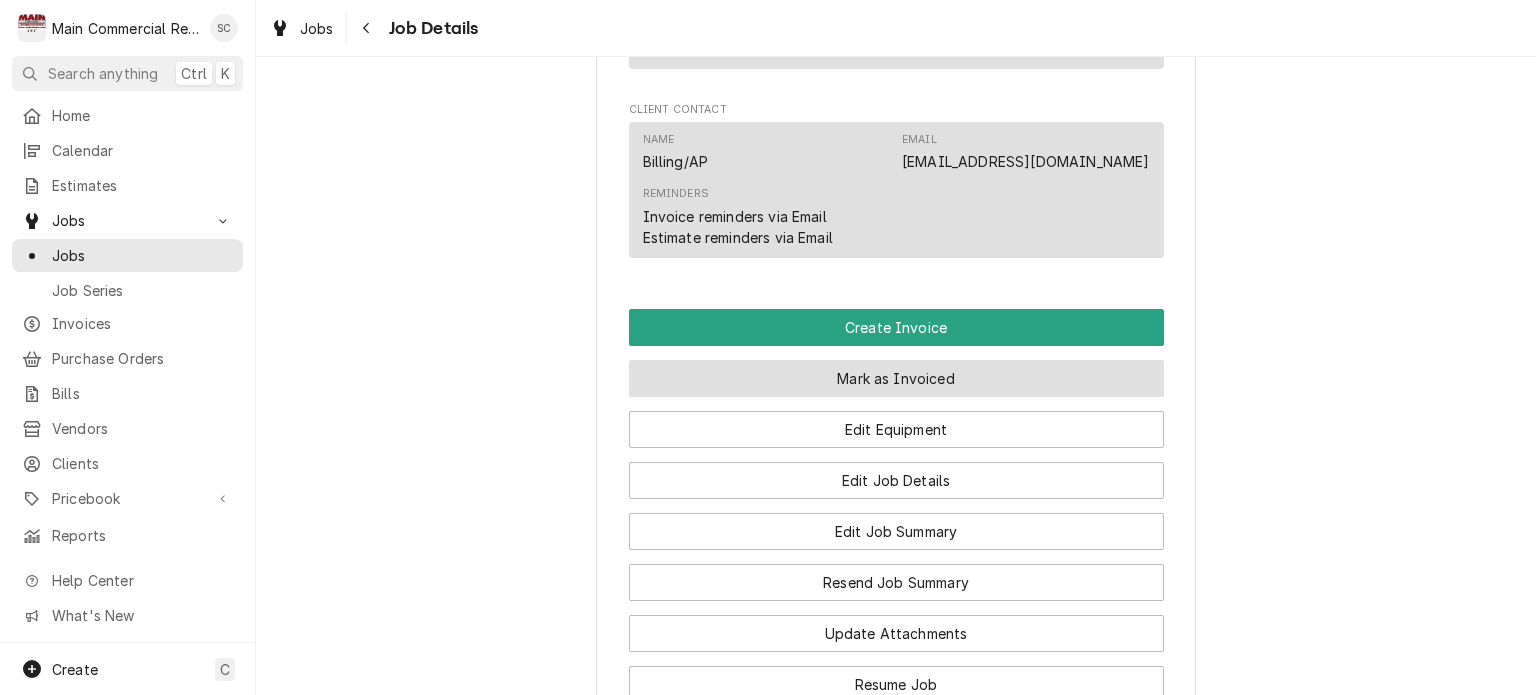 click on "Mark as Invoiced" at bounding box center [896, 378] 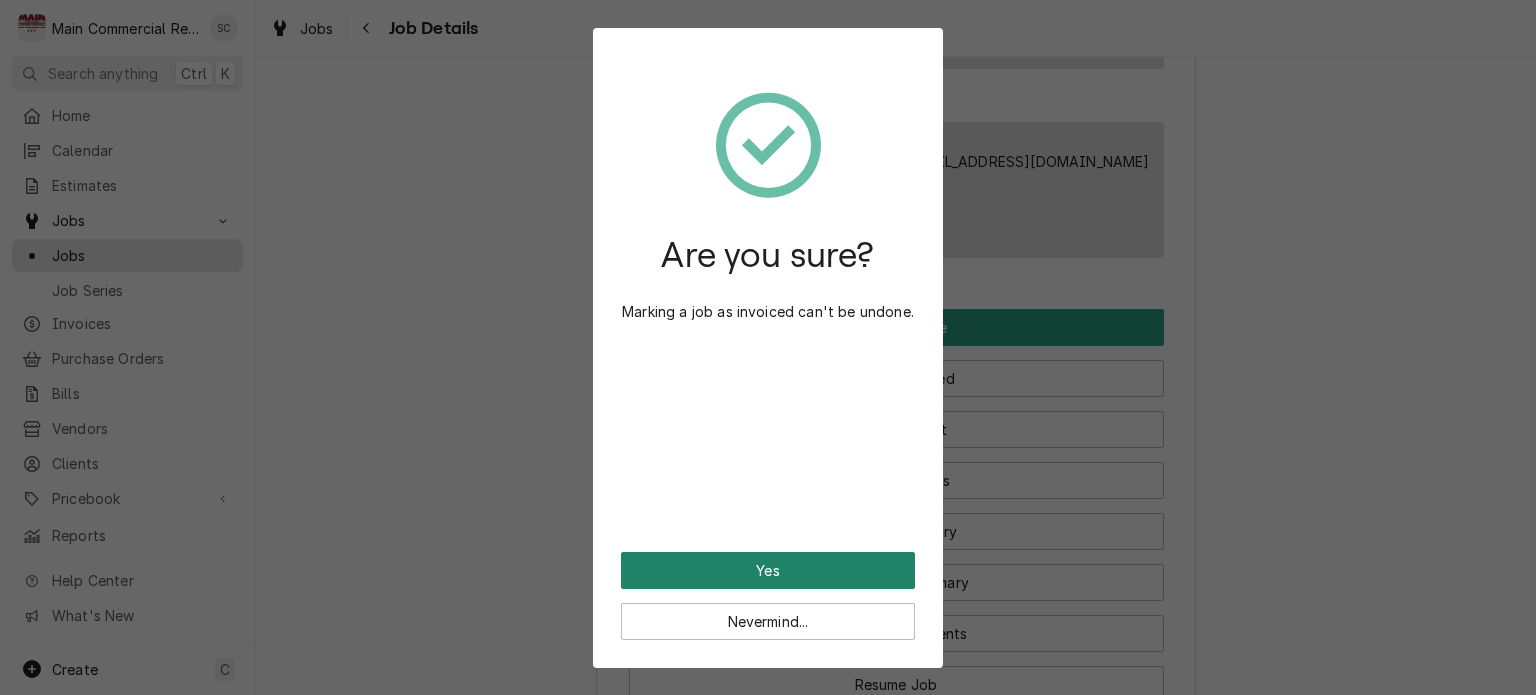 click on "Yes" at bounding box center [768, 570] 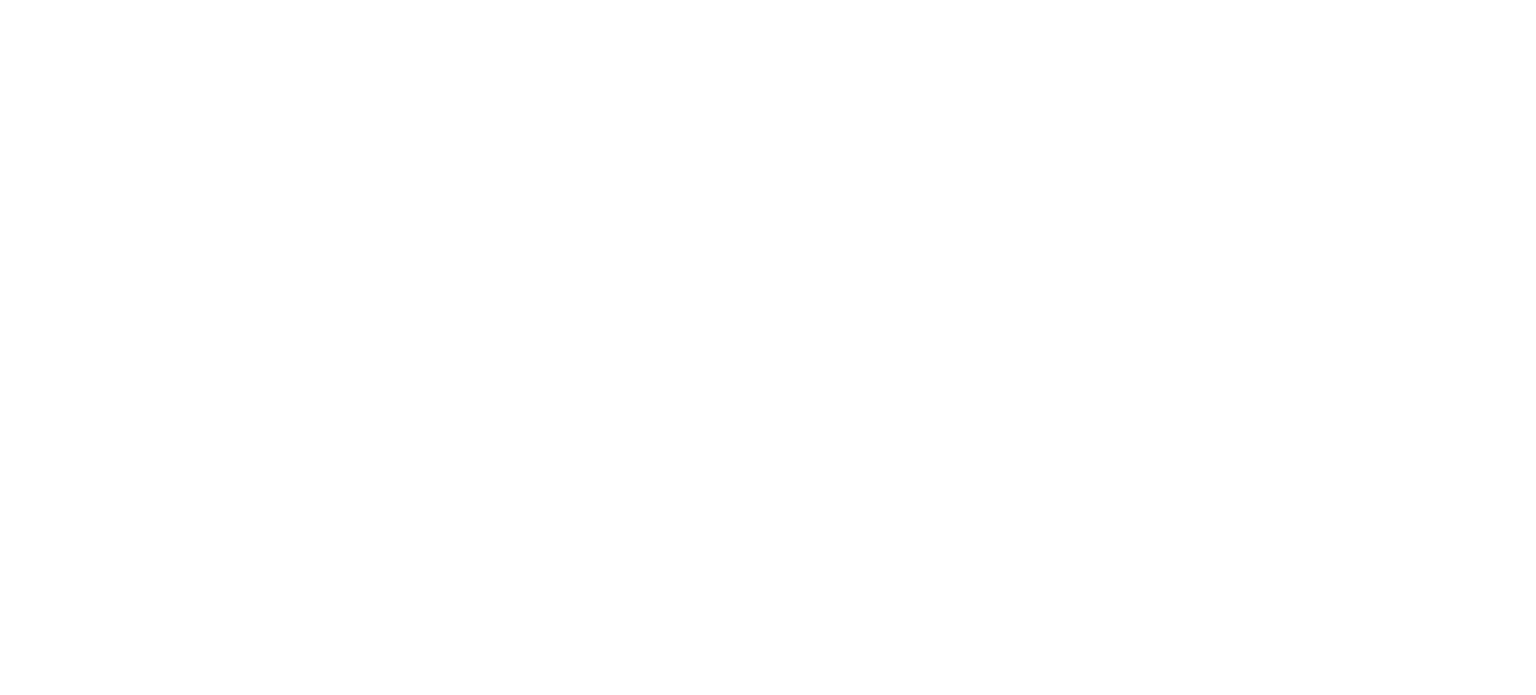 scroll, scrollTop: 0, scrollLeft: 0, axis: both 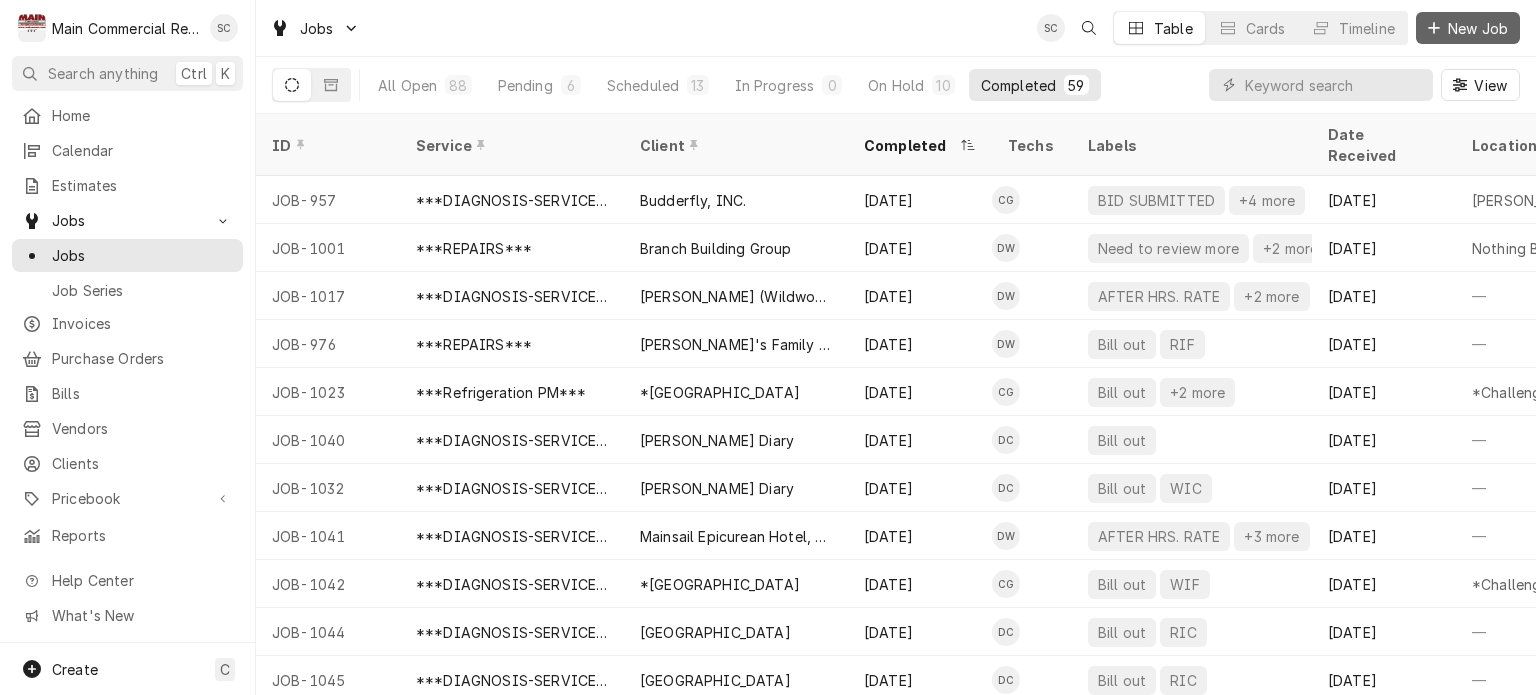 click on "New Job" at bounding box center [1478, 28] 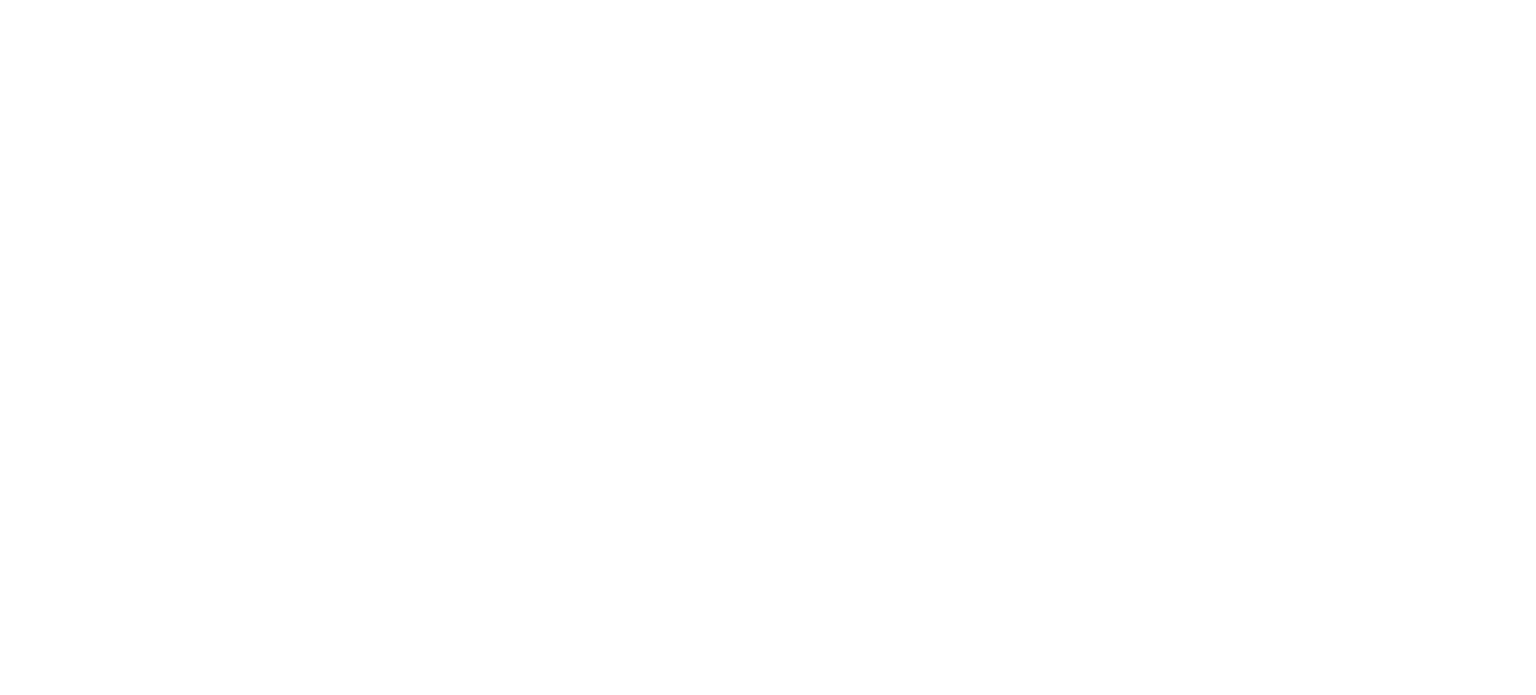 scroll, scrollTop: 0, scrollLeft: 0, axis: both 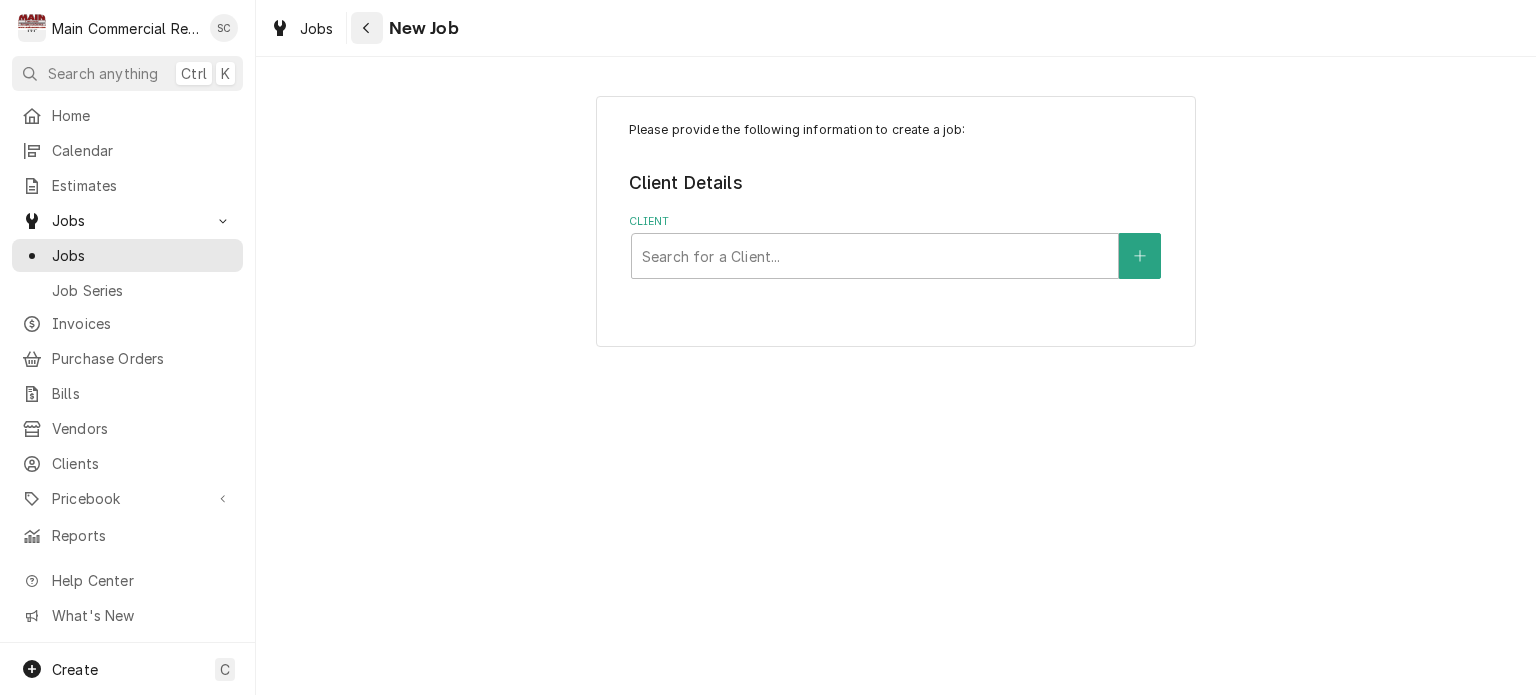 click 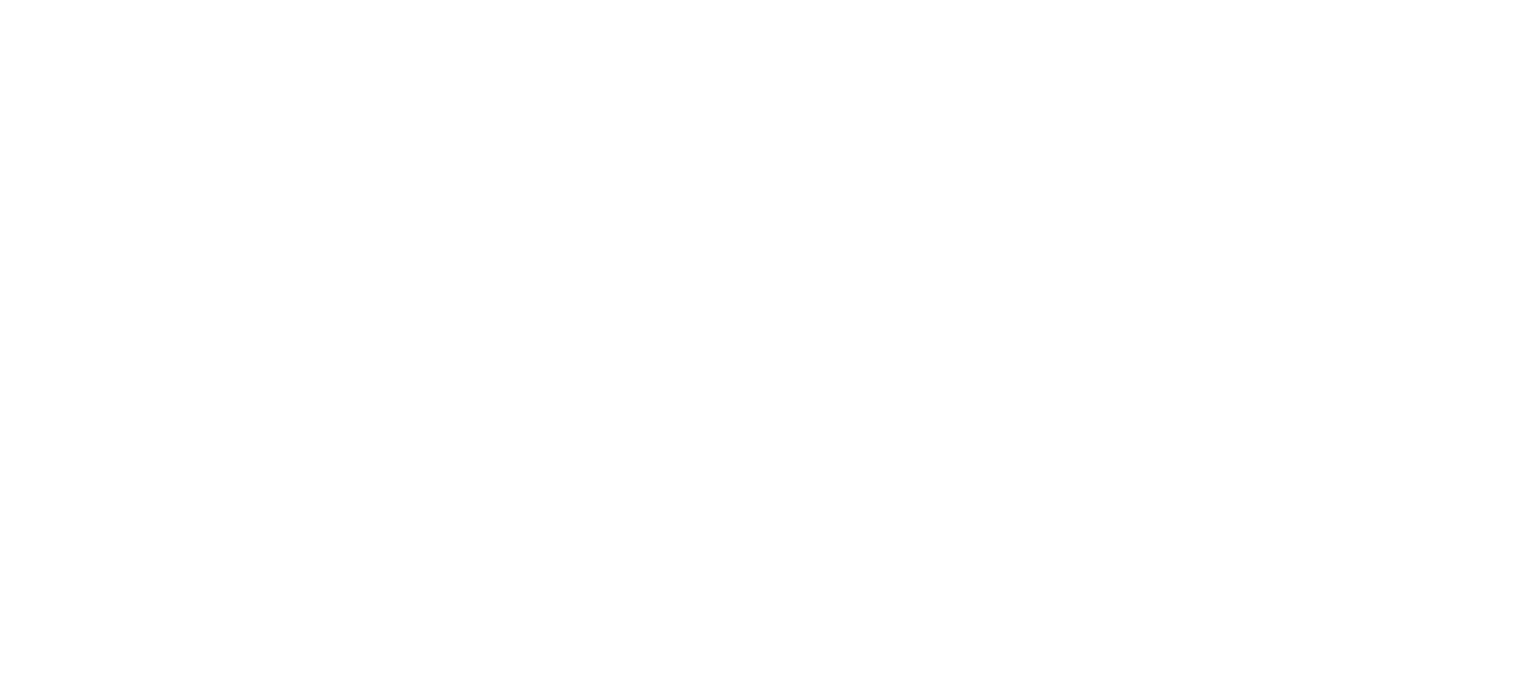 scroll, scrollTop: 0, scrollLeft: 0, axis: both 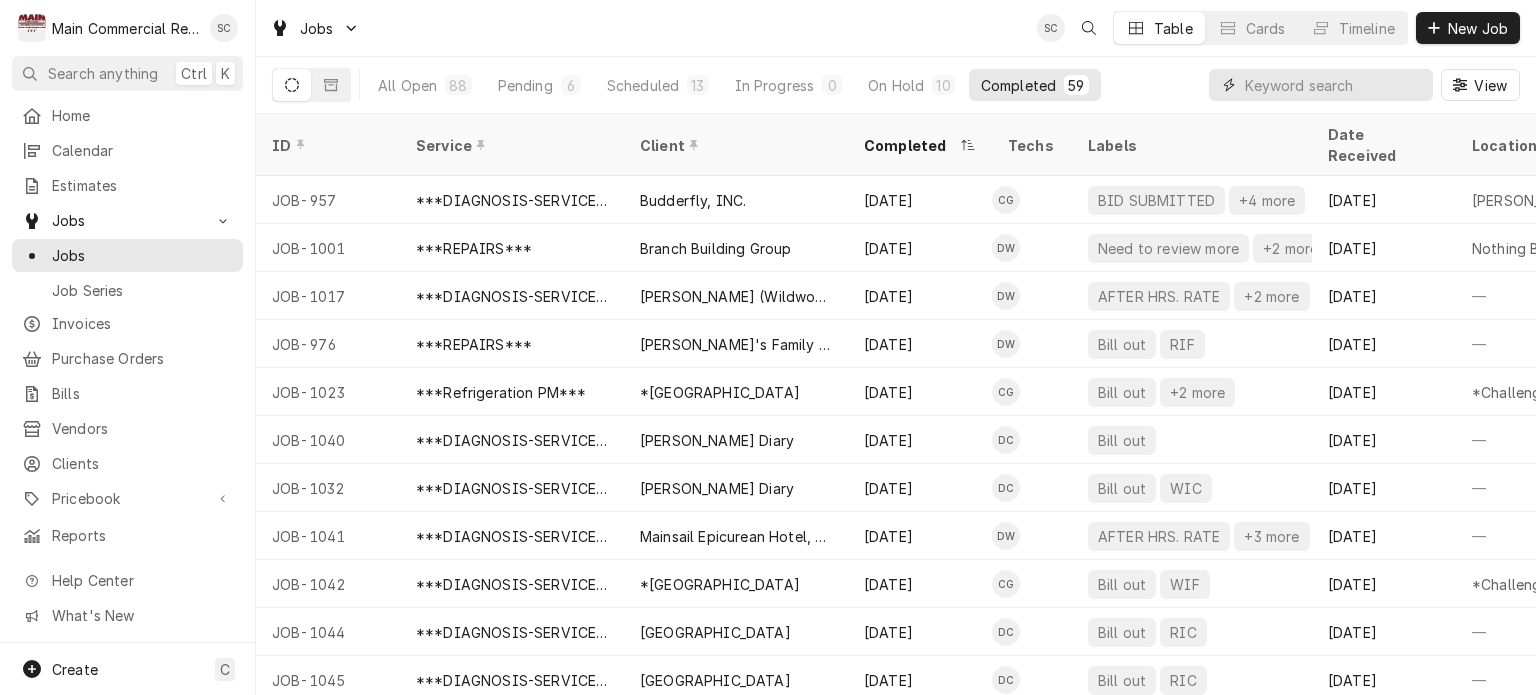 click at bounding box center (1334, 85) 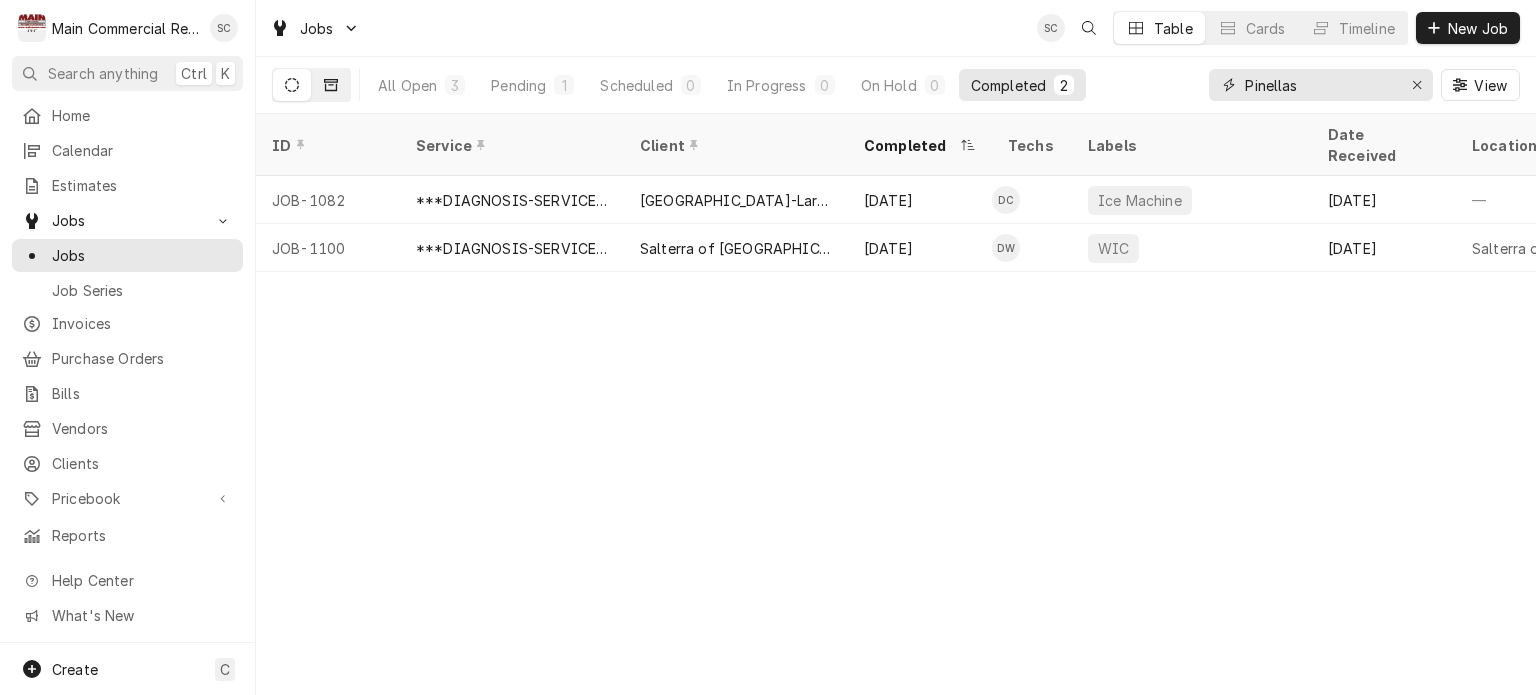 type on "Pinellas" 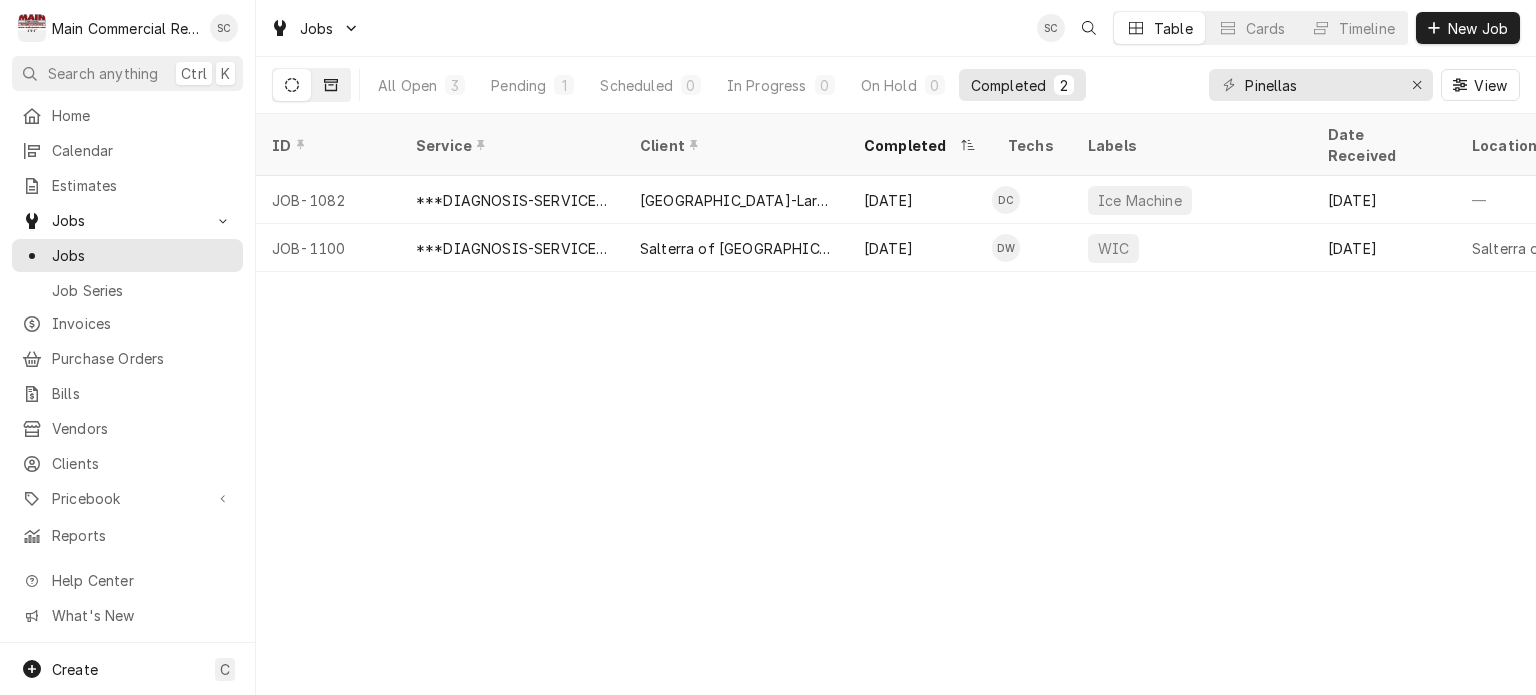 click 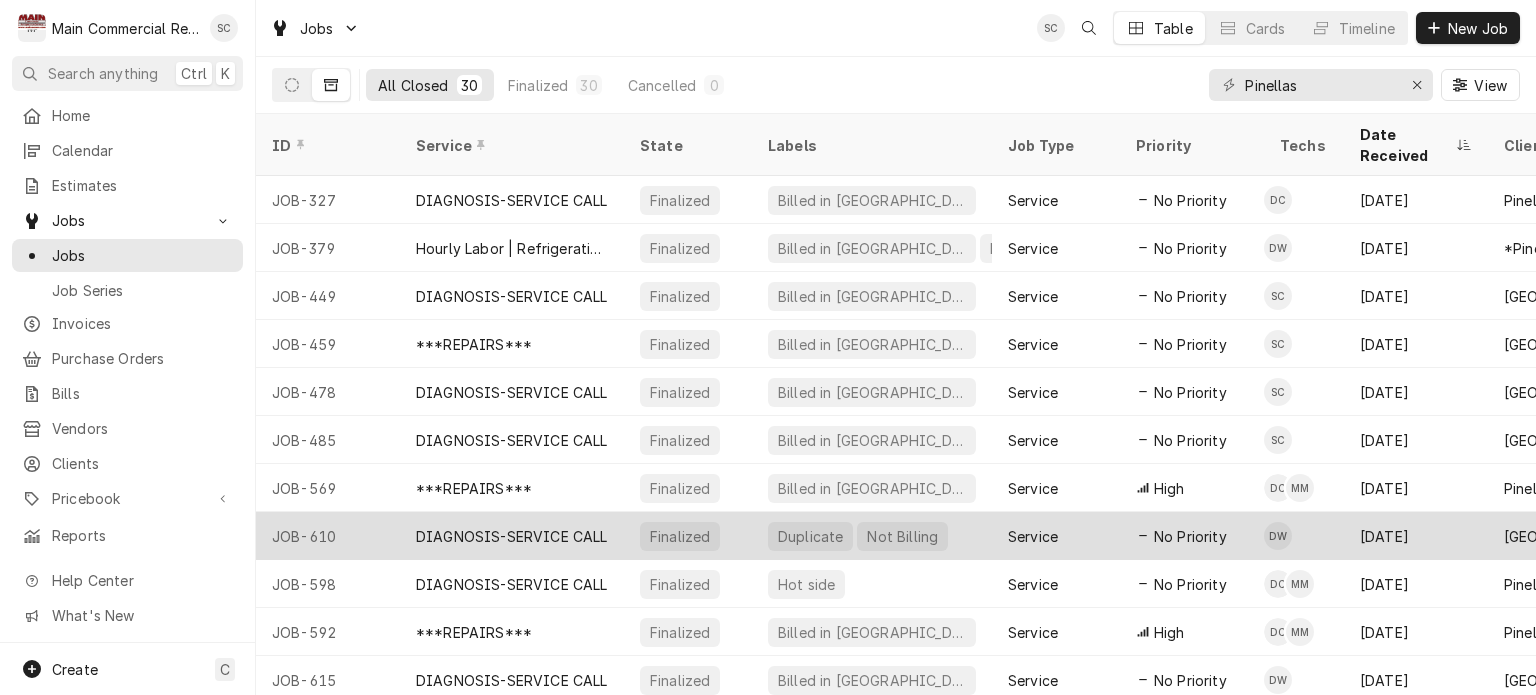 scroll, scrollTop: 912, scrollLeft: 0, axis: vertical 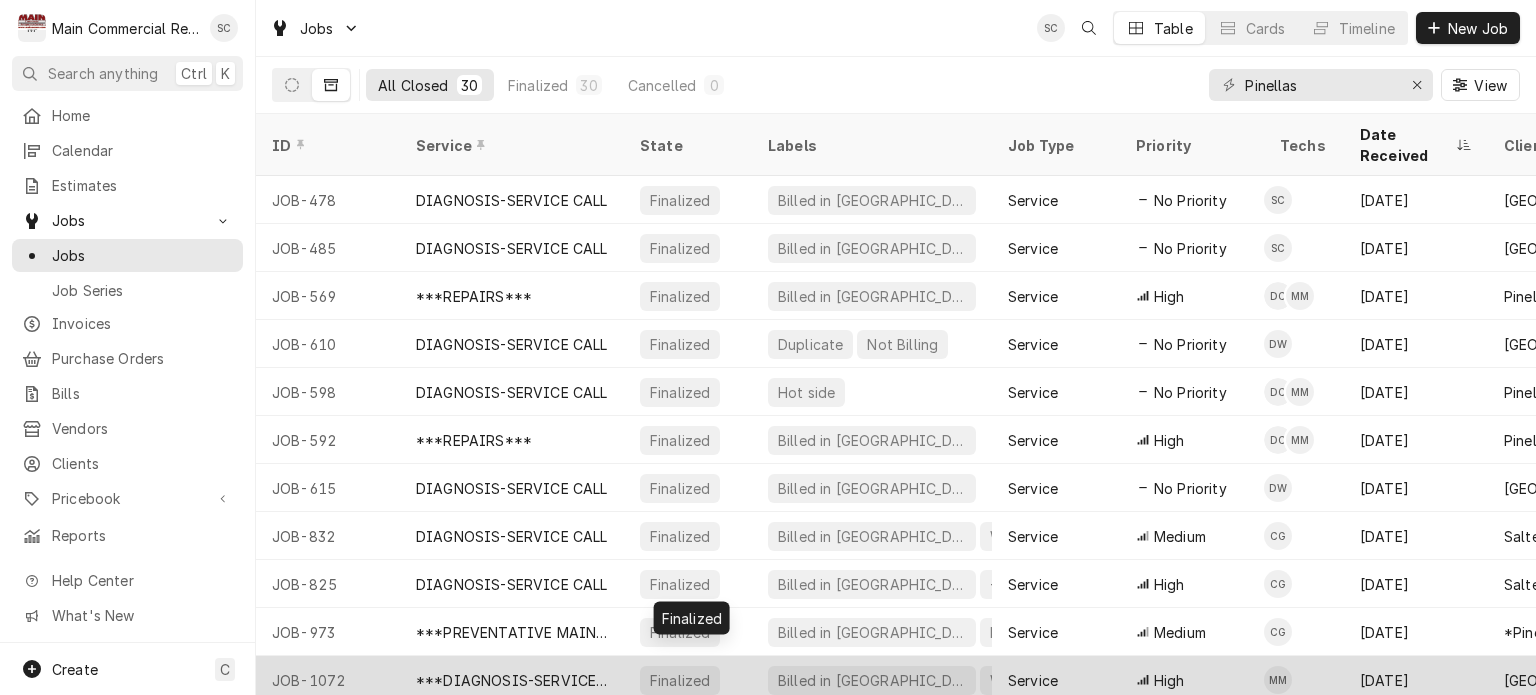 click on "Finalized" at bounding box center [688, 680] 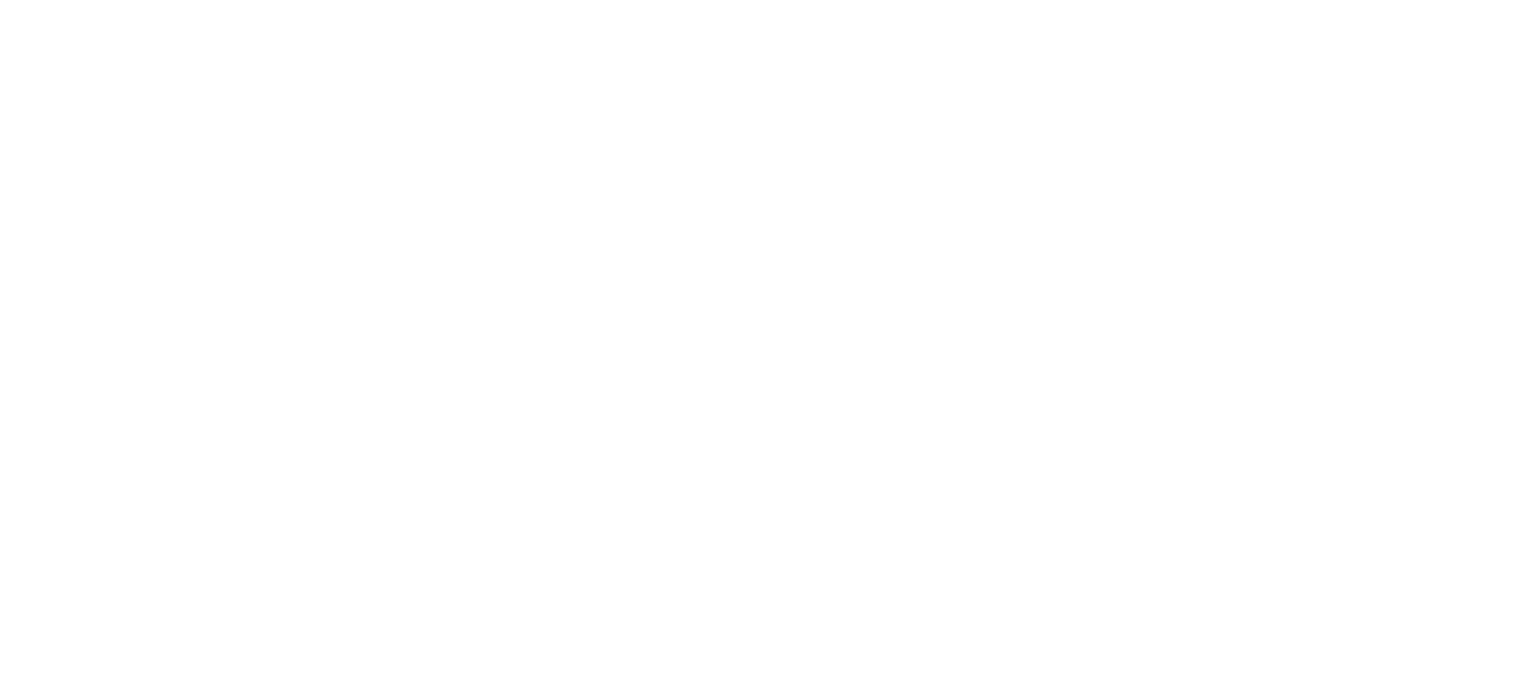 scroll, scrollTop: 0, scrollLeft: 0, axis: both 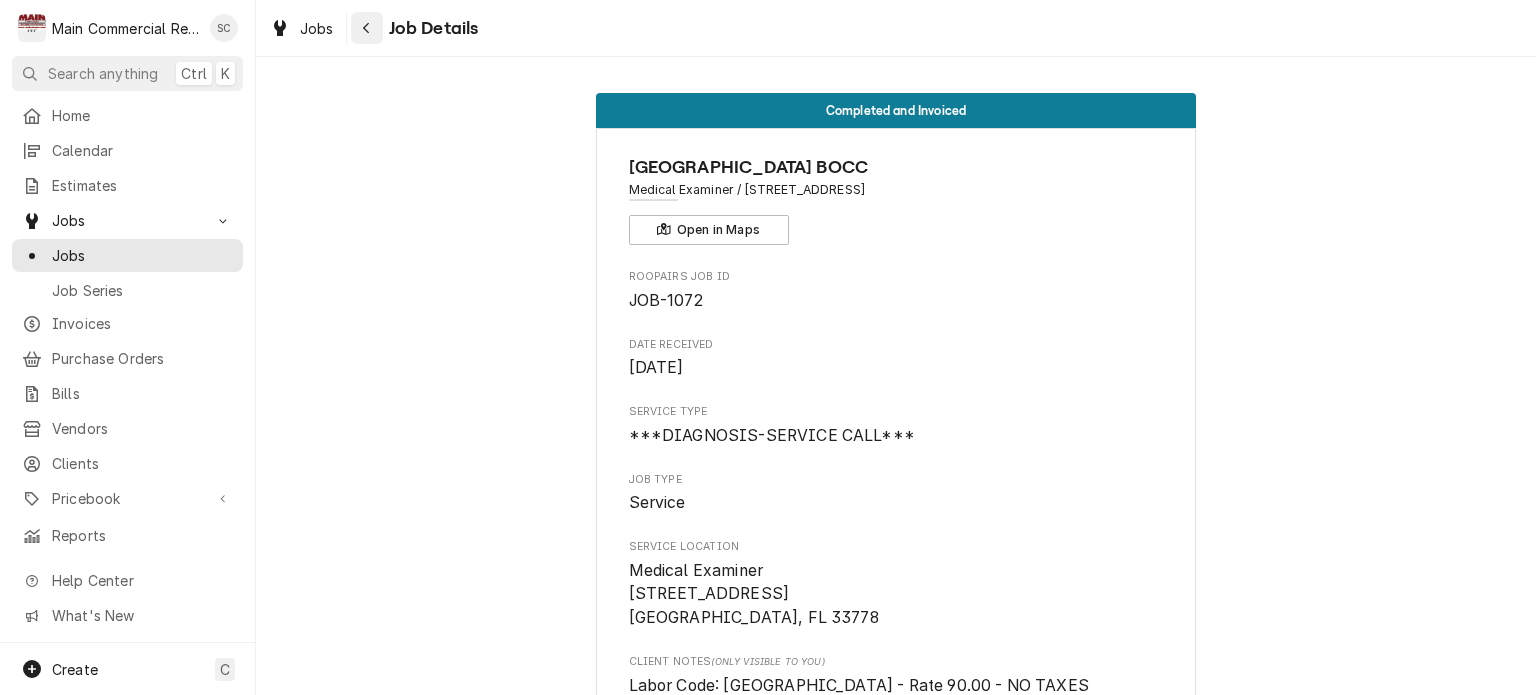 click at bounding box center [367, 28] 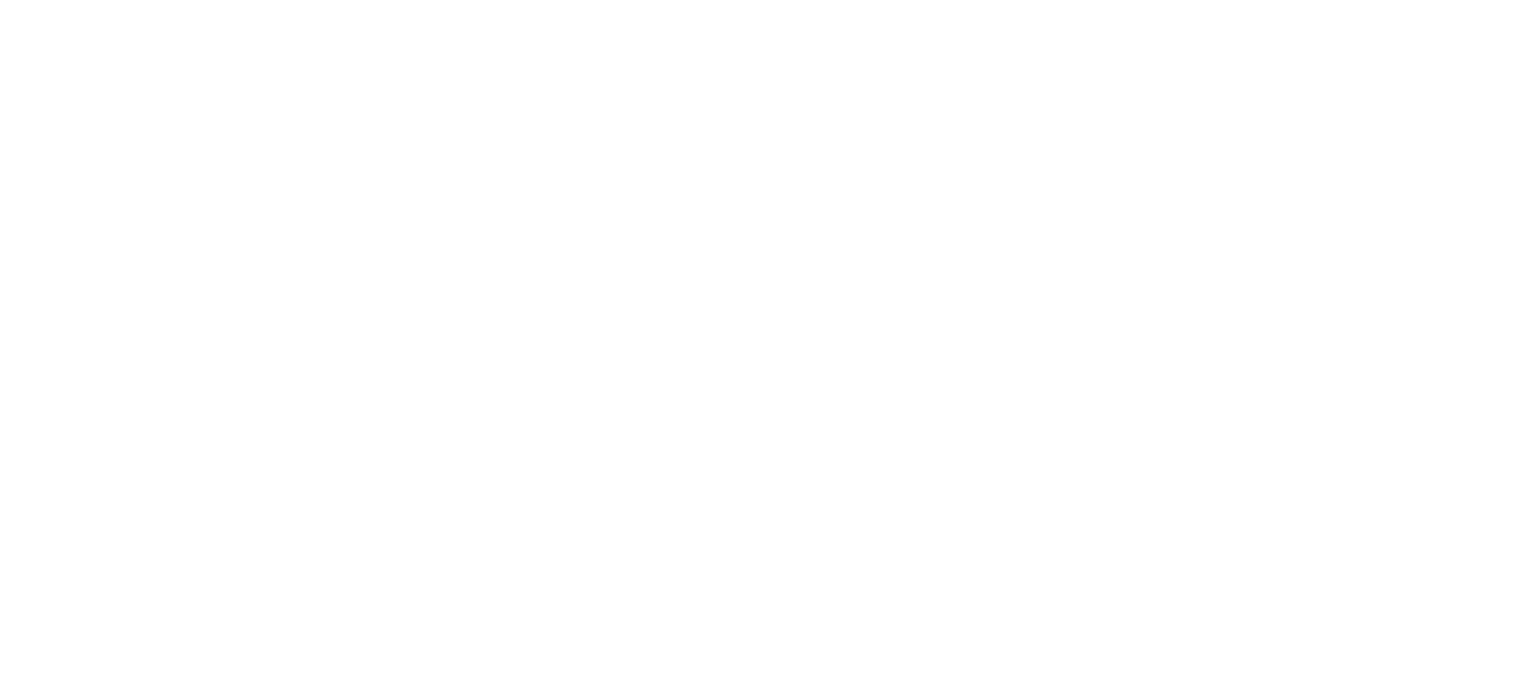 scroll, scrollTop: 0, scrollLeft: 0, axis: both 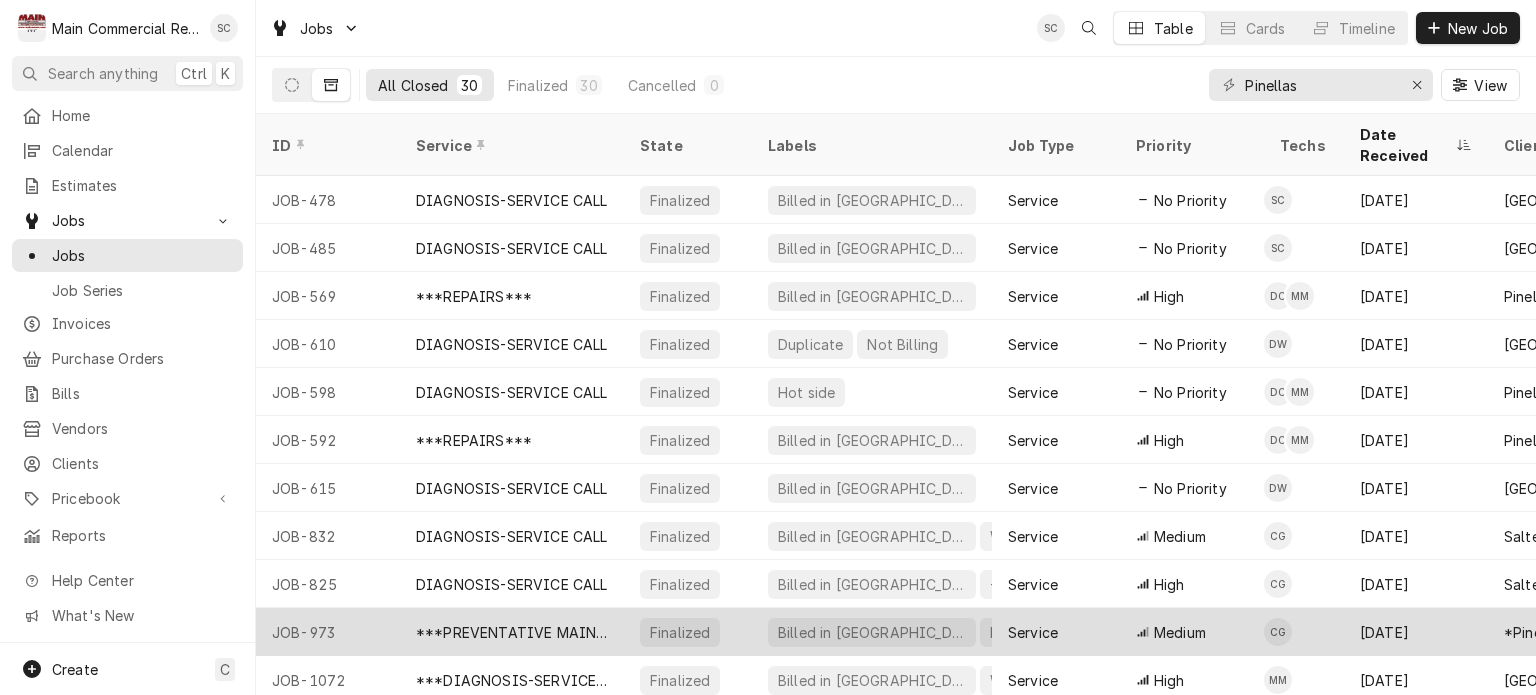 click on "***PREVENTATIVE MAINTENANCE***" at bounding box center (512, 632) 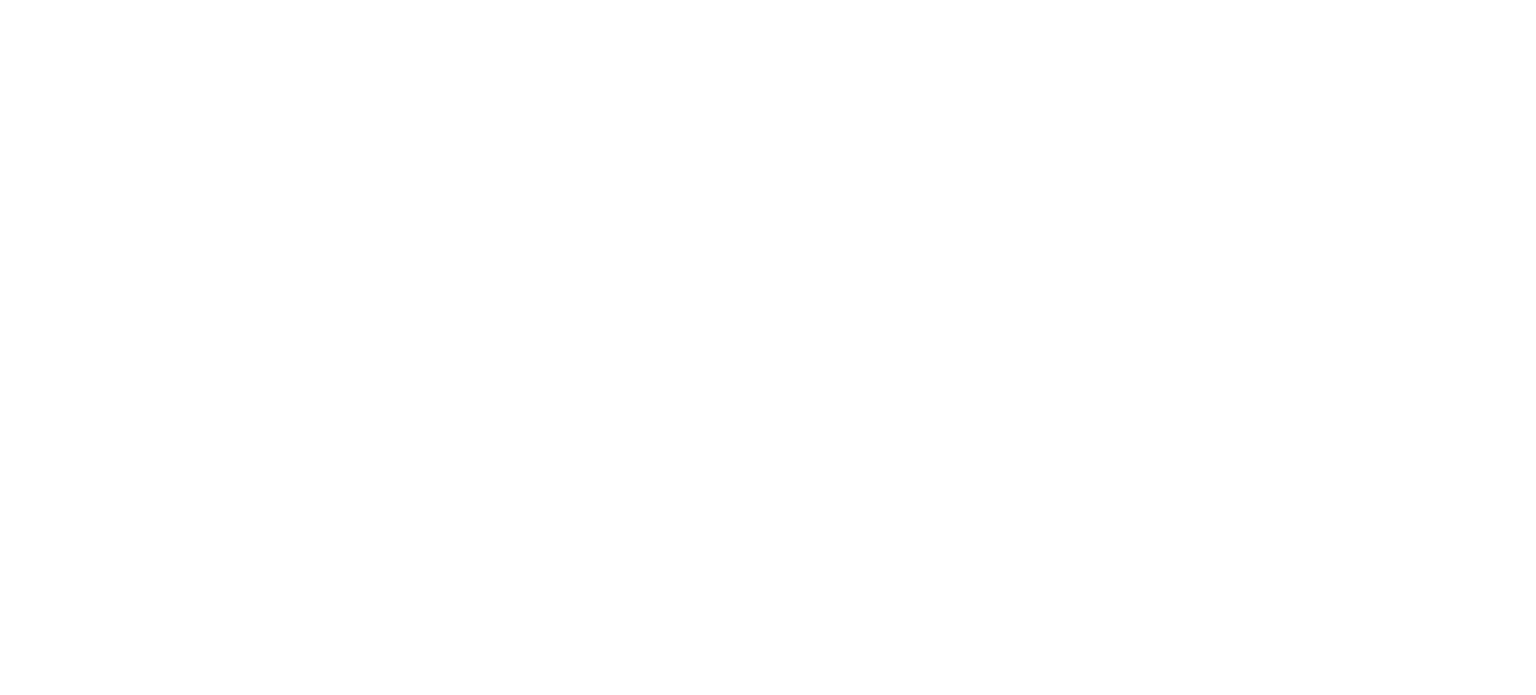 scroll, scrollTop: 0, scrollLeft: 0, axis: both 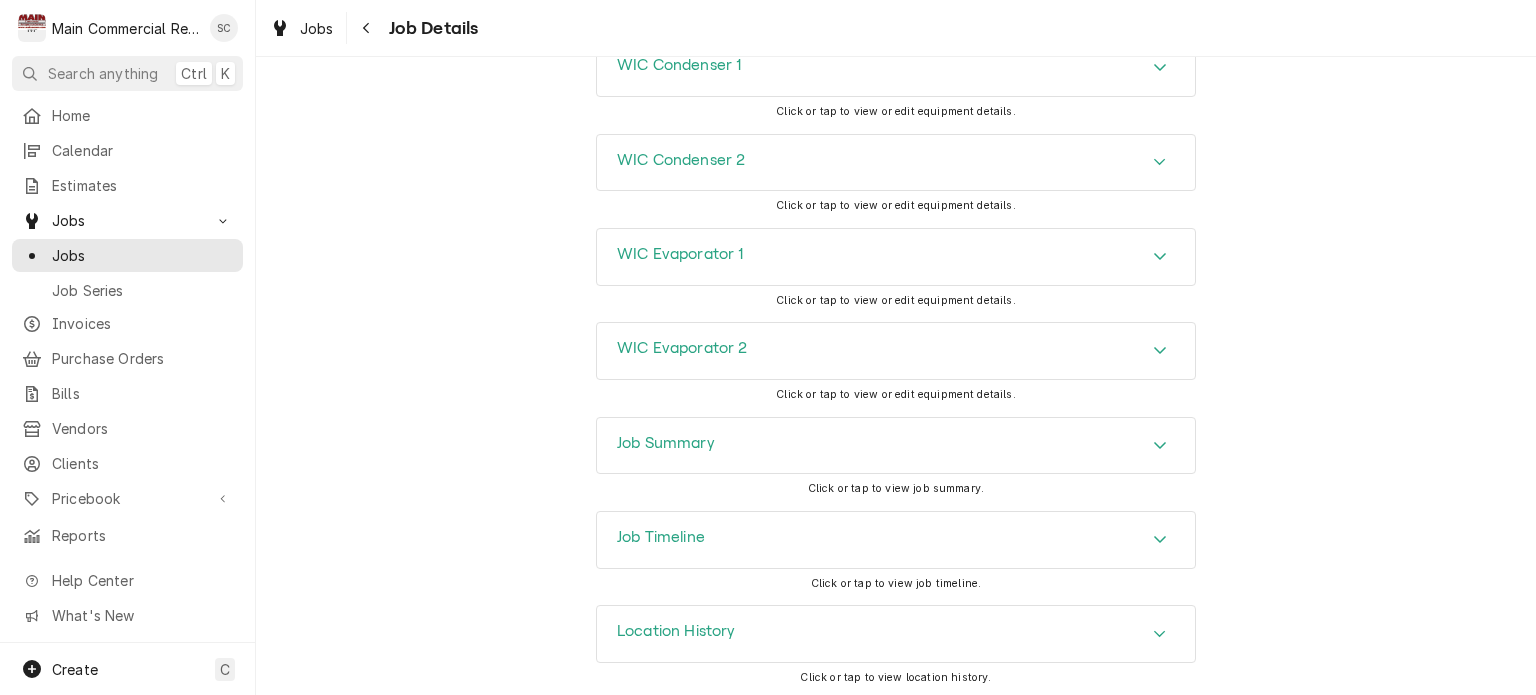 click at bounding box center (1160, 446) 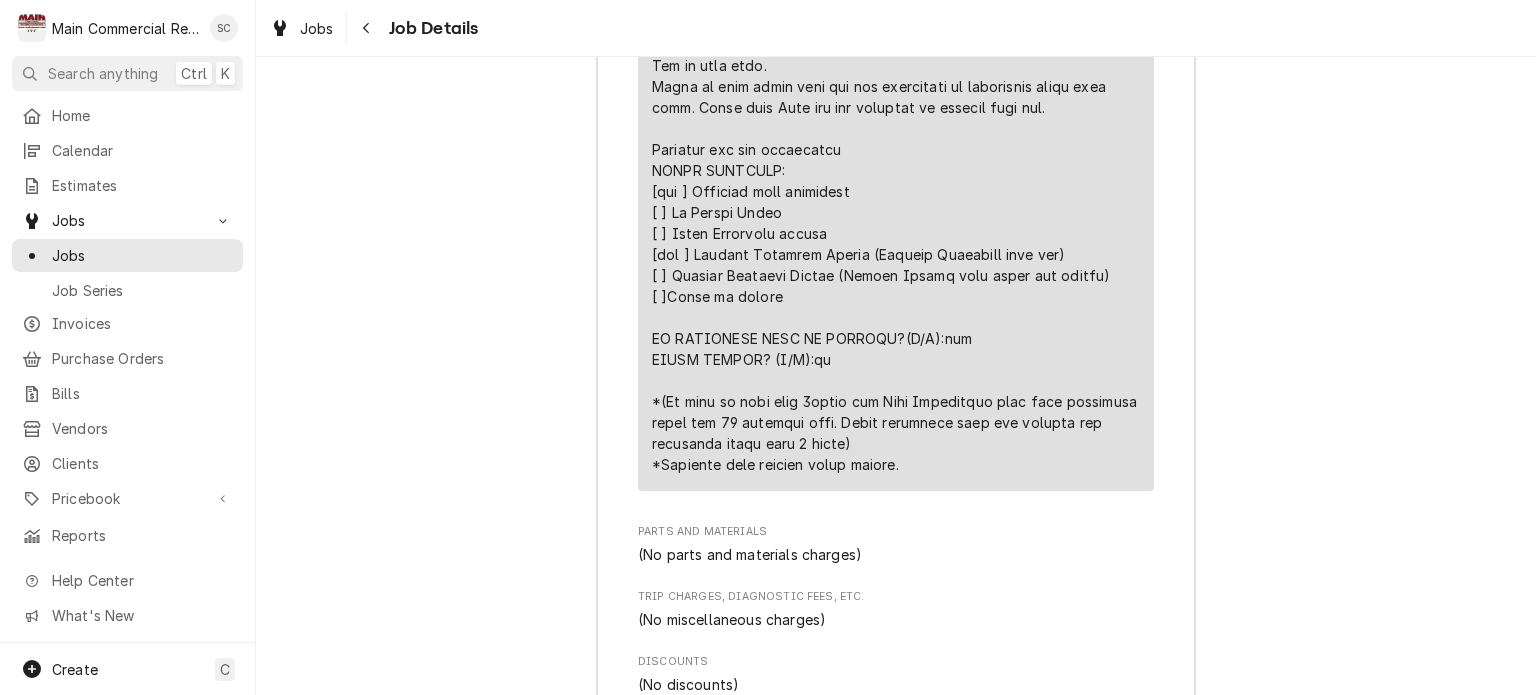 scroll, scrollTop: 3452, scrollLeft: 0, axis: vertical 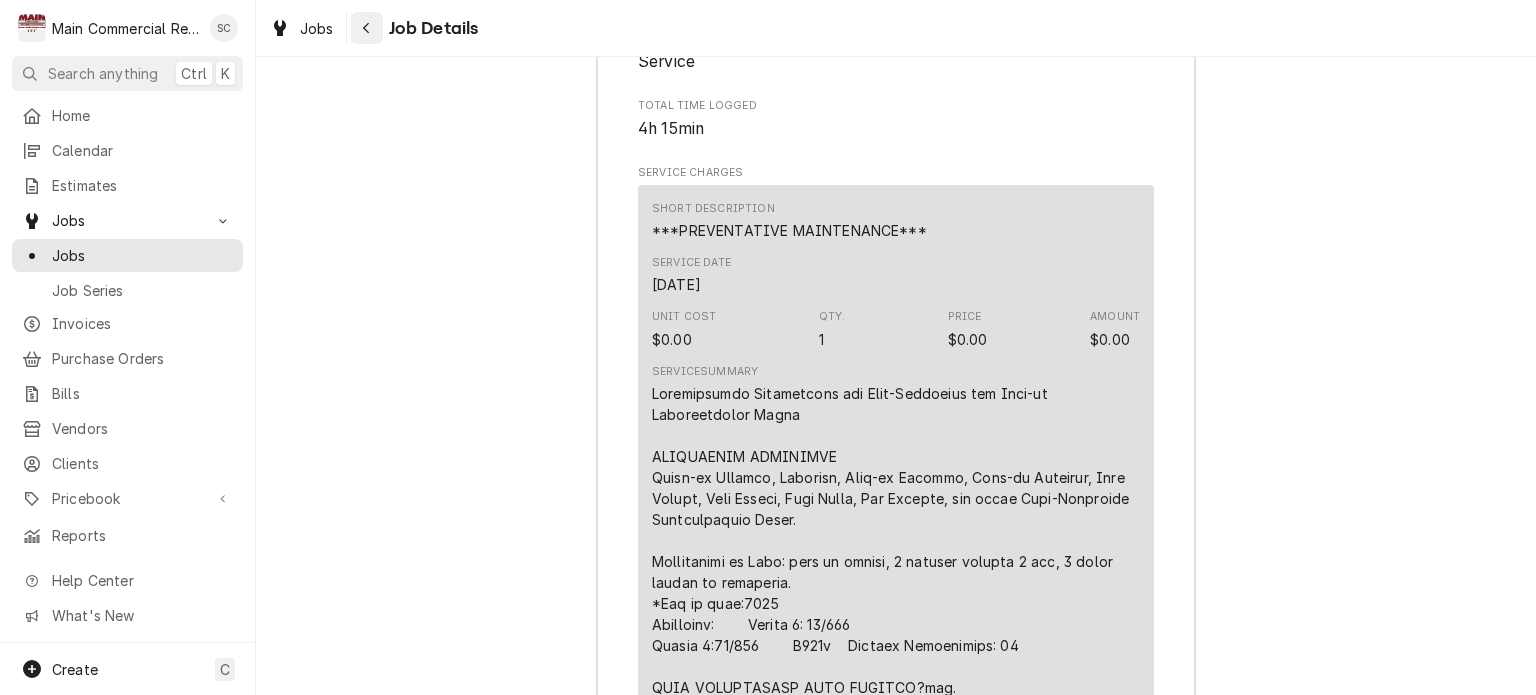 click at bounding box center (367, 28) 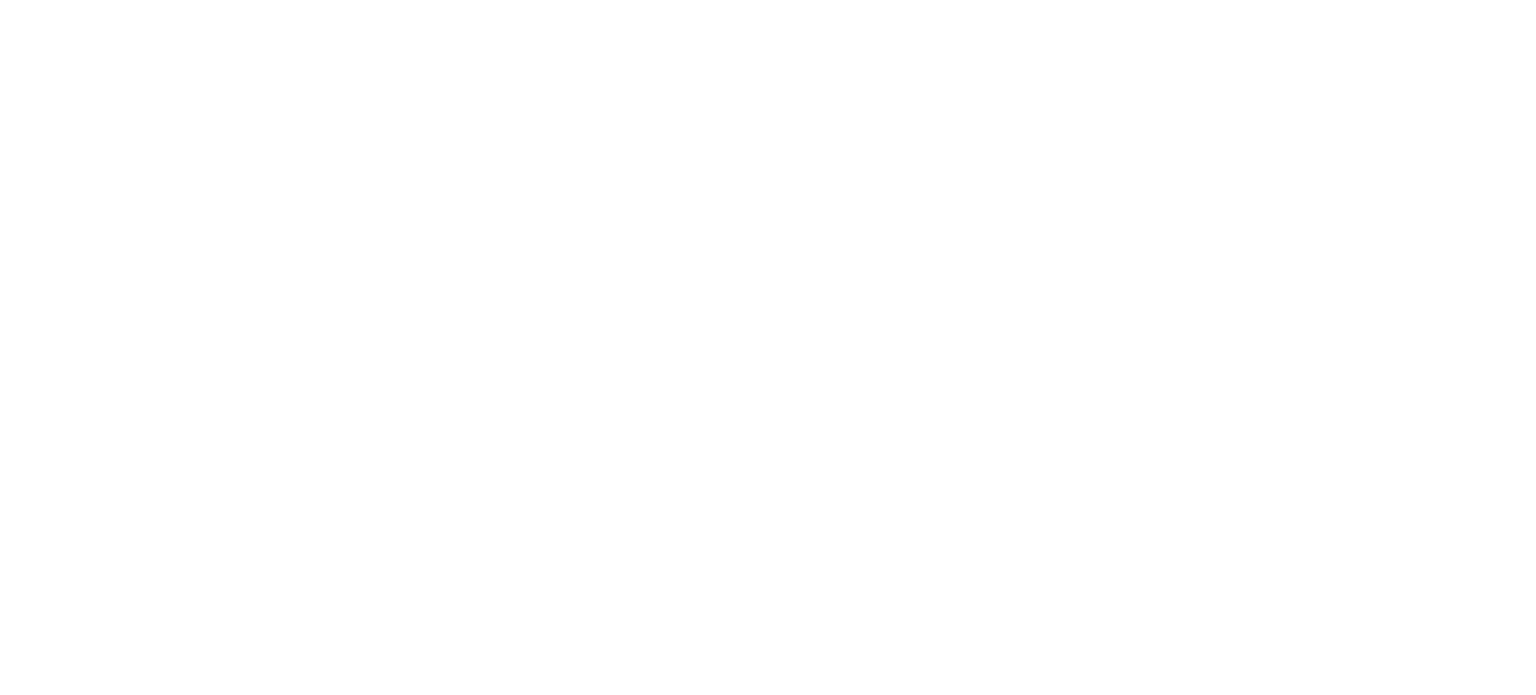 scroll, scrollTop: 0, scrollLeft: 0, axis: both 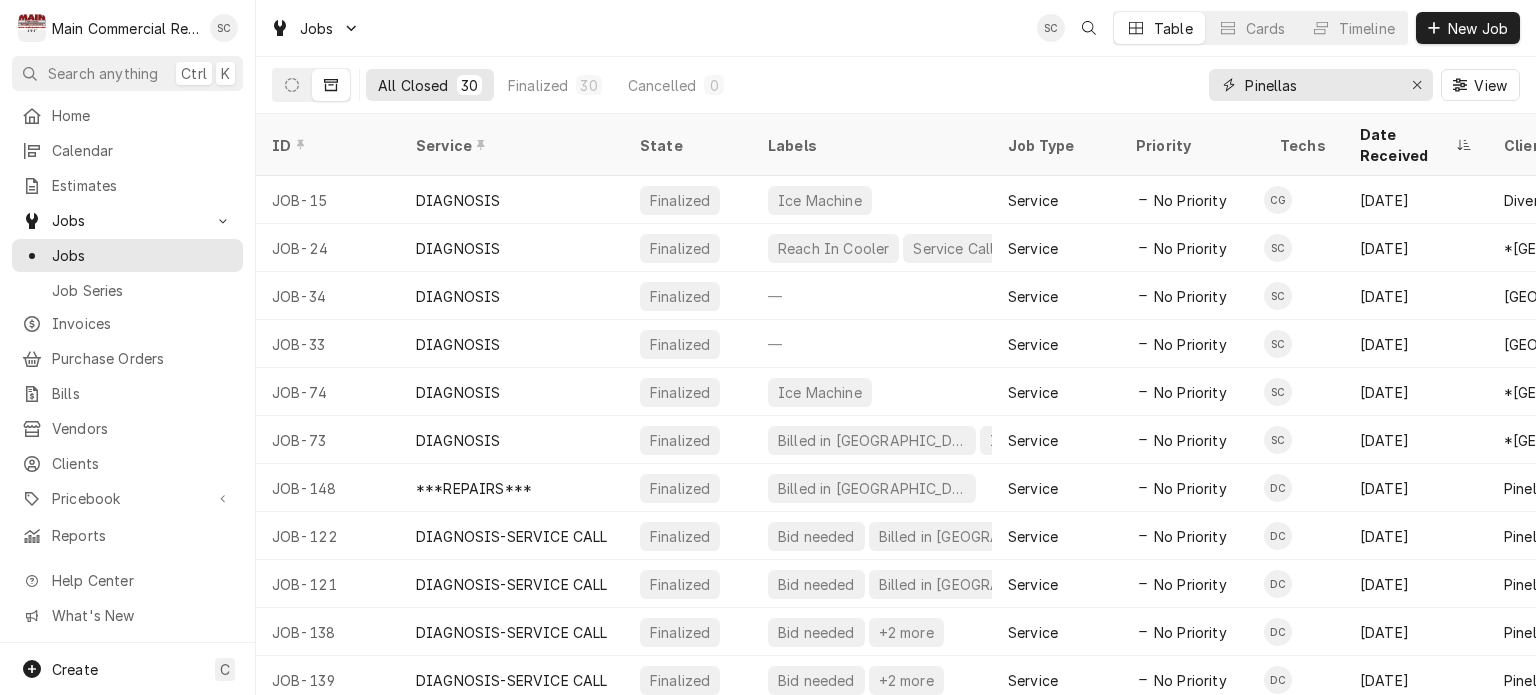 click 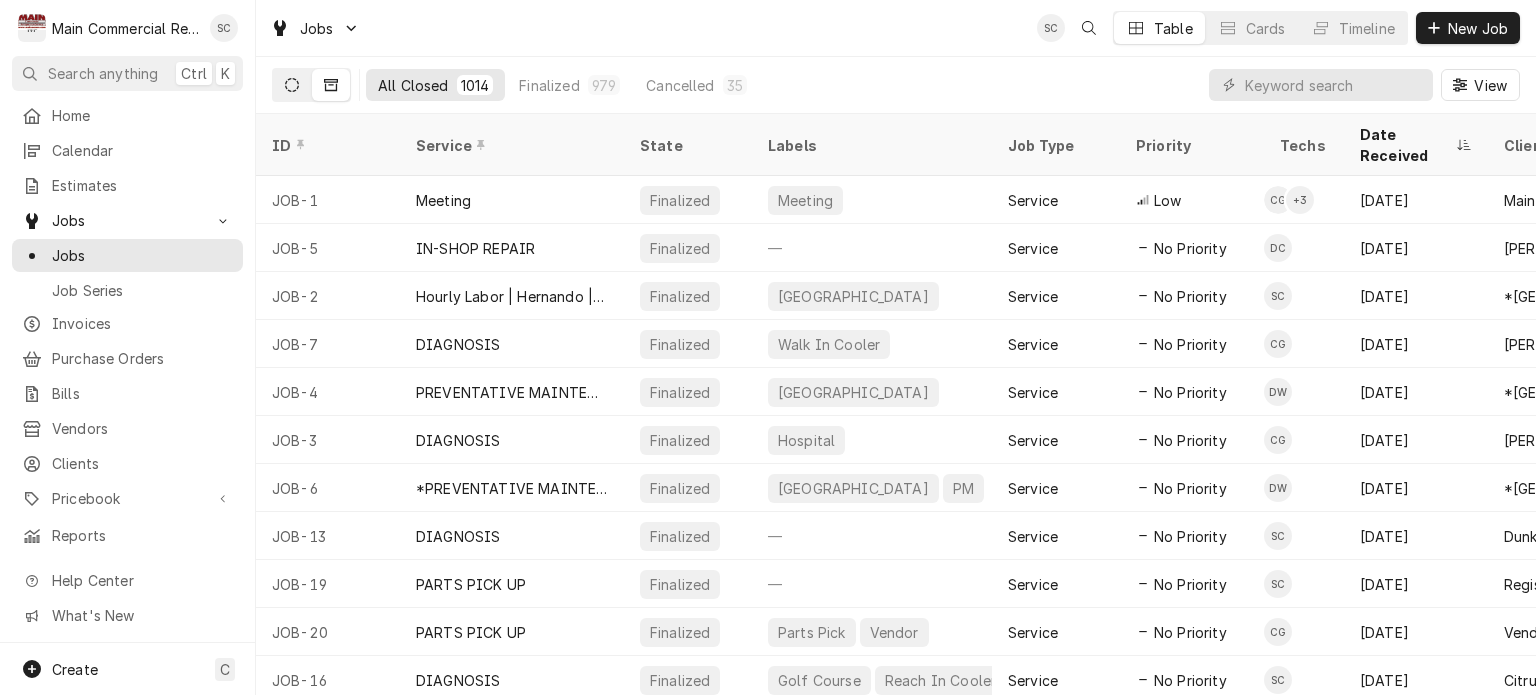 click at bounding box center (292, 85) 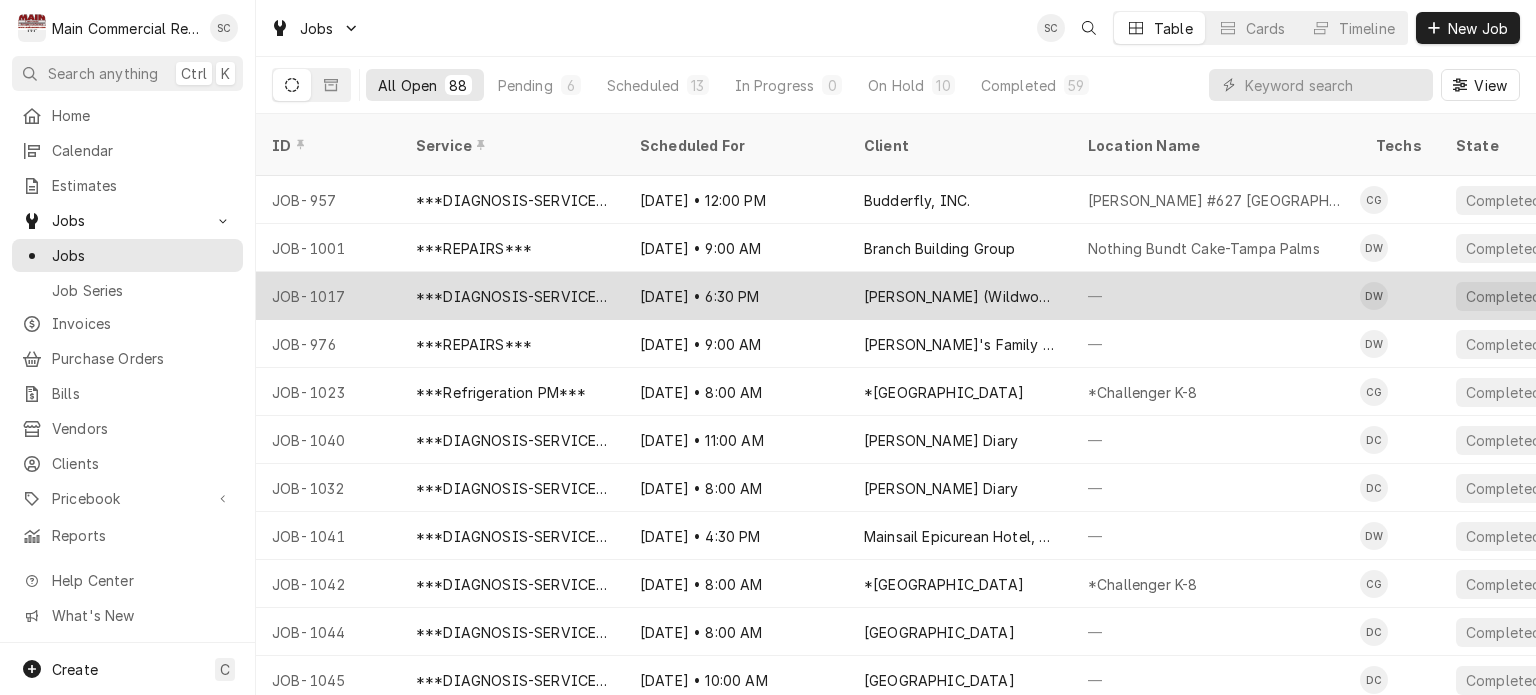 click on "[PERSON_NAME] (Wildwood)" at bounding box center (960, 296) 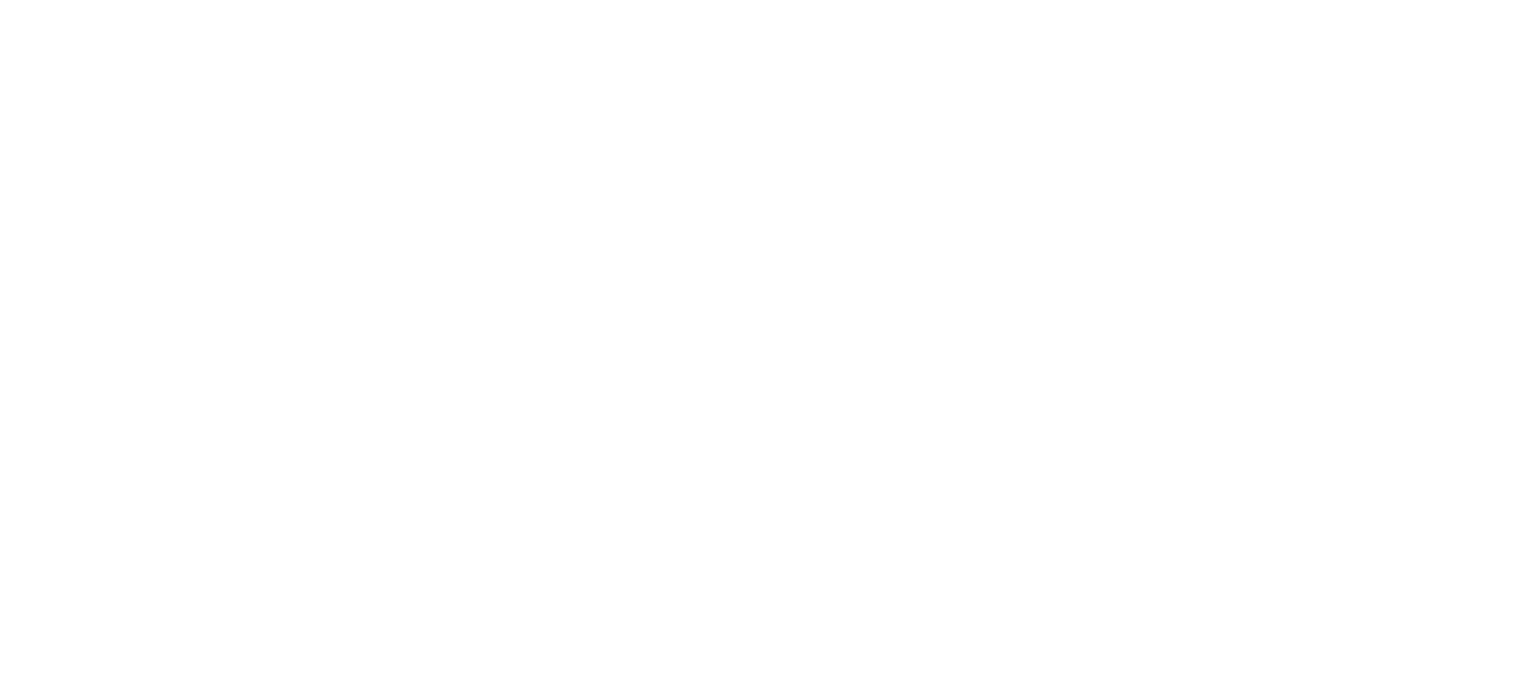 scroll, scrollTop: 0, scrollLeft: 0, axis: both 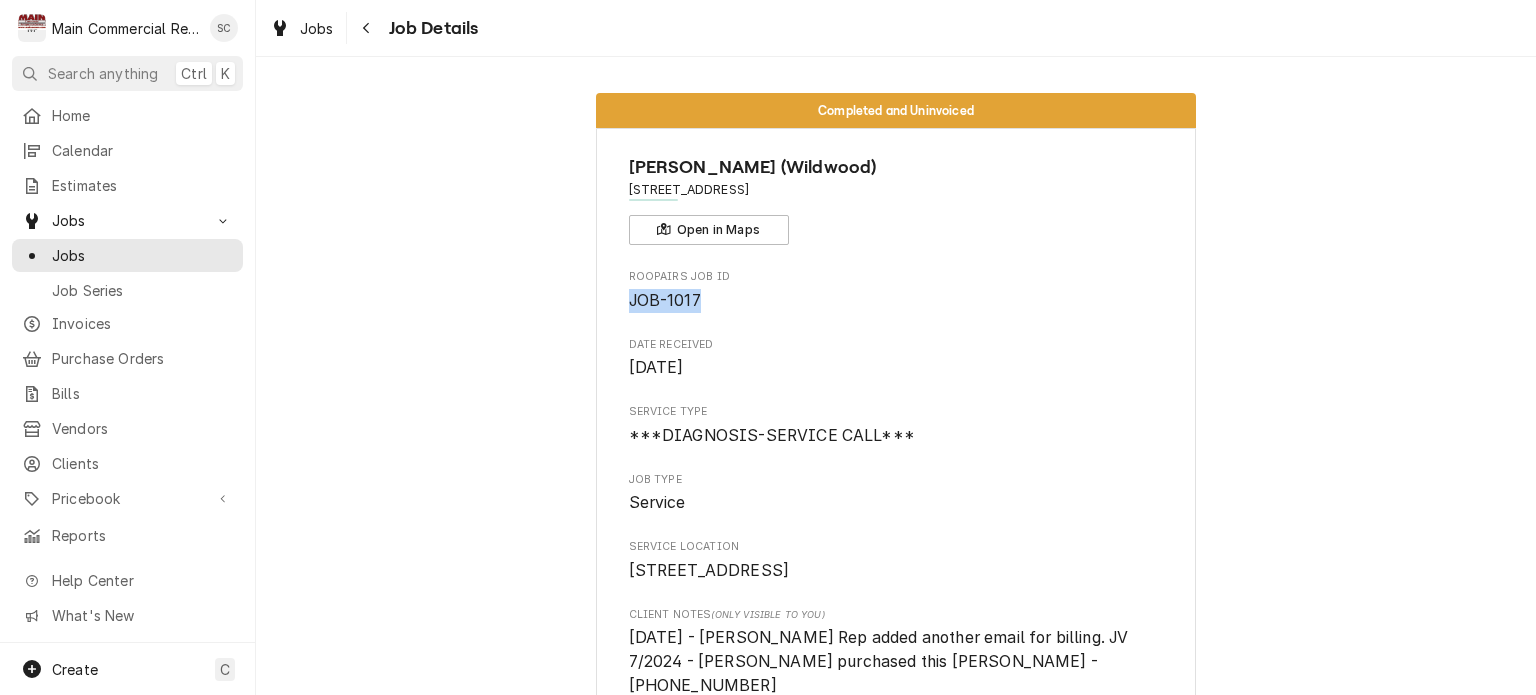 drag, startPoint x: 712, startPoint y: 299, endPoint x: 624, endPoint y: 298, distance: 88.005684 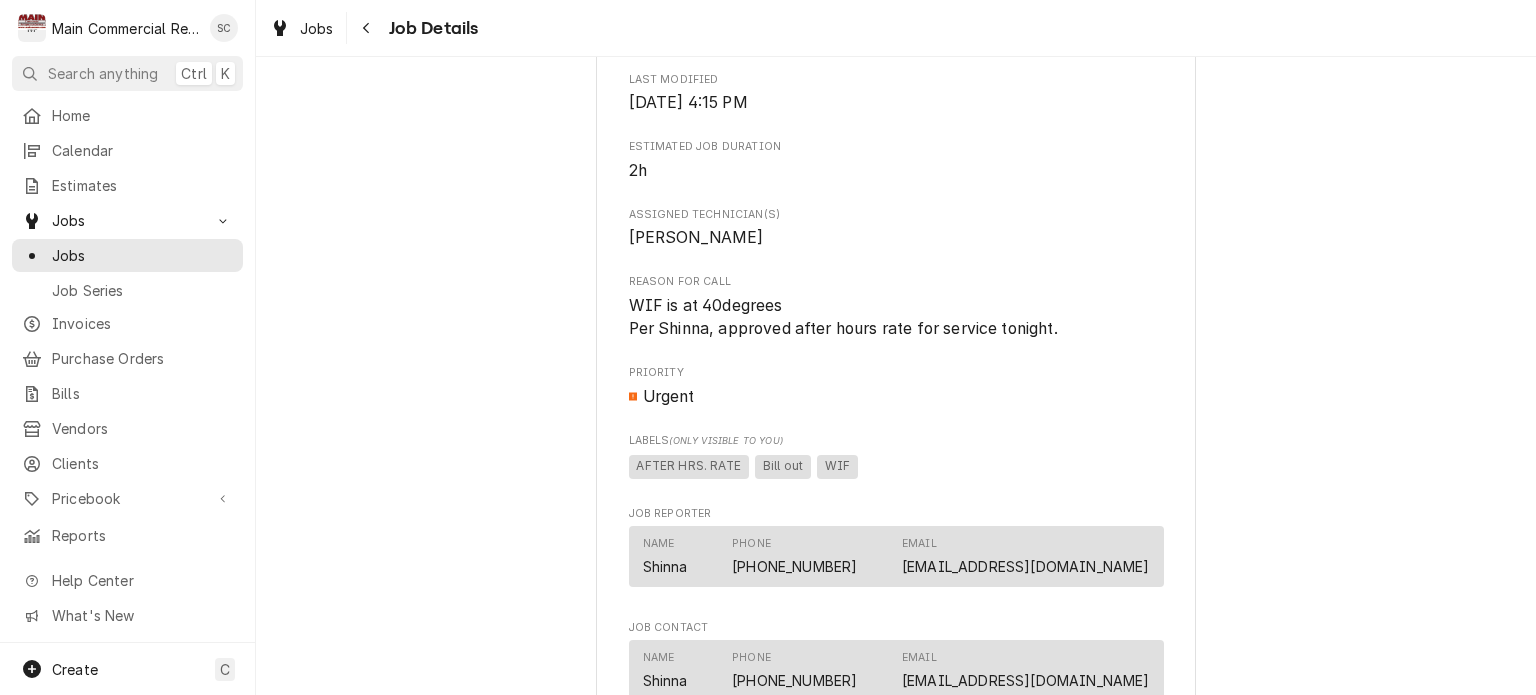 scroll, scrollTop: 700, scrollLeft: 0, axis: vertical 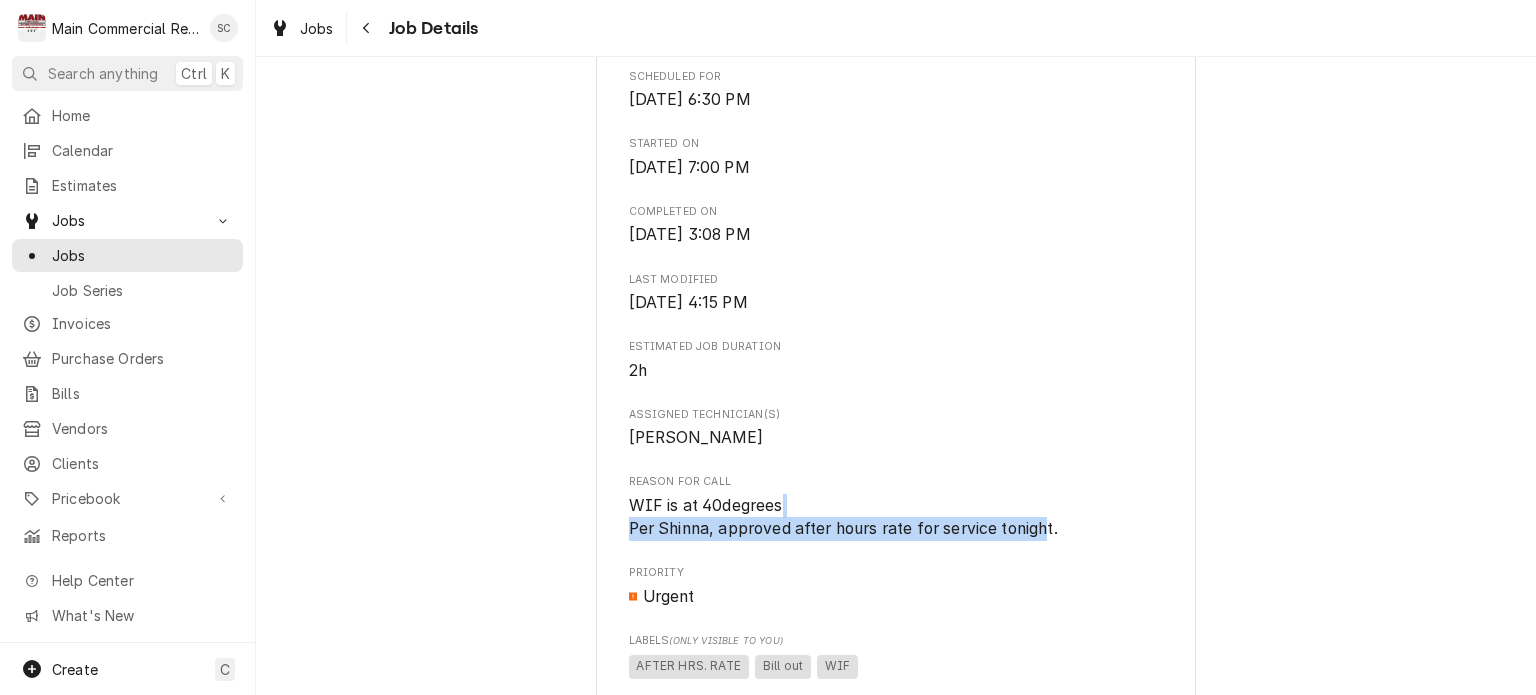 drag, startPoint x: 1036, startPoint y: 532, endPoint x: 772, endPoint y: 511, distance: 264.83392 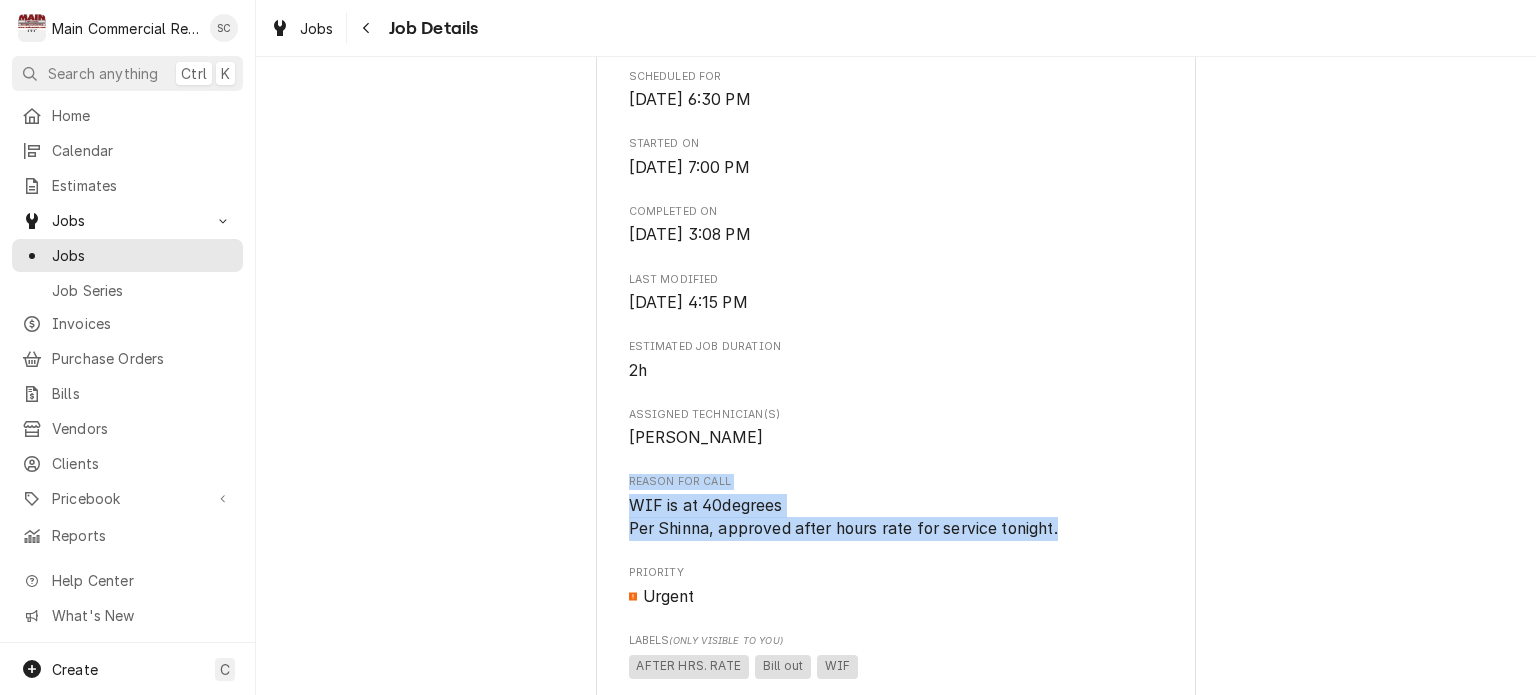 drag, startPoint x: 1060, startPoint y: 529, endPoint x: 620, endPoint y: 475, distance: 443.30124 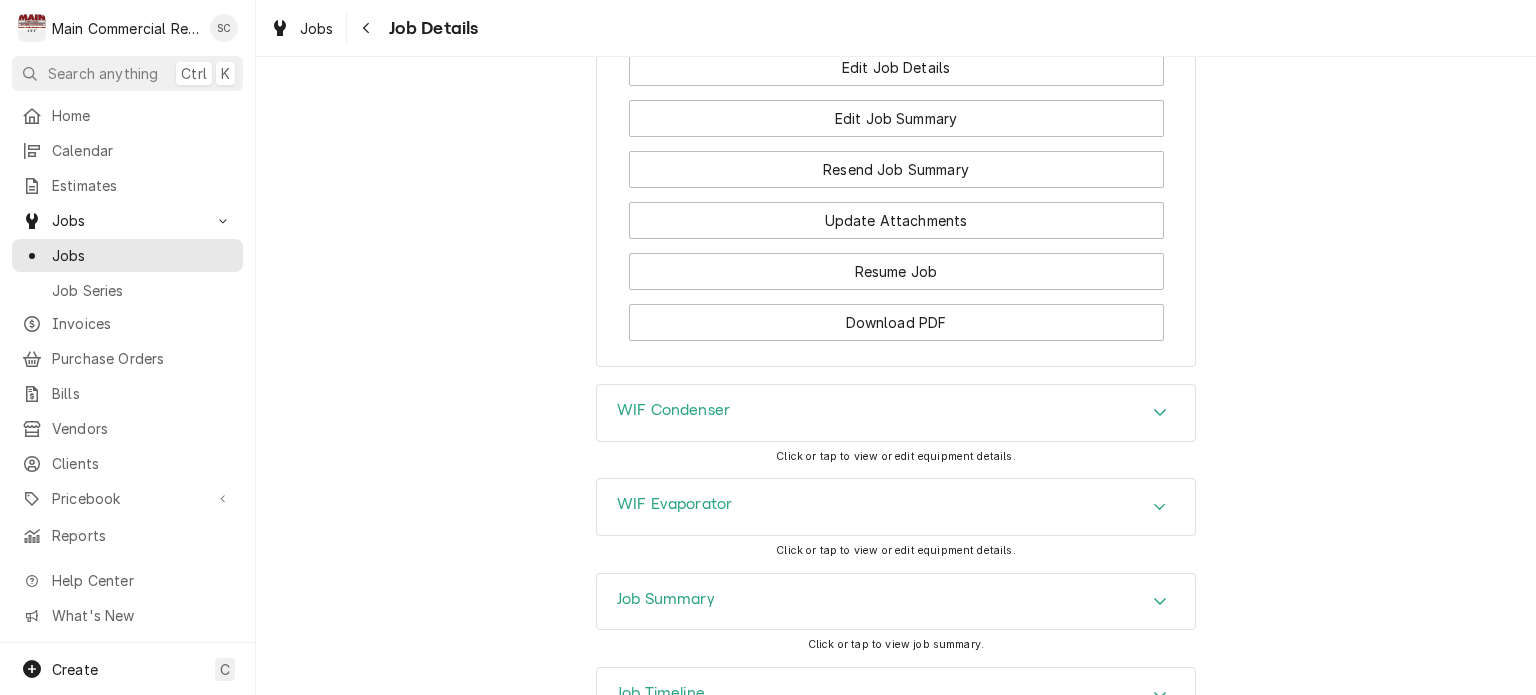scroll, scrollTop: 2100, scrollLeft: 0, axis: vertical 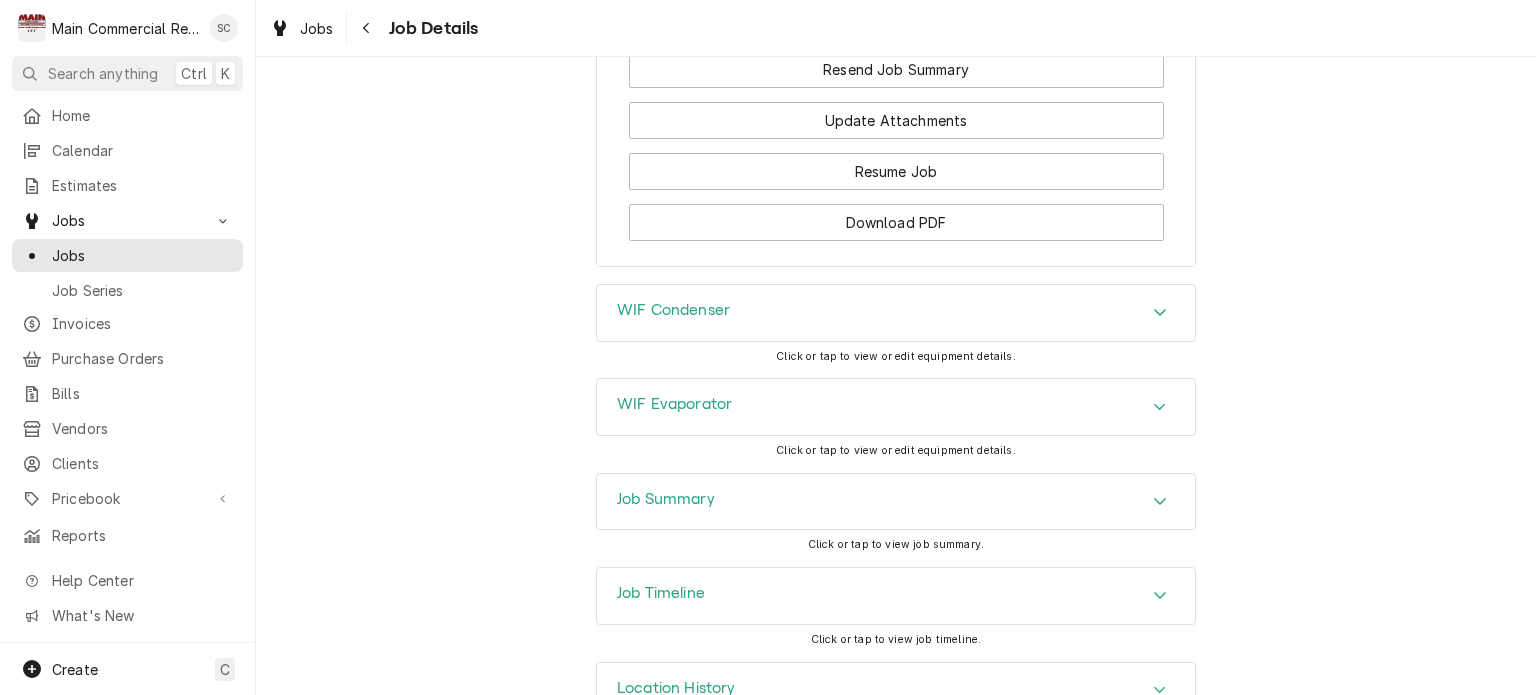 click 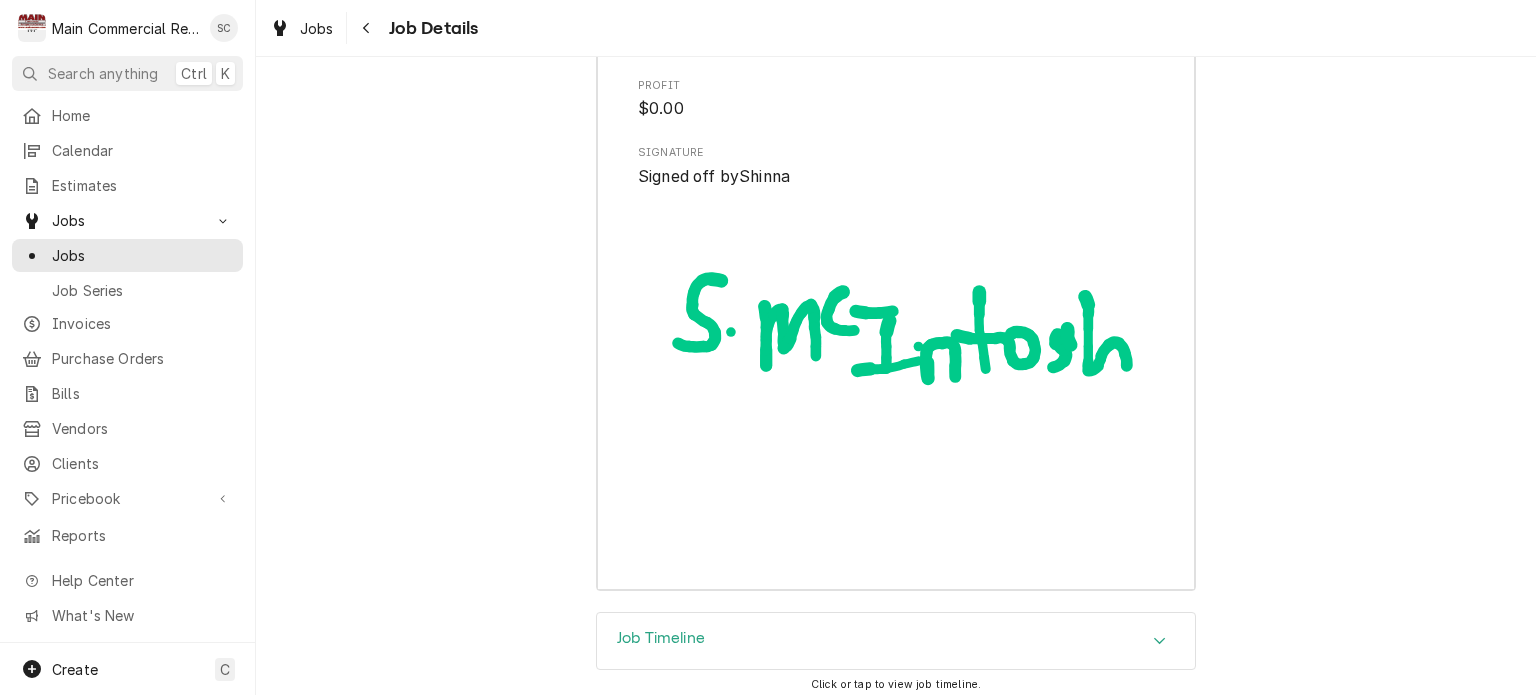 scroll, scrollTop: 5244, scrollLeft: 0, axis: vertical 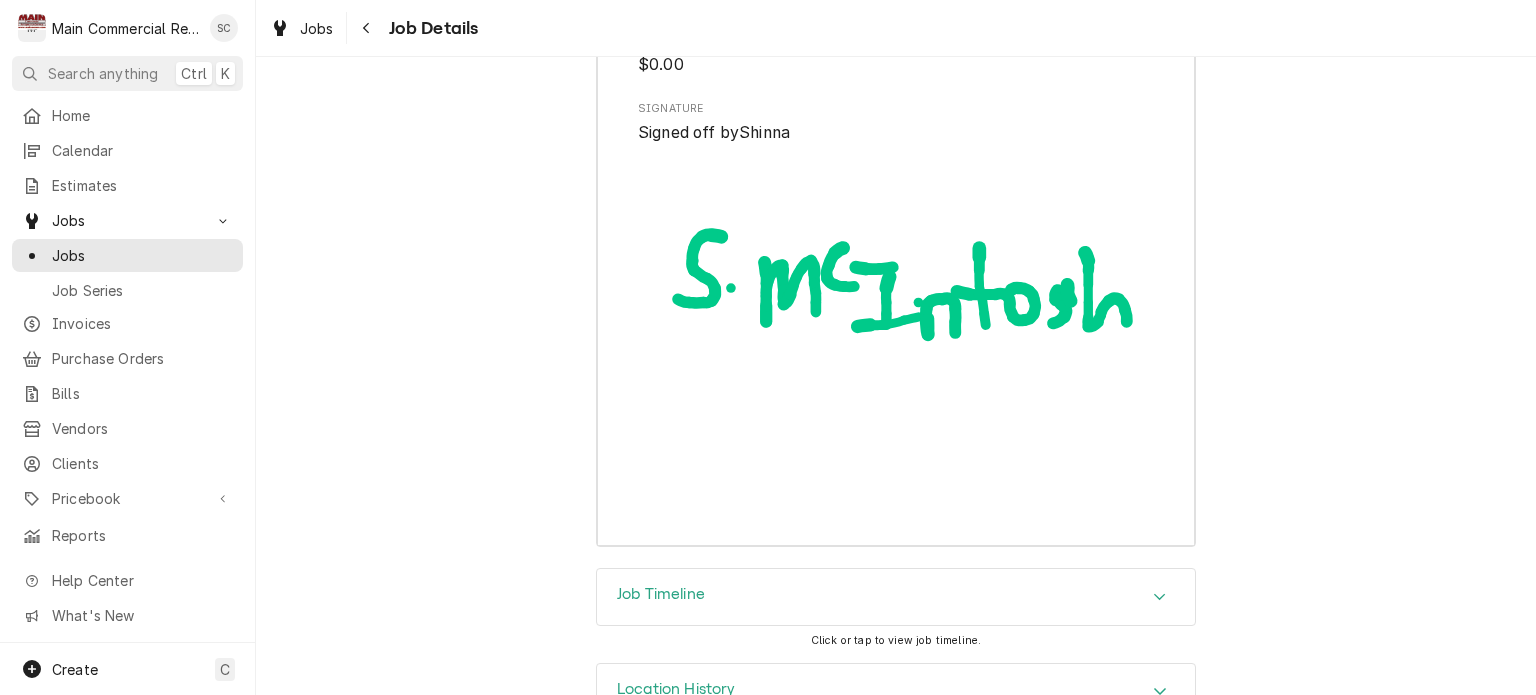 click 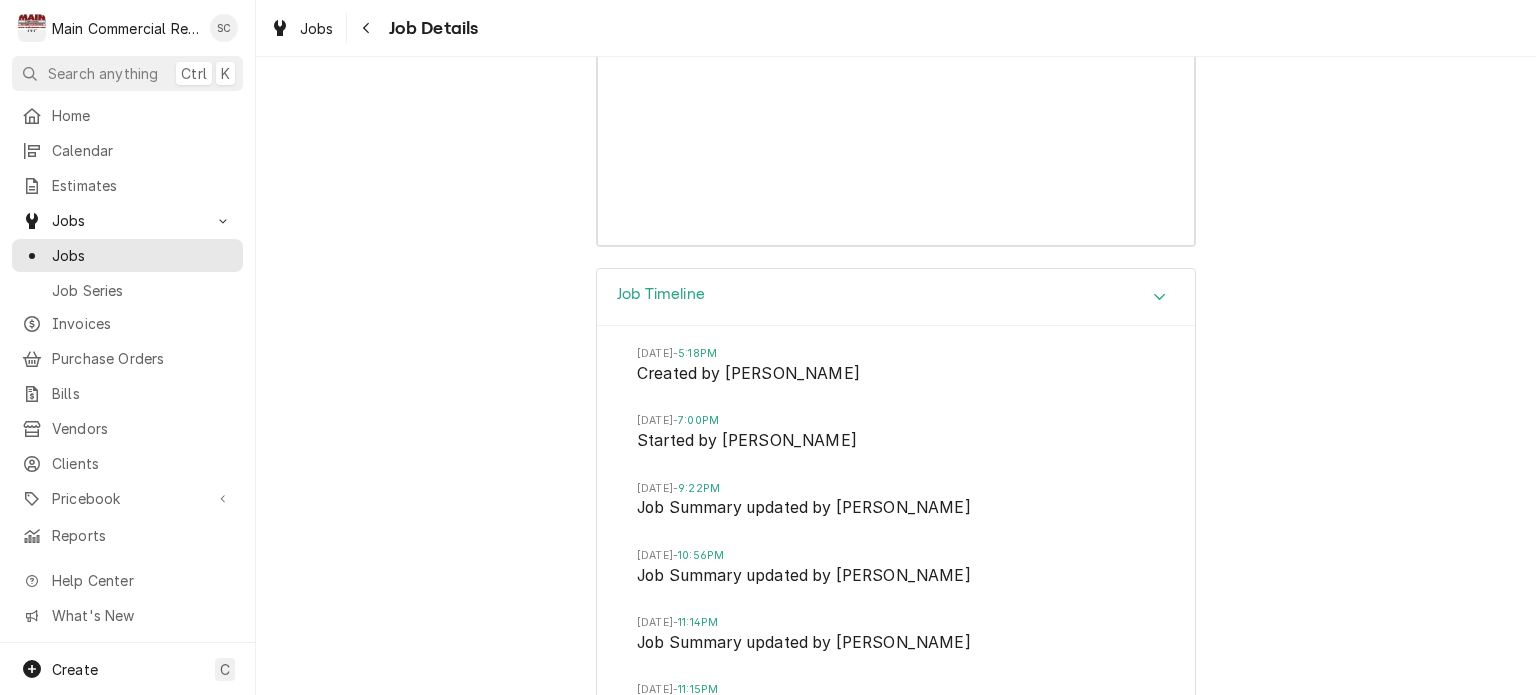 scroll, scrollTop: 5744, scrollLeft: 0, axis: vertical 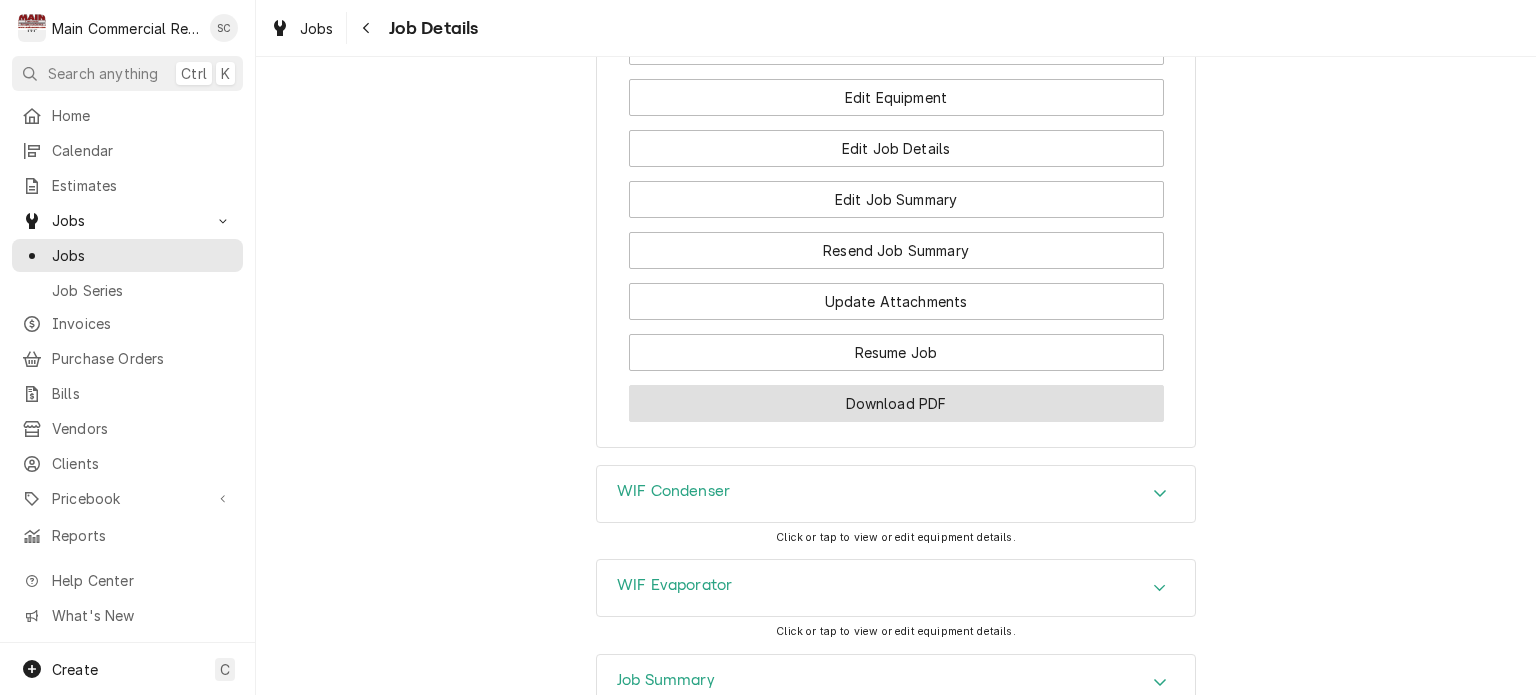 click on "Download PDF" at bounding box center [896, 403] 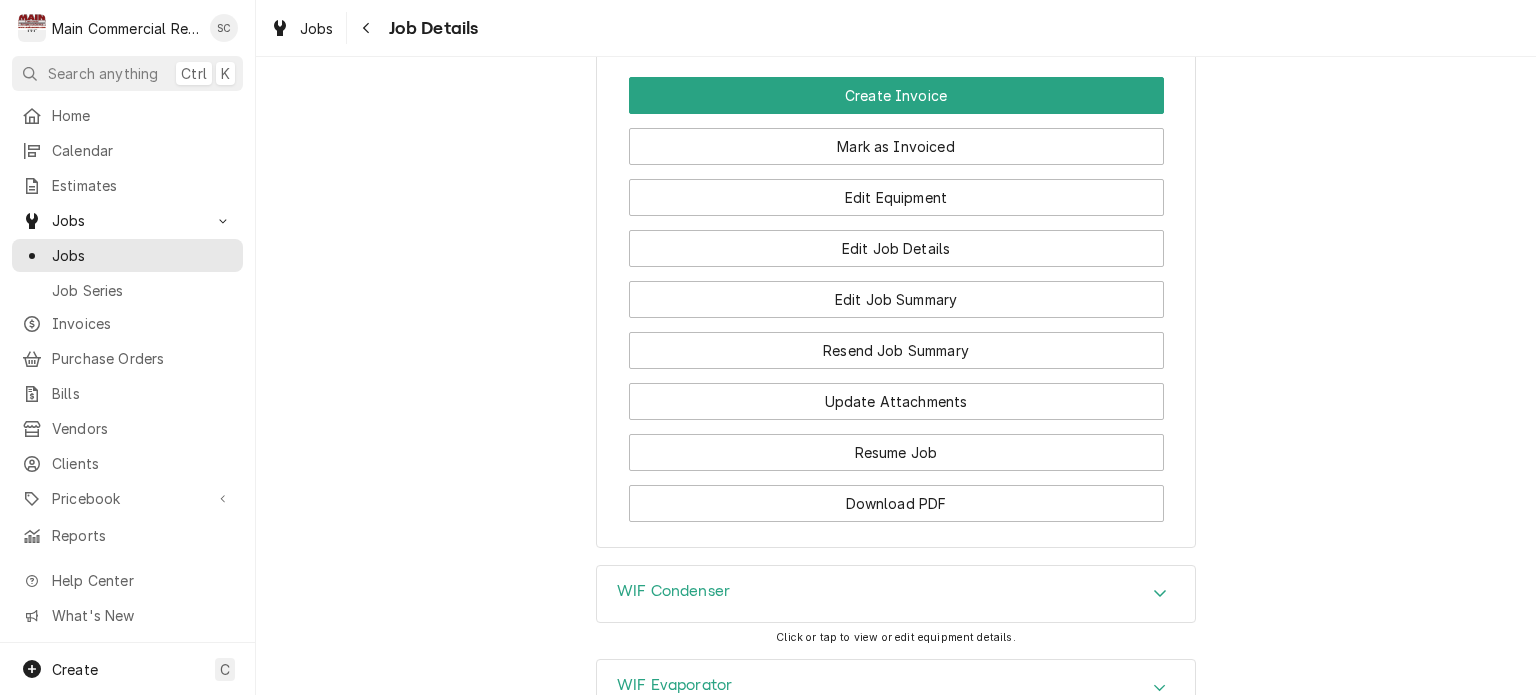 scroll, scrollTop: 1719, scrollLeft: 0, axis: vertical 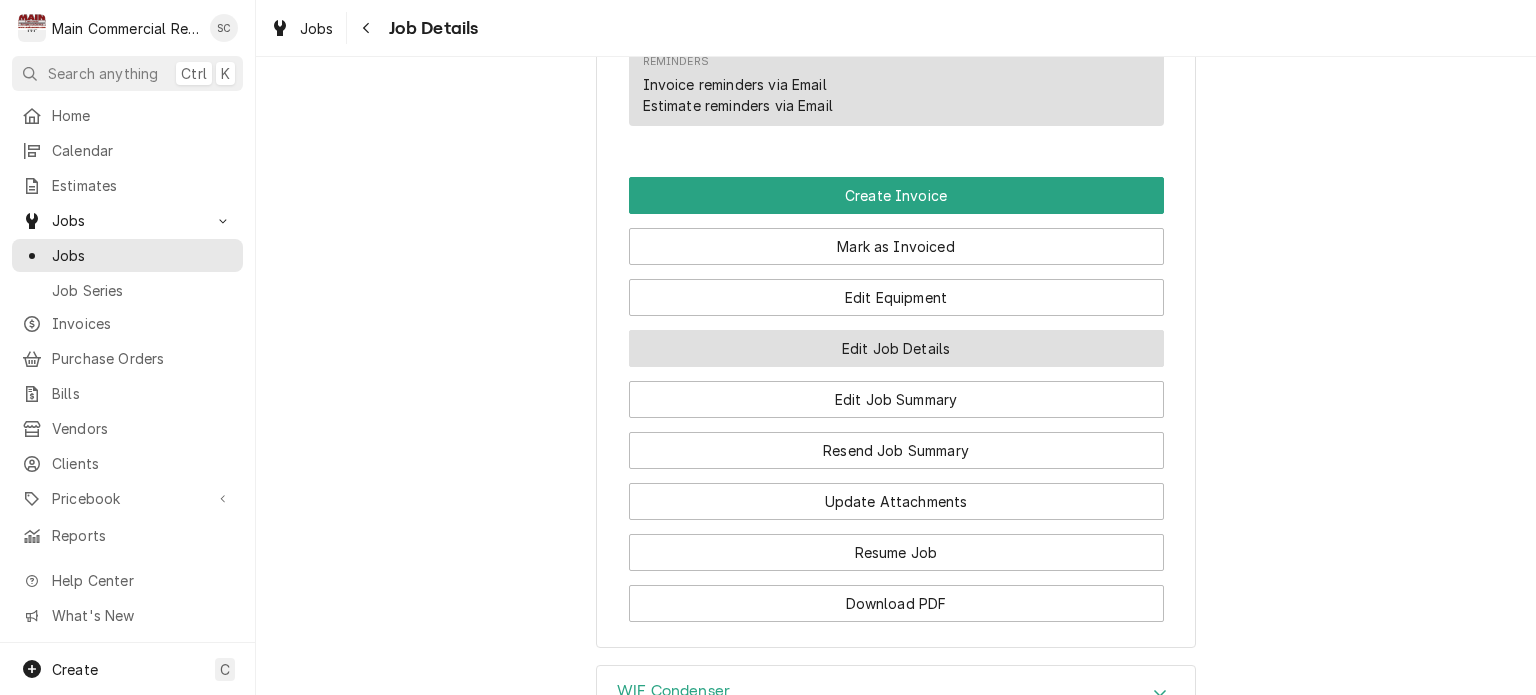 click on "Edit Job Details" at bounding box center [896, 348] 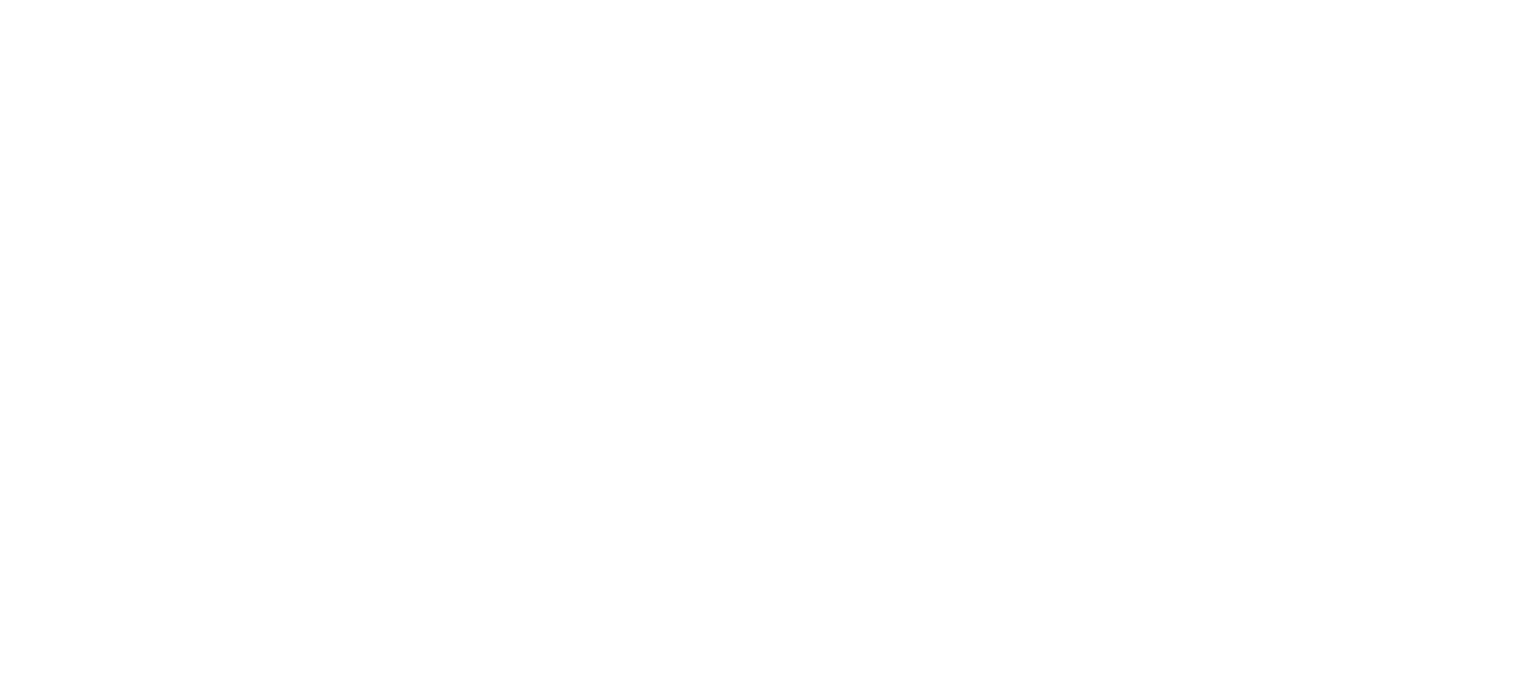 scroll, scrollTop: 0, scrollLeft: 0, axis: both 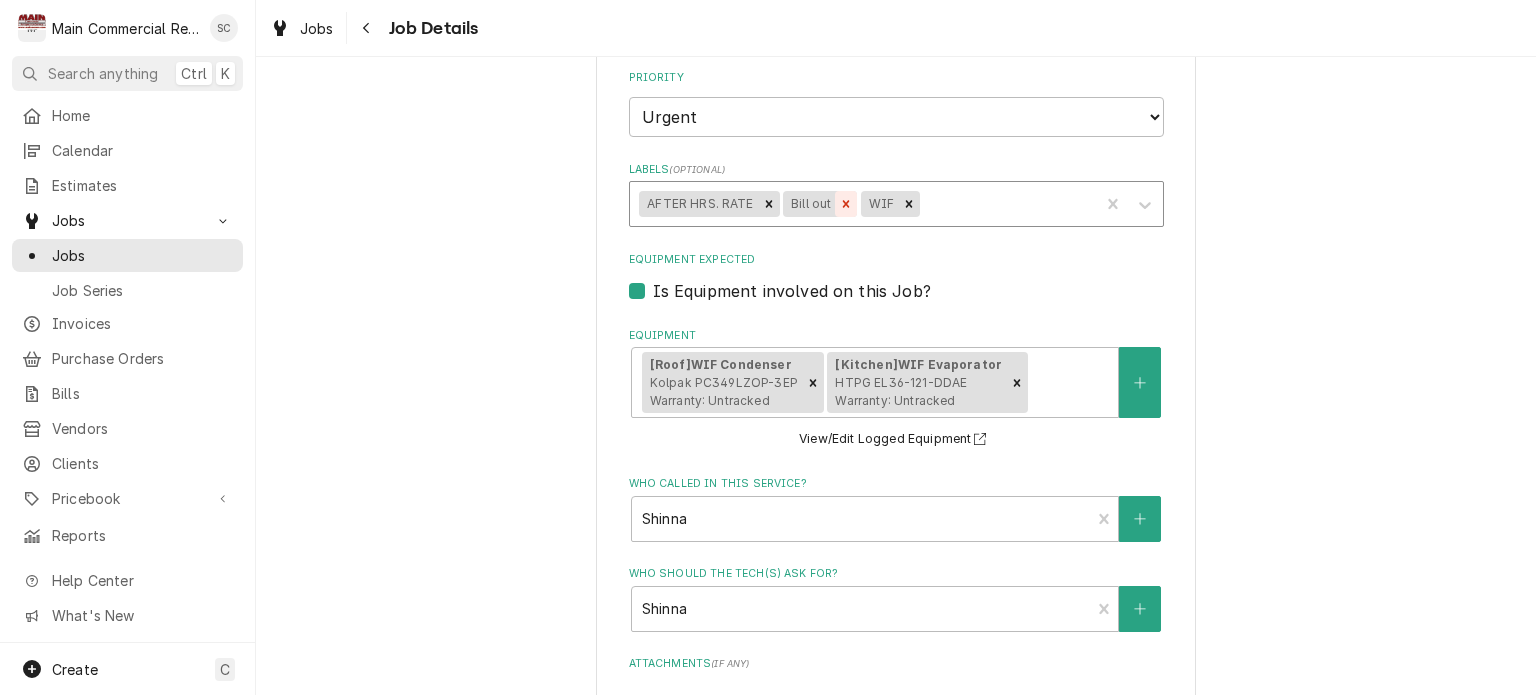 click 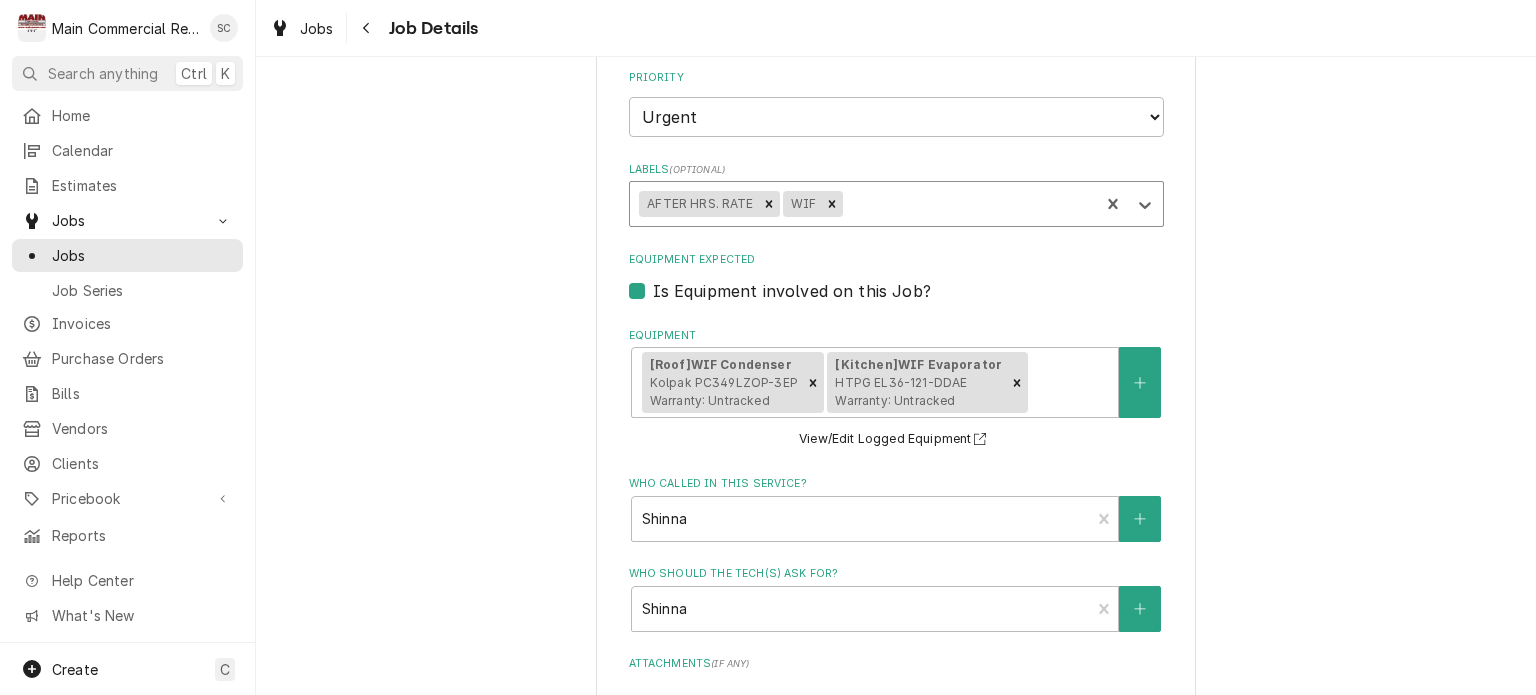 type on "x" 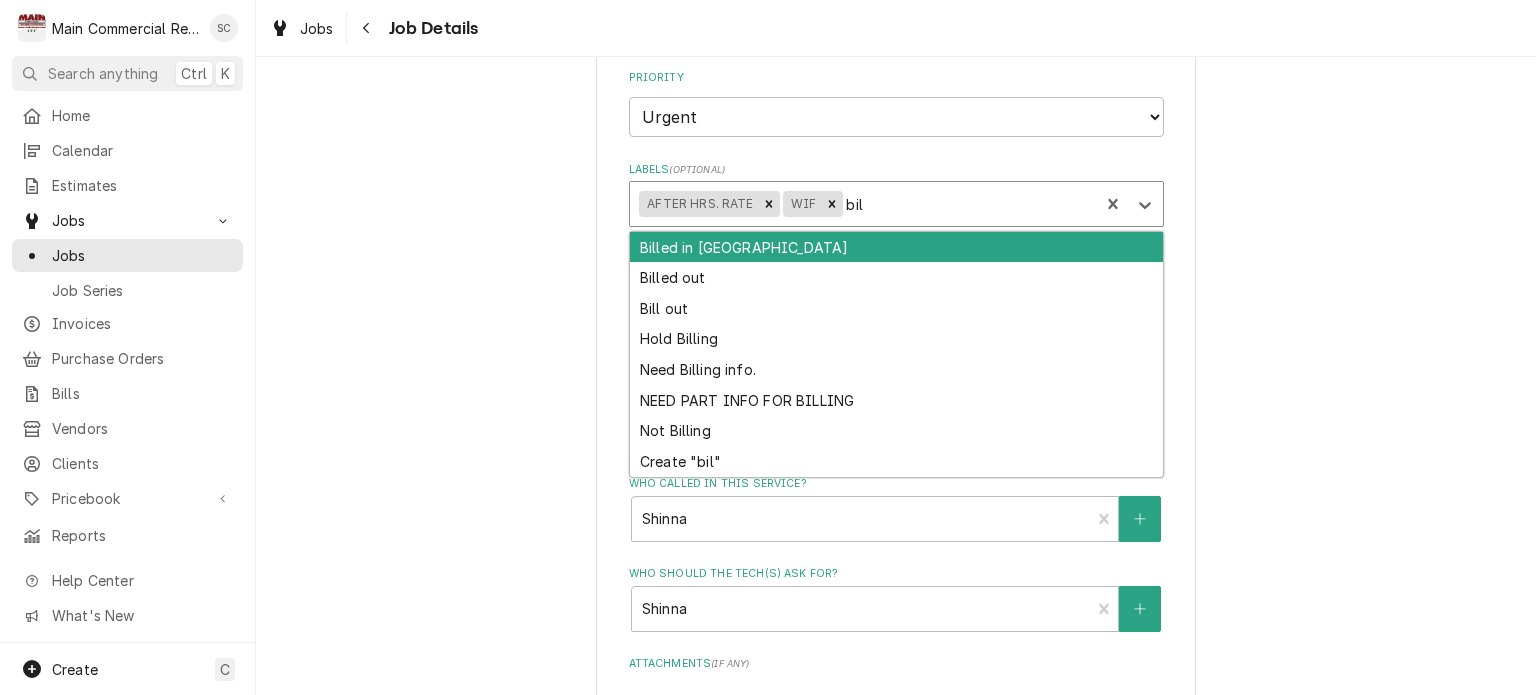 type on "bill" 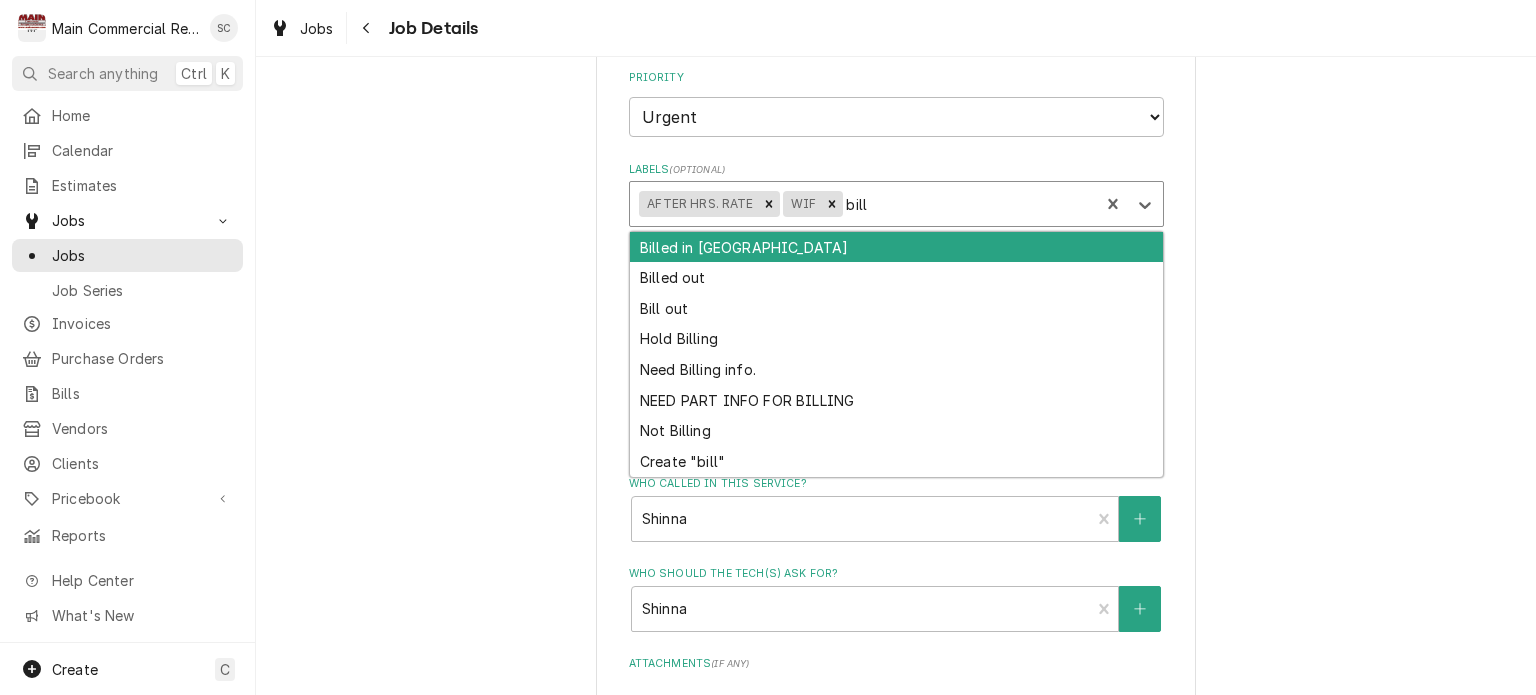 click on "Billed in [GEOGRAPHIC_DATA]" at bounding box center (896, 247) 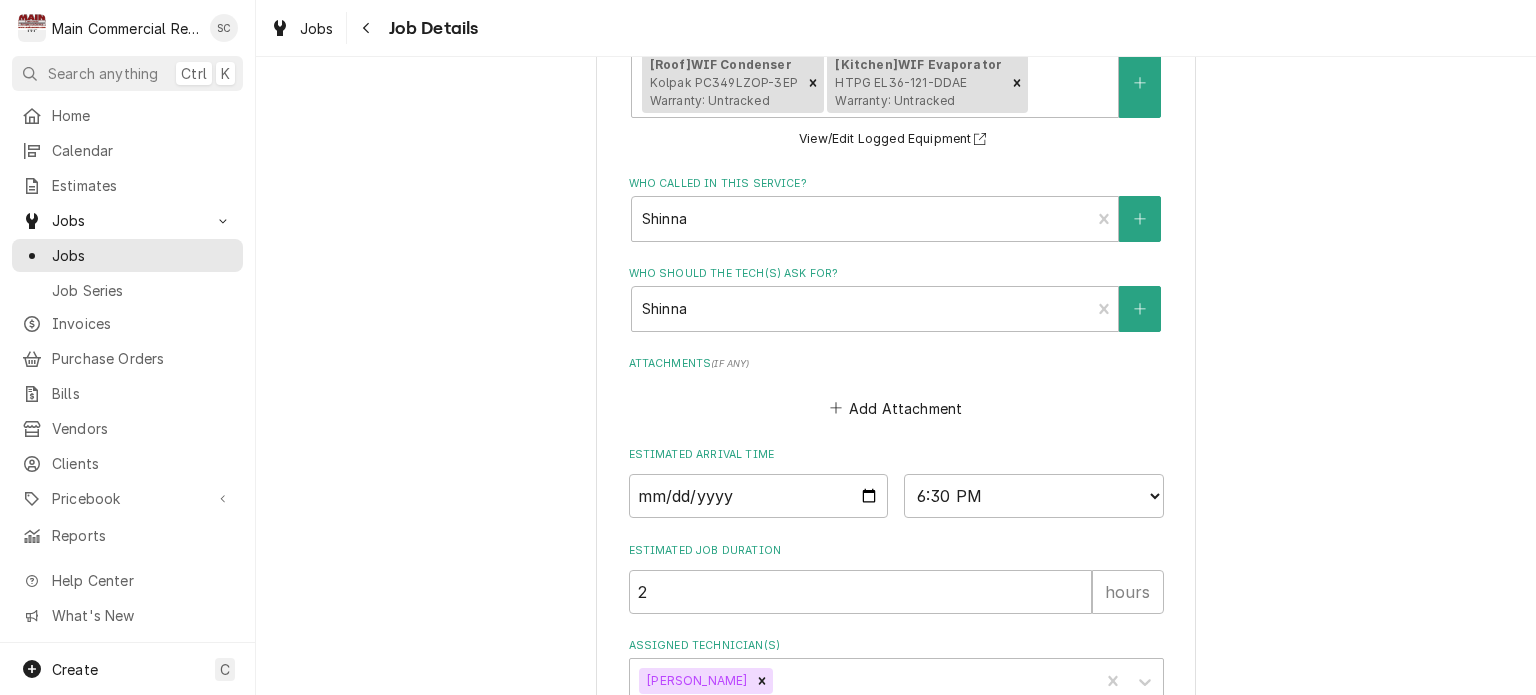 scroll, scrollTop: 1126, scrollLeft: 0, axis: vertical 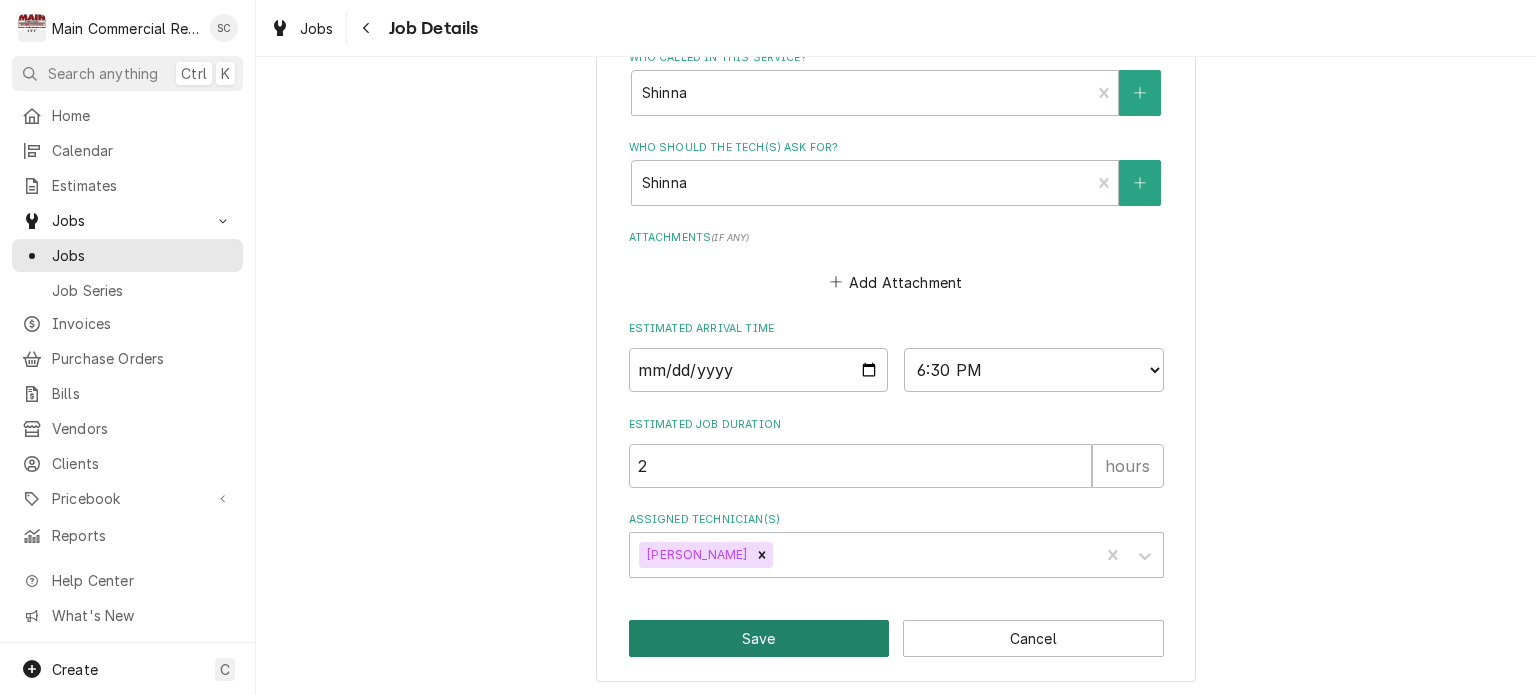 click on "Save" at bounding box center (759, 638) 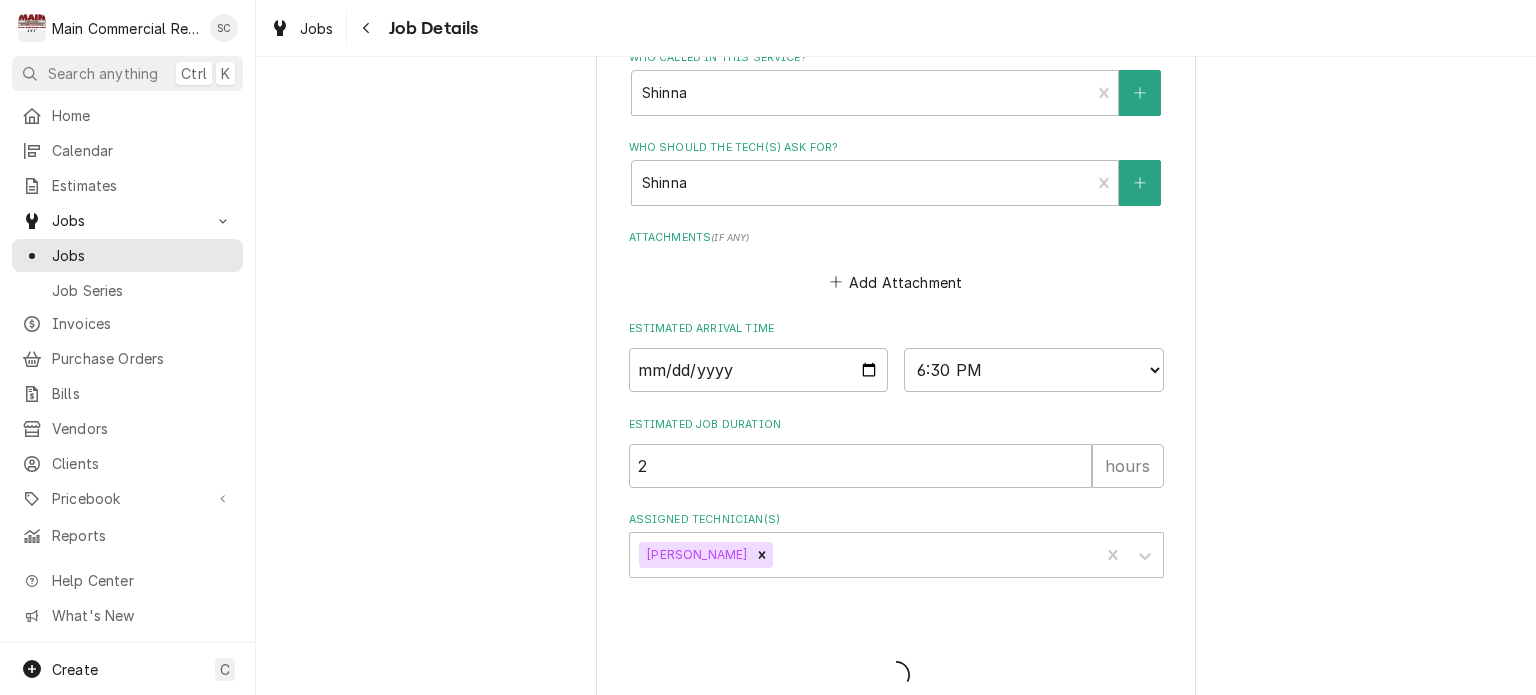 type on "x" 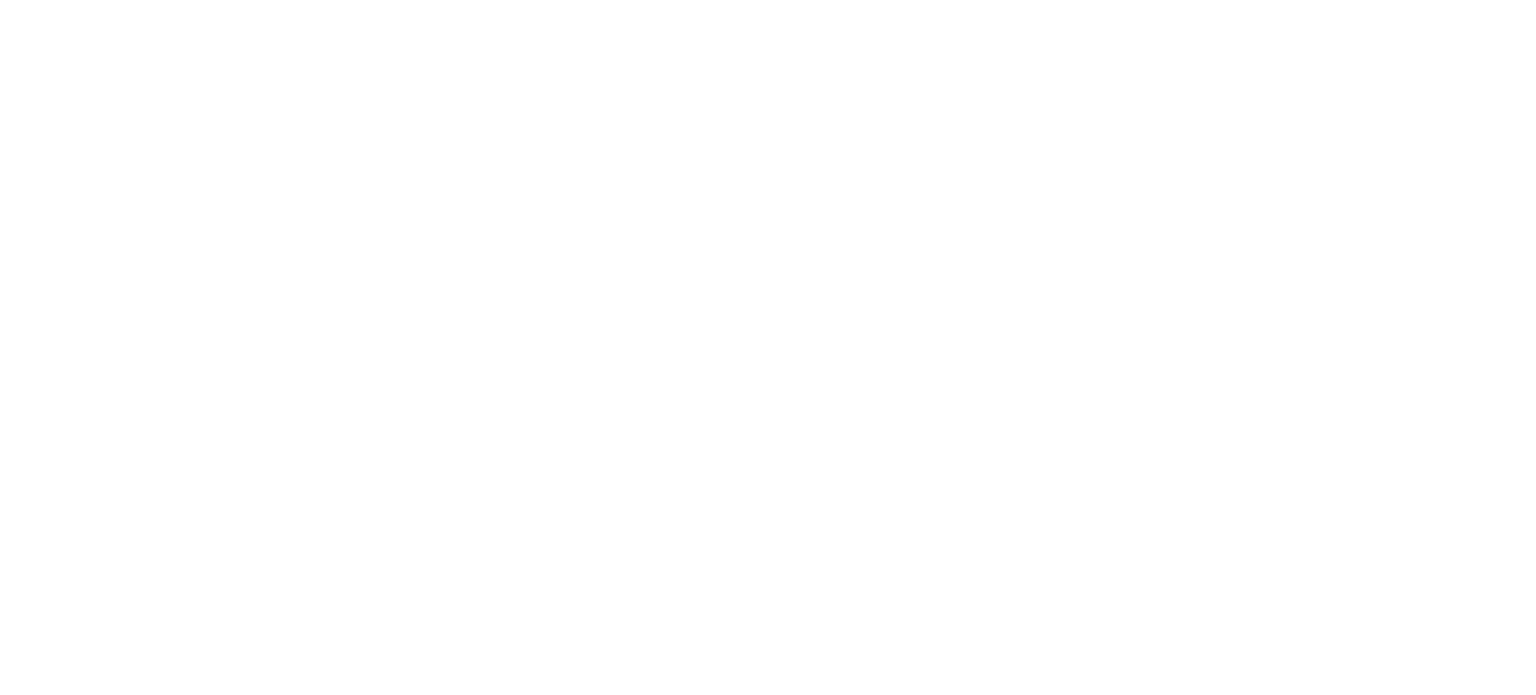 scroll, scrollTop: 0, scrollLeft: 0, axis: both 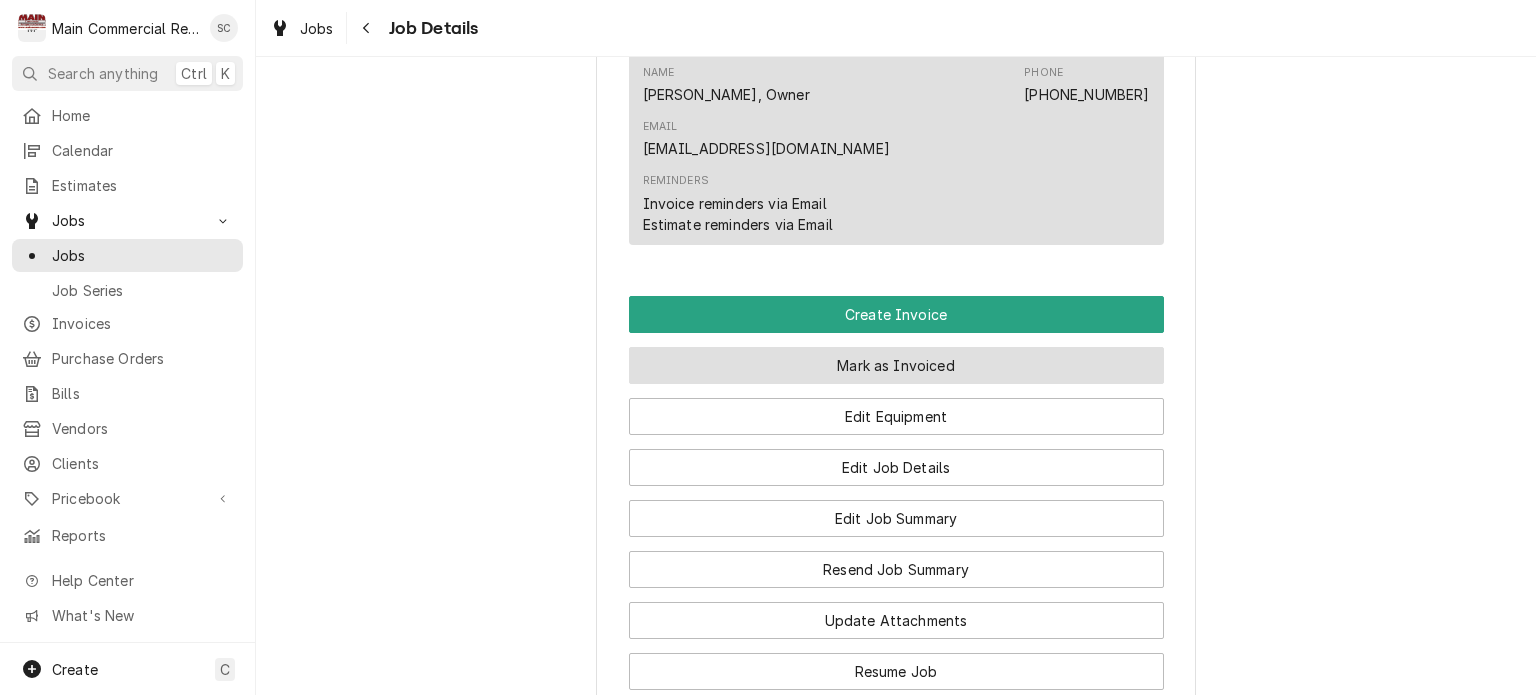 click on "Mark as Invoiced" at bounding box center [896, 365] 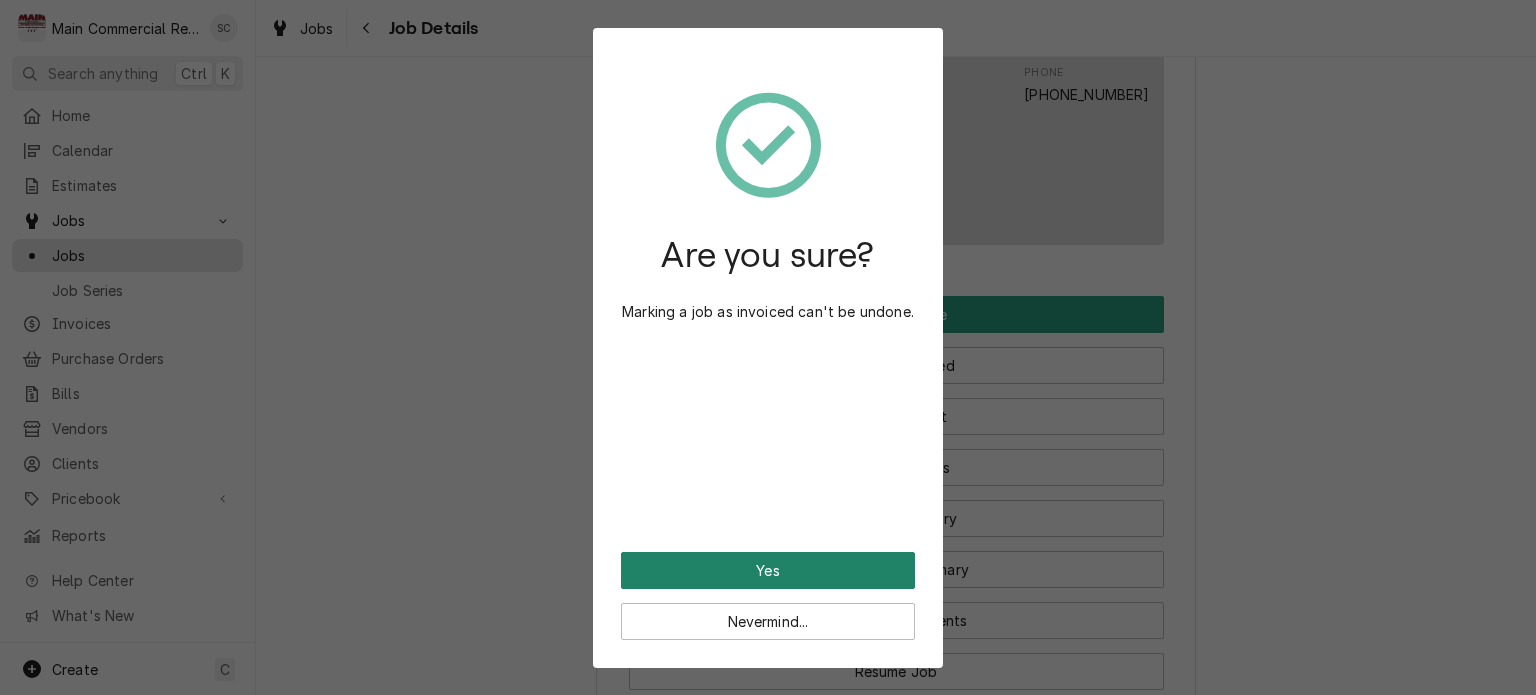 click on "Yes" at bounding box center (768, 570) 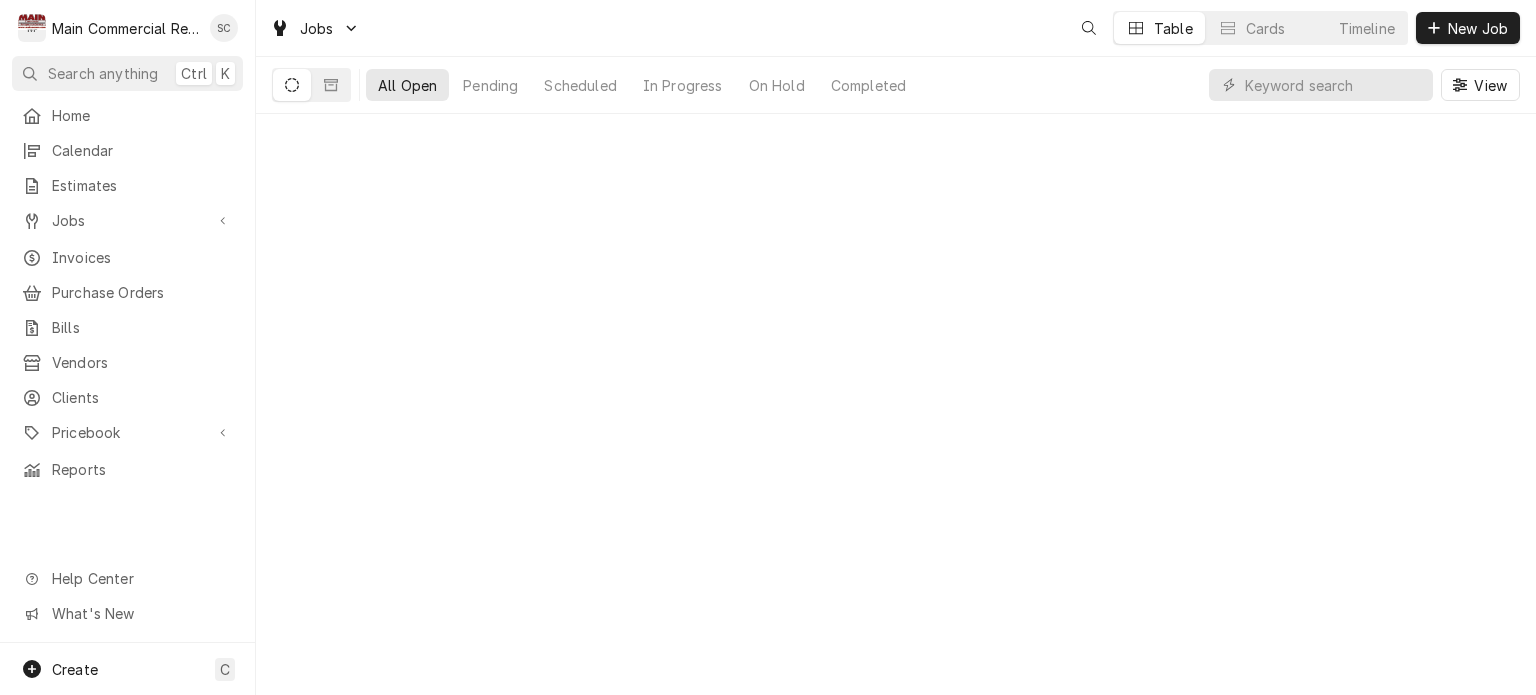 scroll, scrollTop: 0, scrollLeft: 0, axis: both 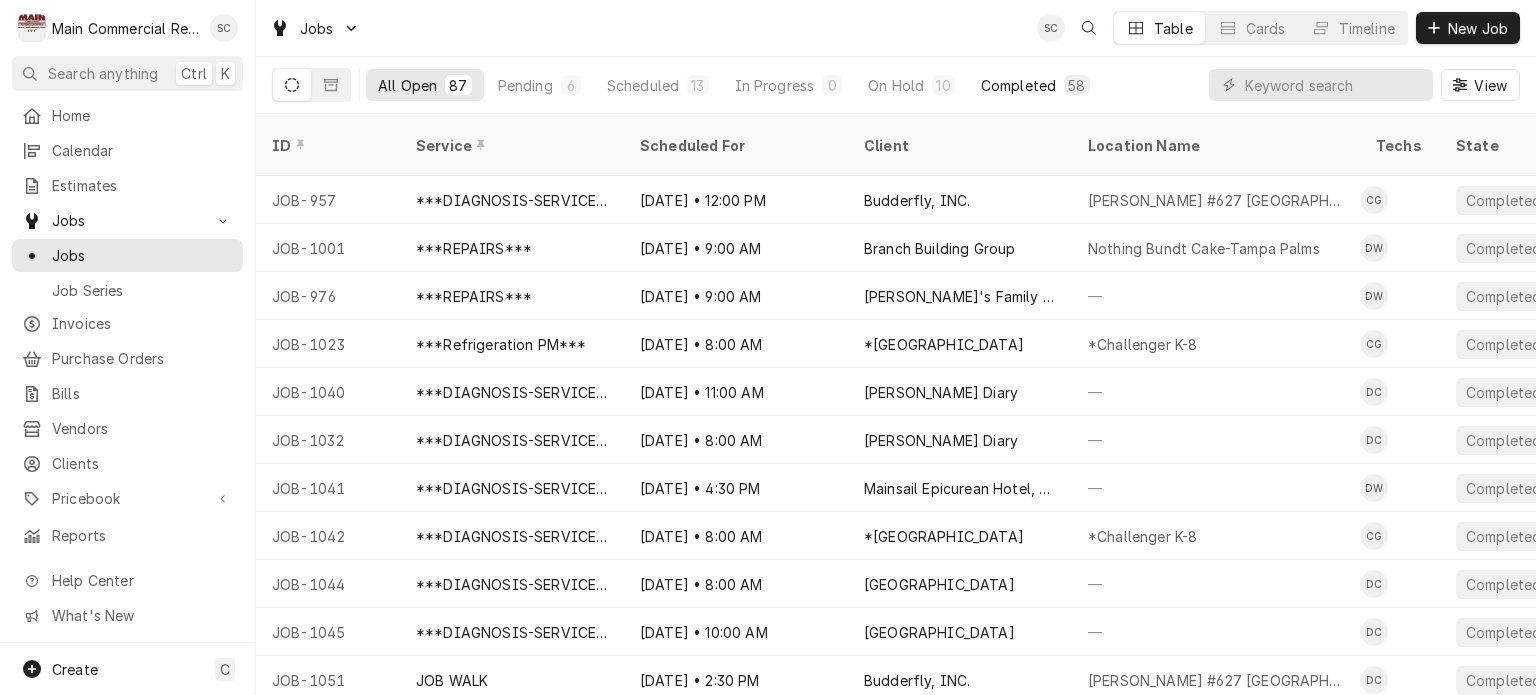 click on "Completed" at bounding box center (1018, 85) 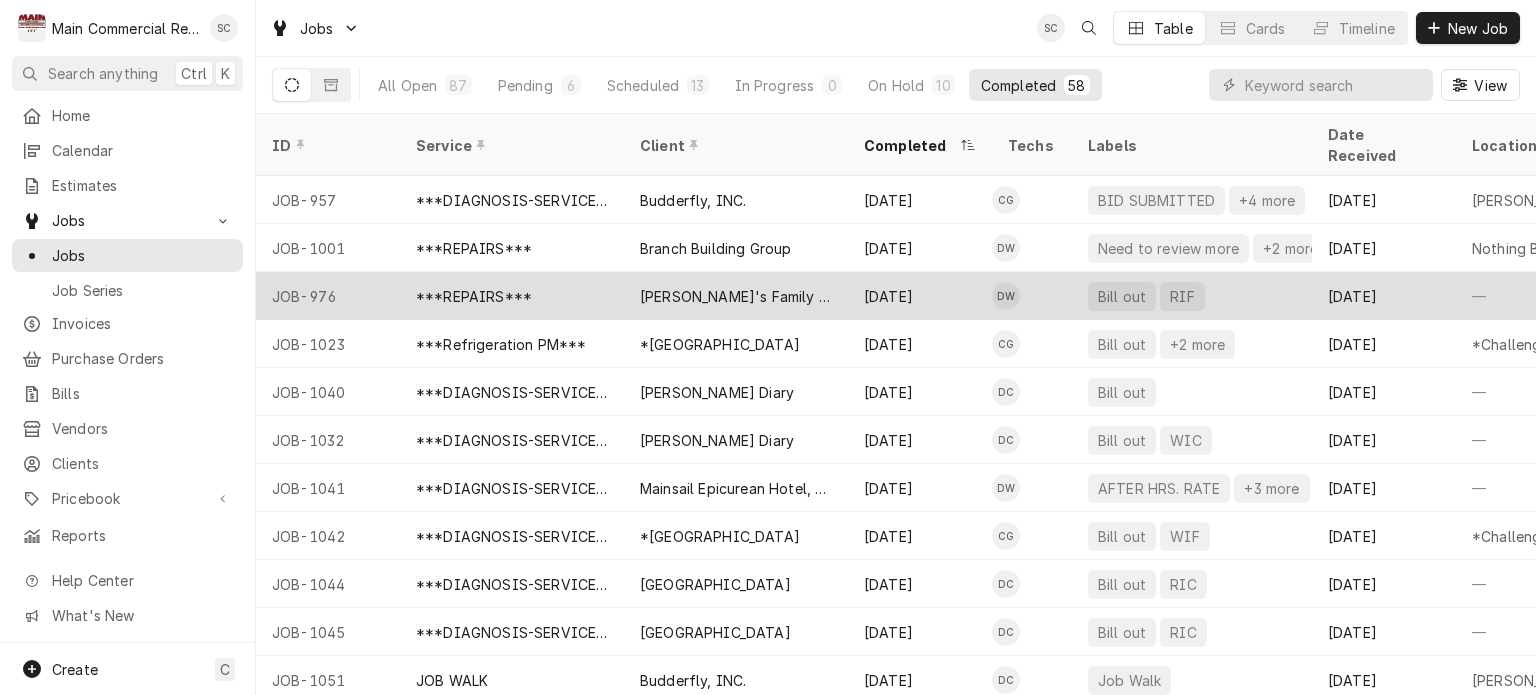 click on "[PERSON_NAME]'s Family Restaurant" at bounding box center (736, 296) 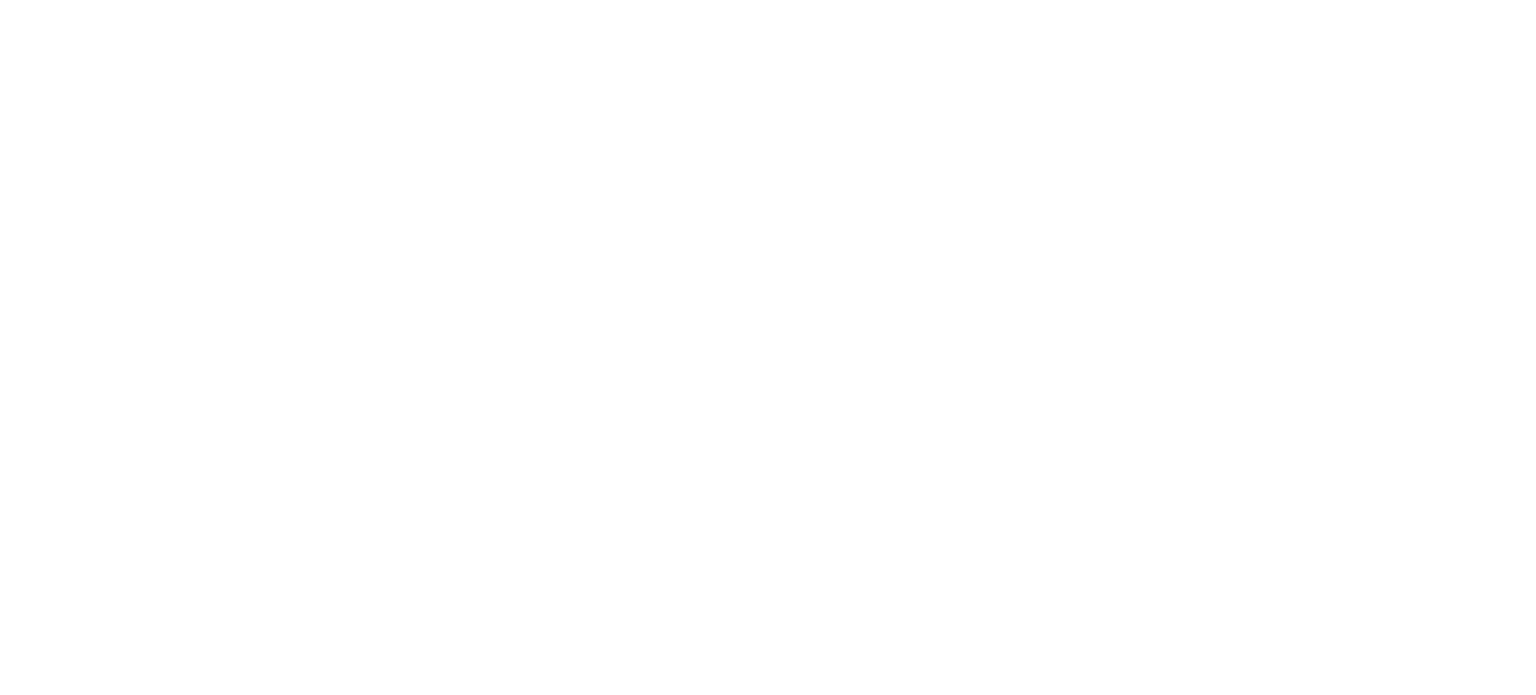 scroll, scrollTop: 0, scrollLeft: 0, axis: both 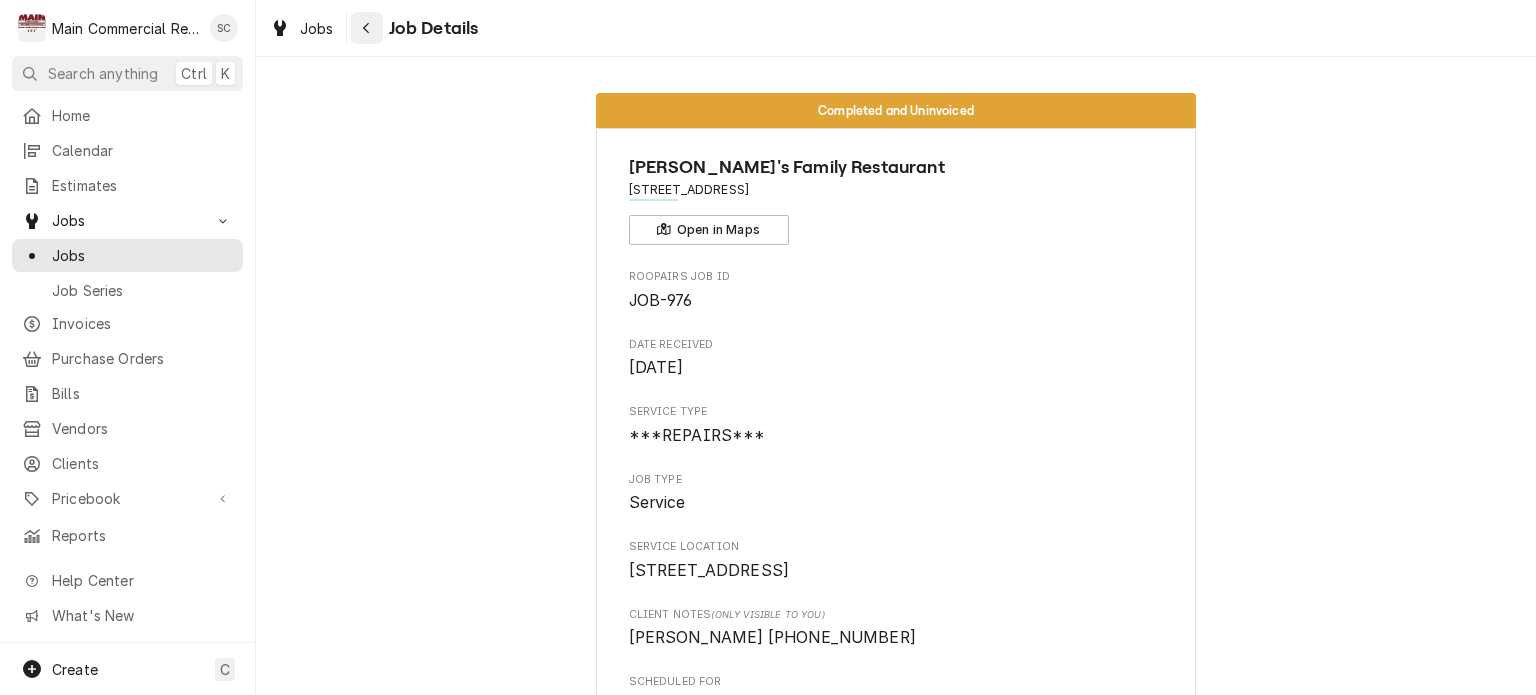 click 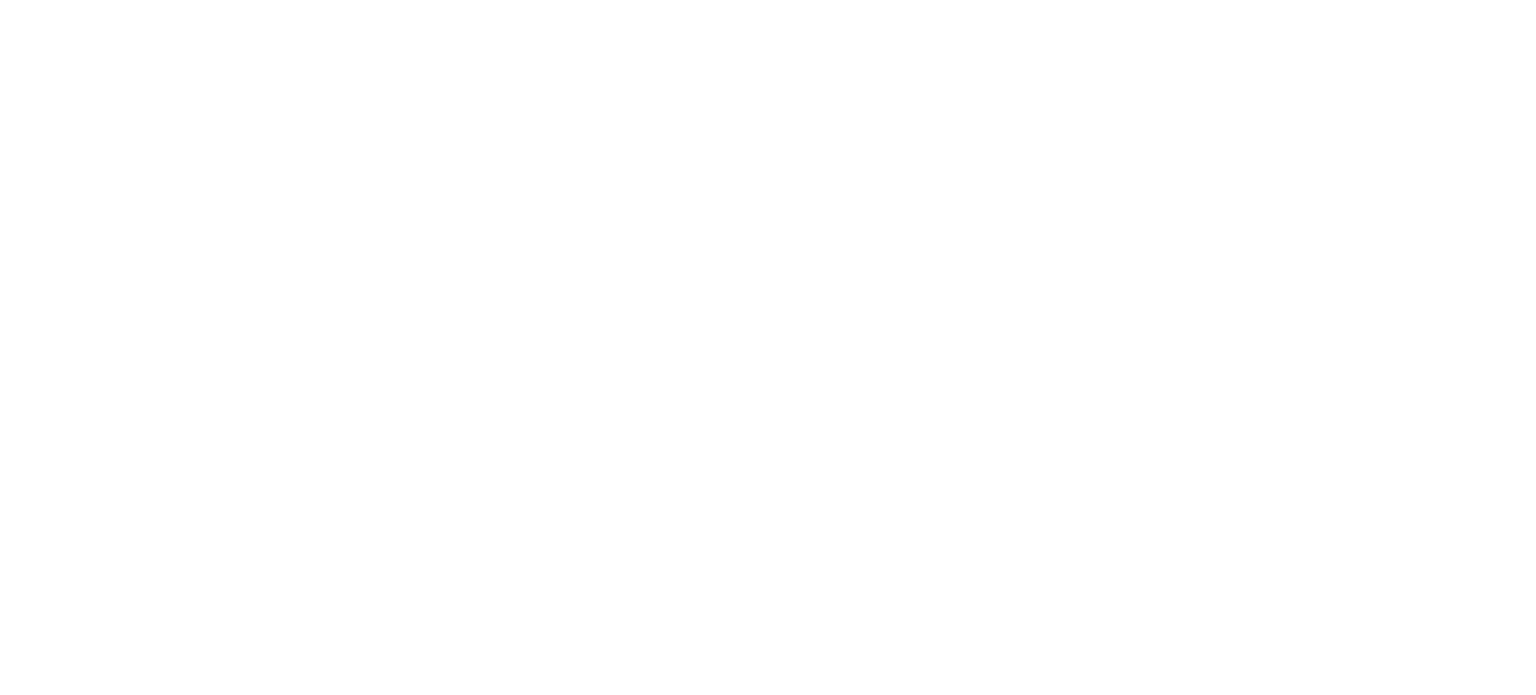 scroll, scrollTop: 0, scrollLeft: 0, axis: both 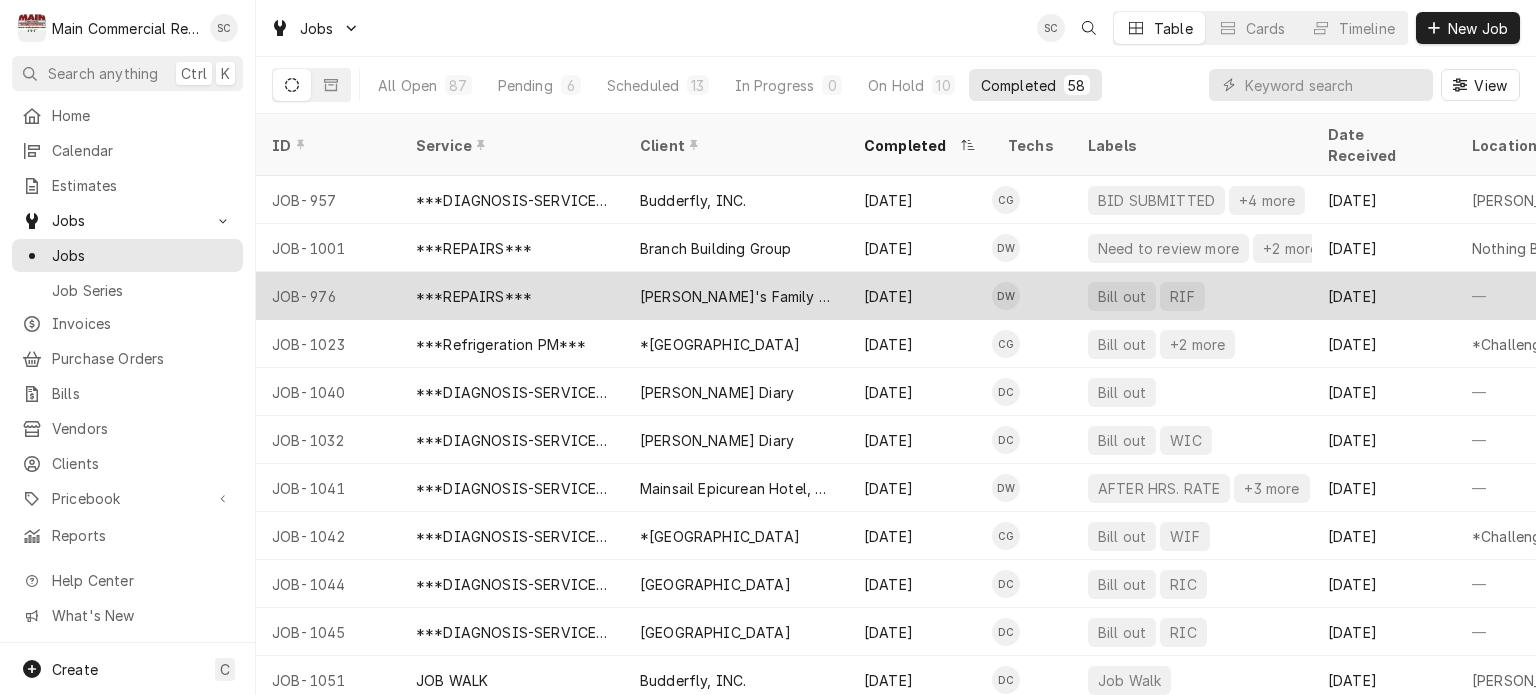 click on "[PERSON_NAME]'s Family Restaurant" at bounding box center (736, 296) 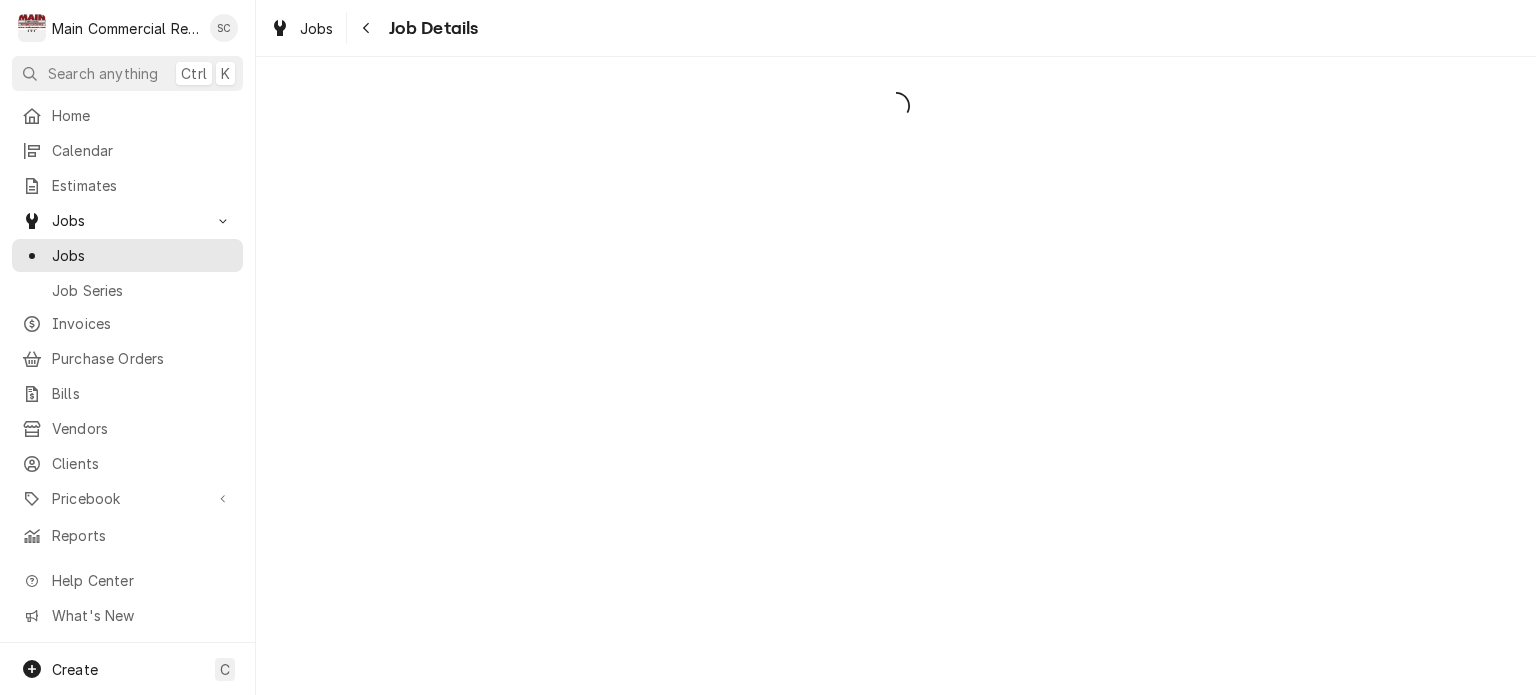 scroll, scrollTop: 0, scrollLeft: 0, axis: both 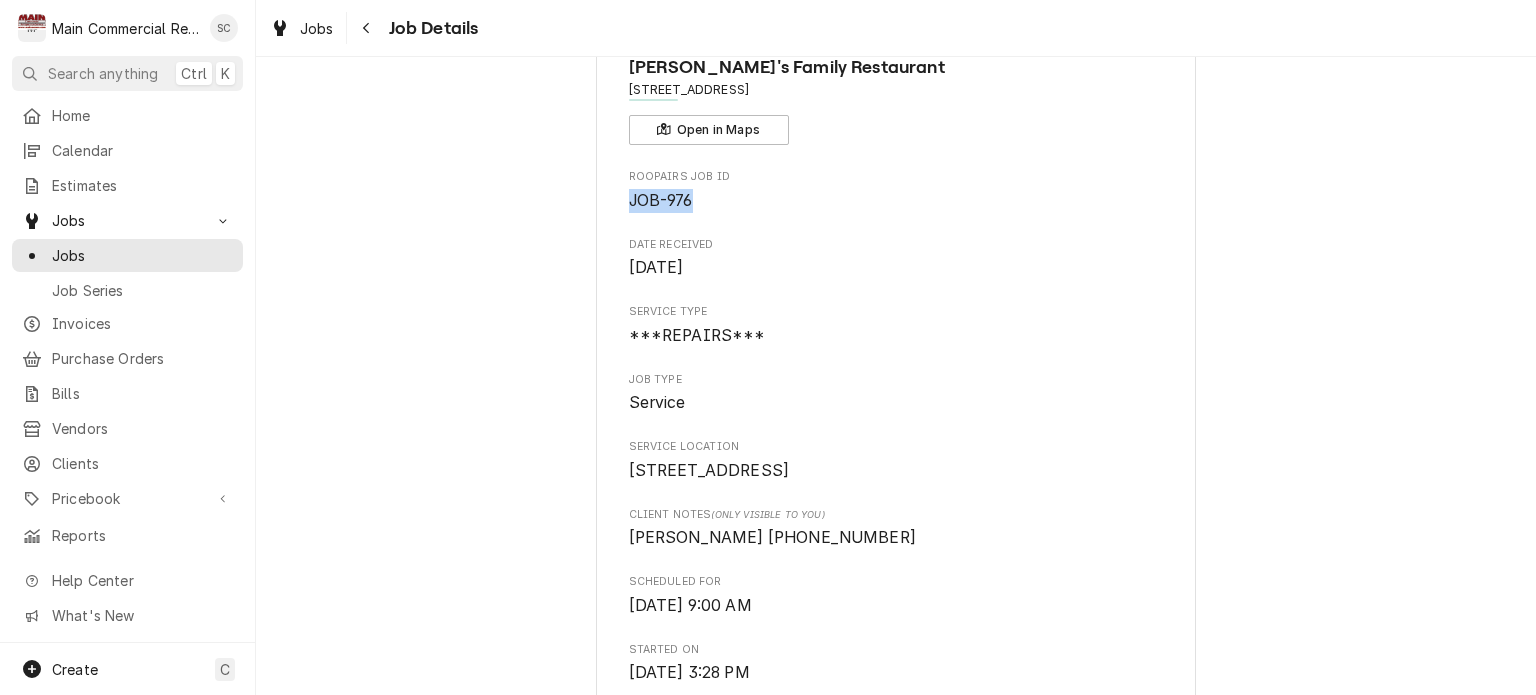 drag, startPoint x: 698, startPoint y: 199, endPoint x: 623, endPoint y: 195, distance: 75.10659 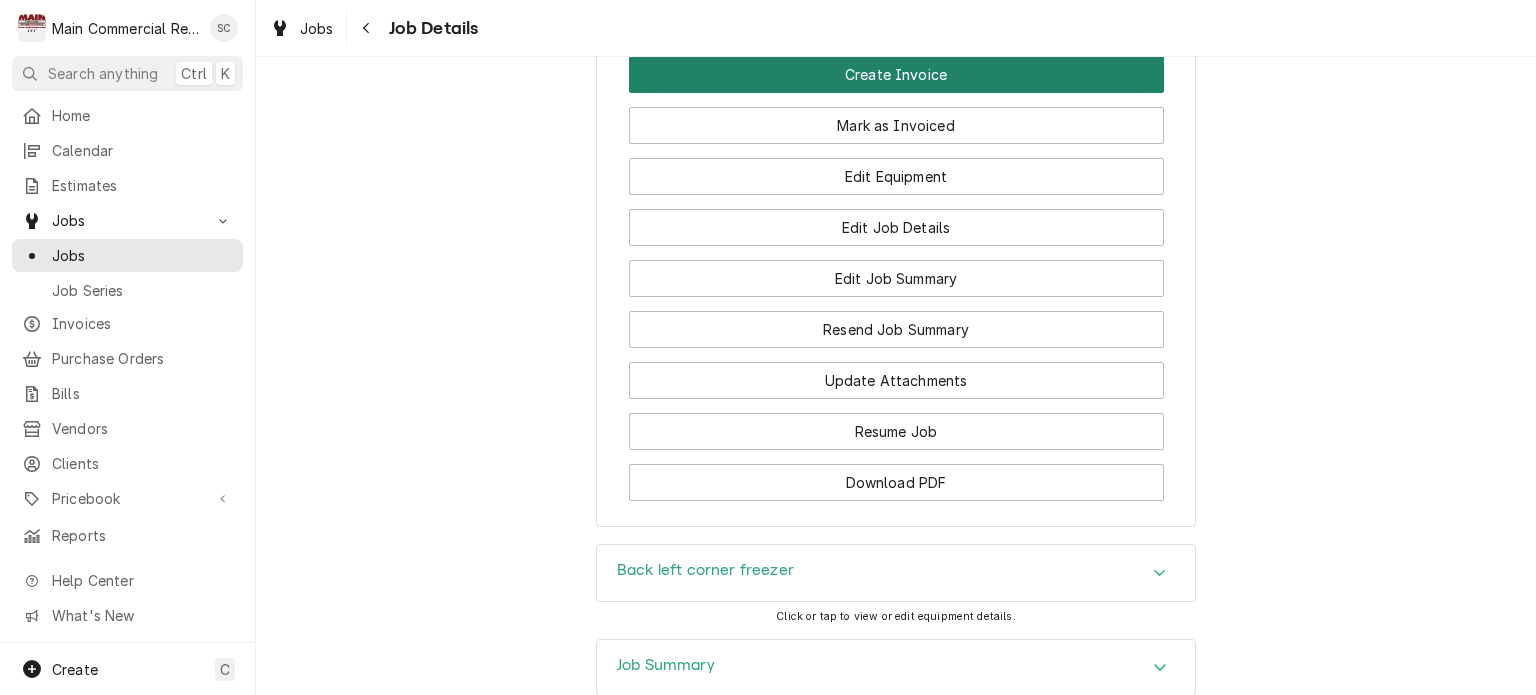scroll, scrollTop: 2144, scrollLeft: 0, axis: vertical 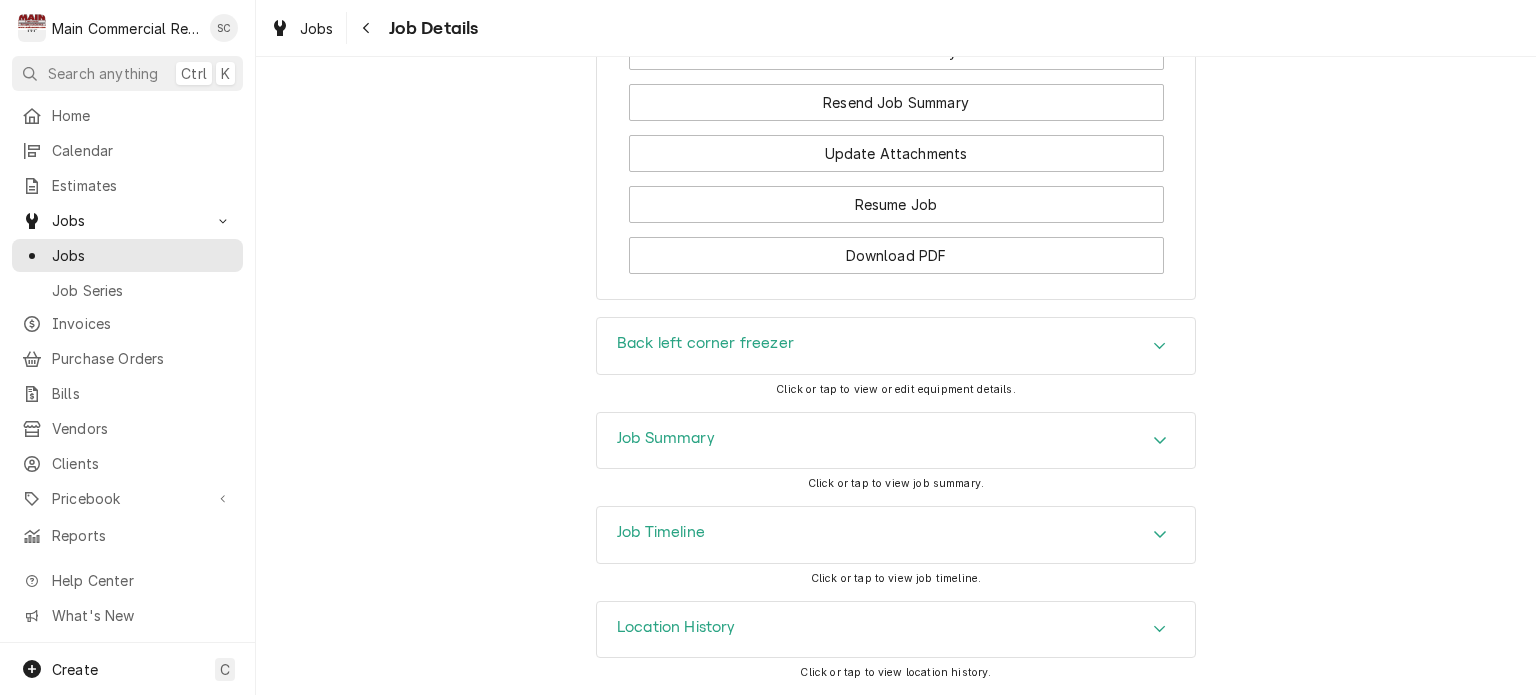 click 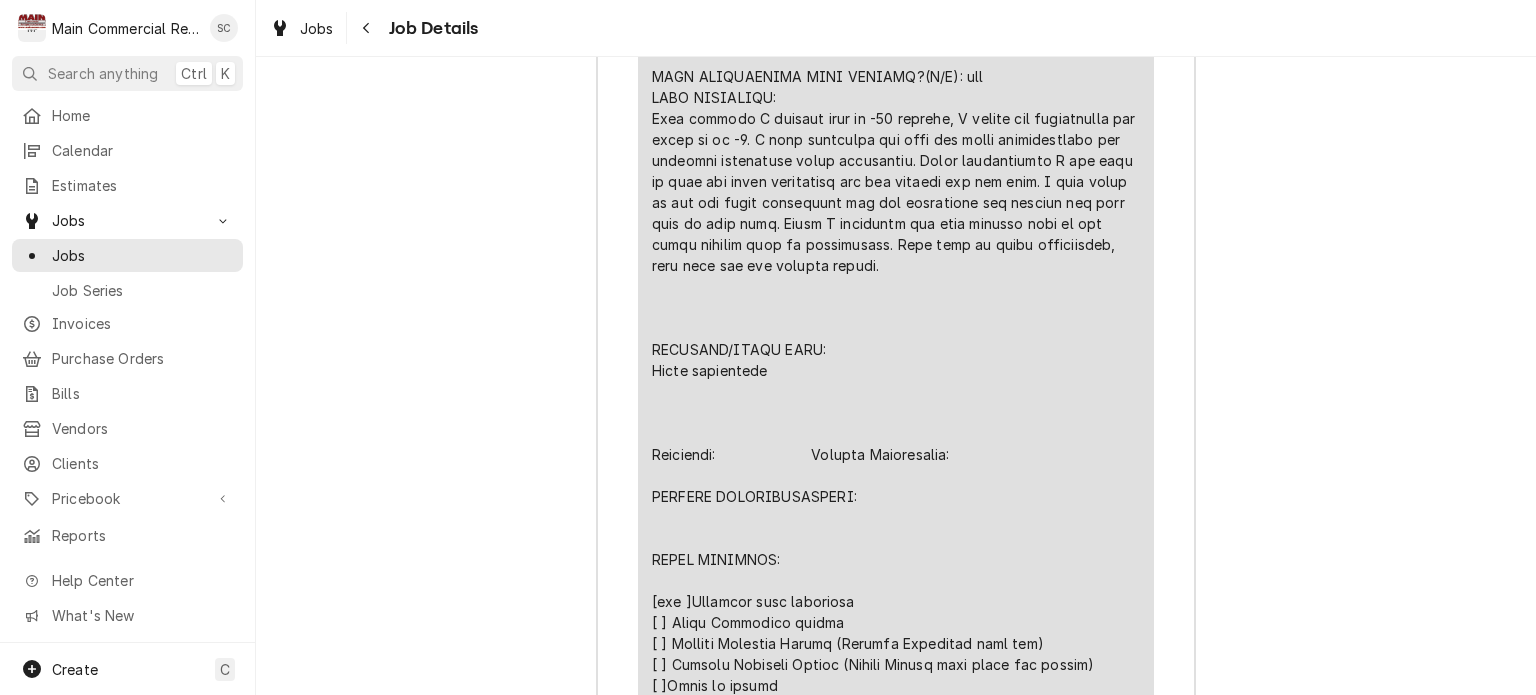 scroll, scrollTop: 2944, scrollLeft: 0, axis: vertical 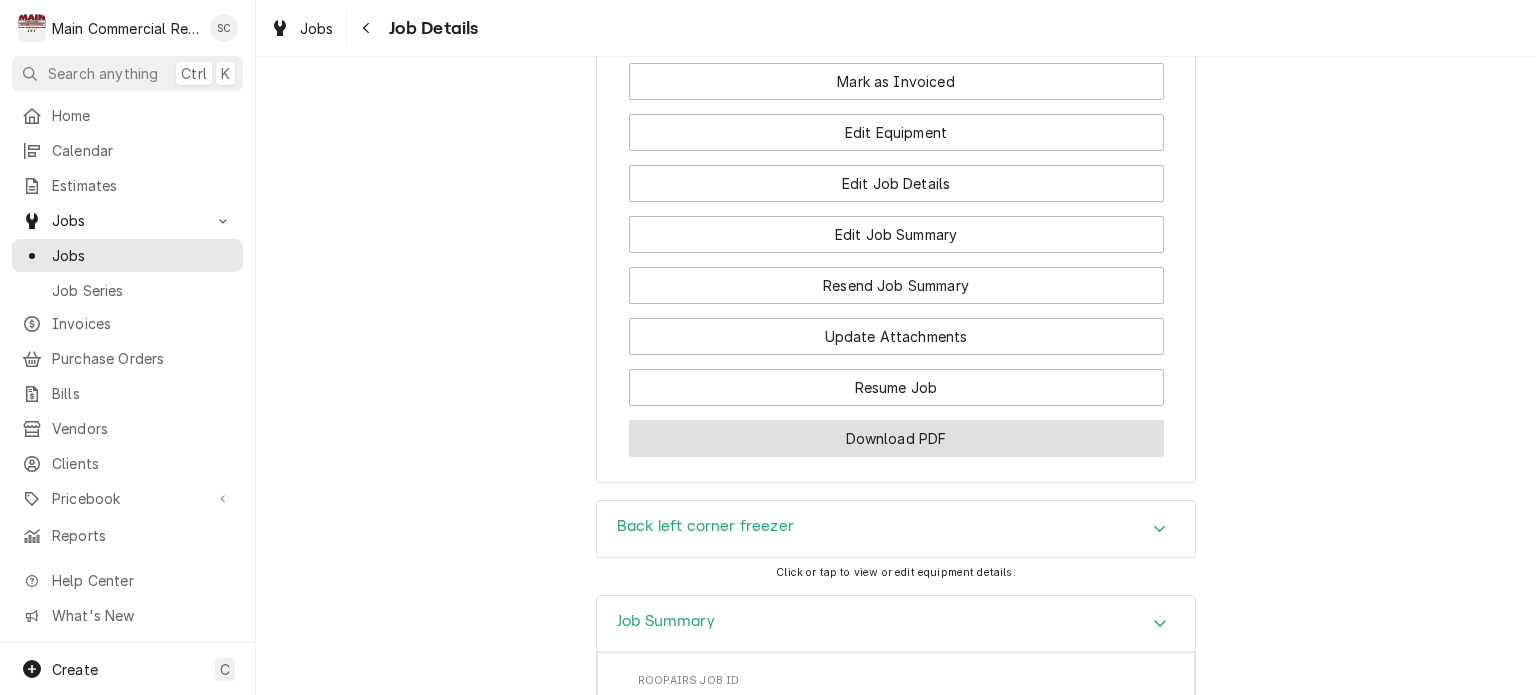 click on "Download PDF" at bounding box center (896, 438) 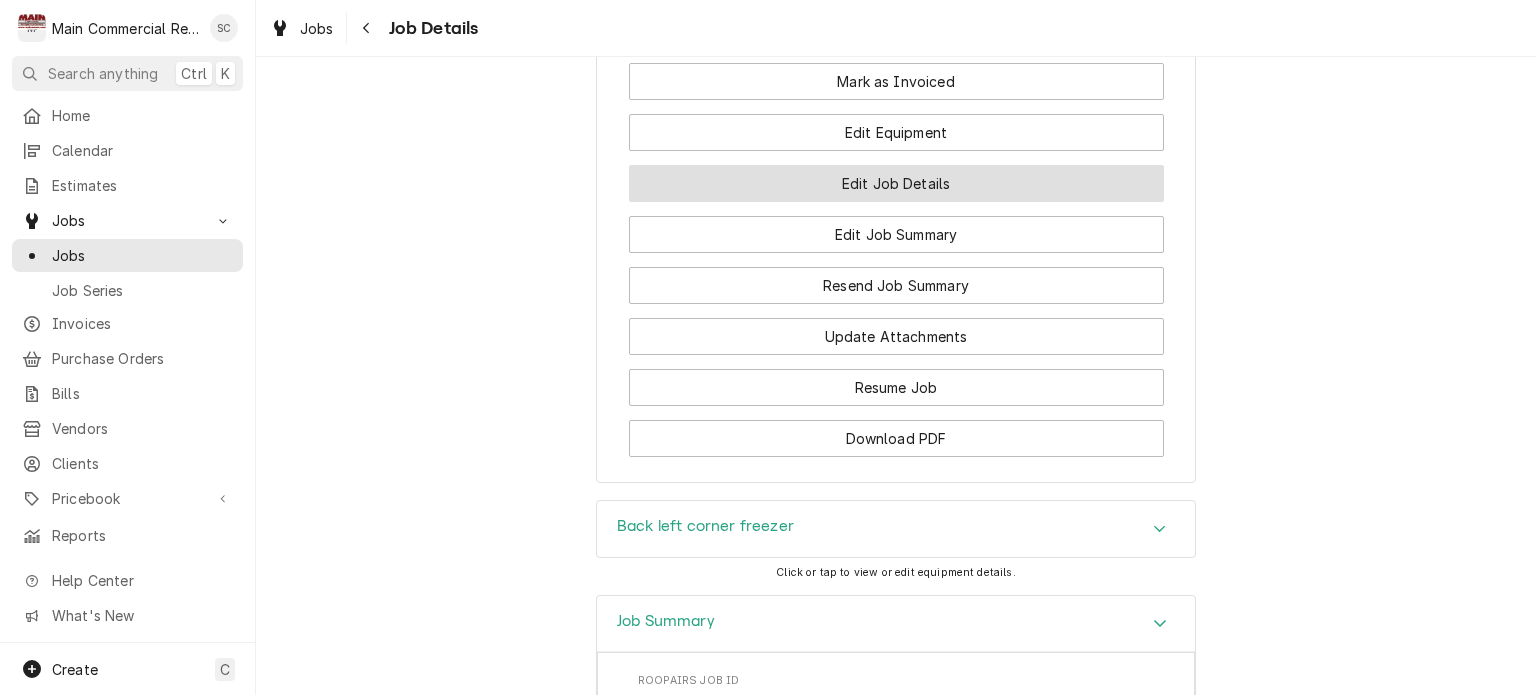 click on "Edit Job Details" at bounding box center (896, 183) 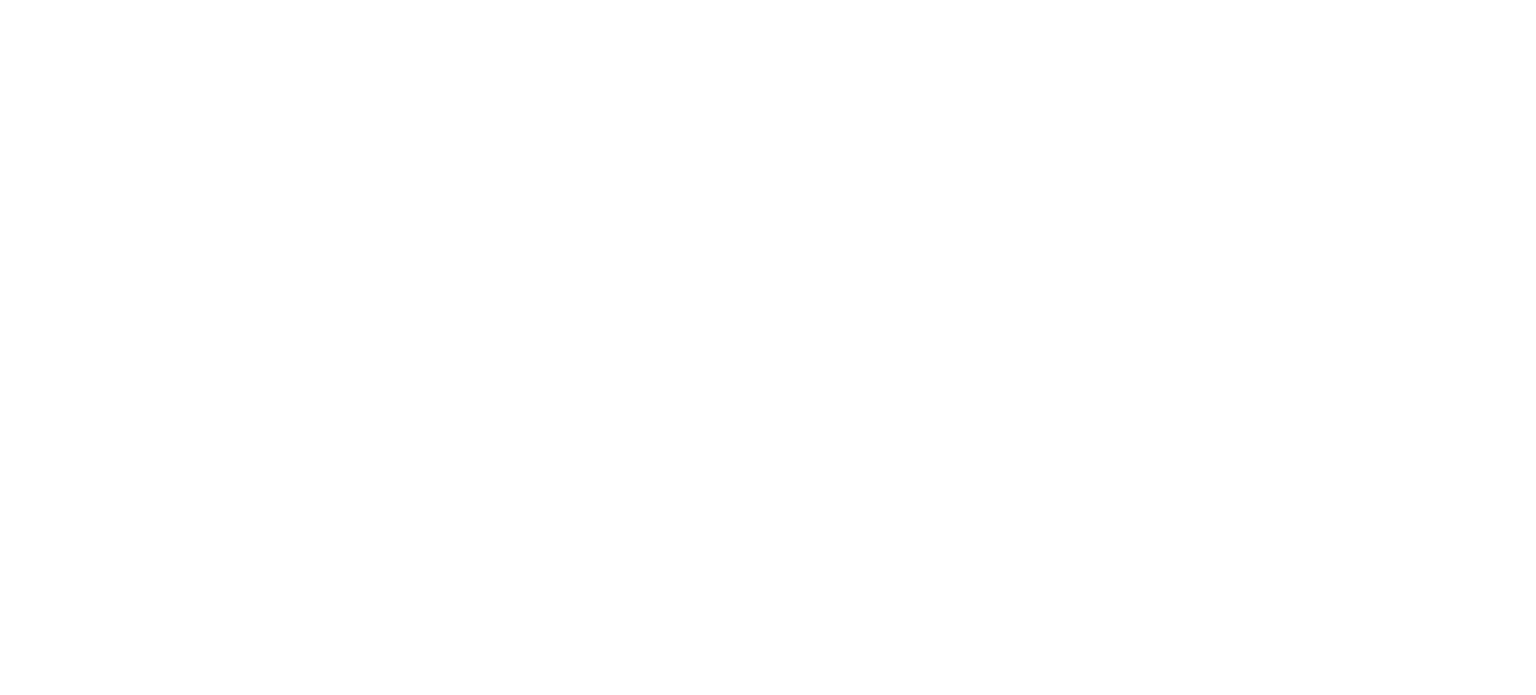scroll, scrollTop: 0, scrollLeft: 0, axis: both 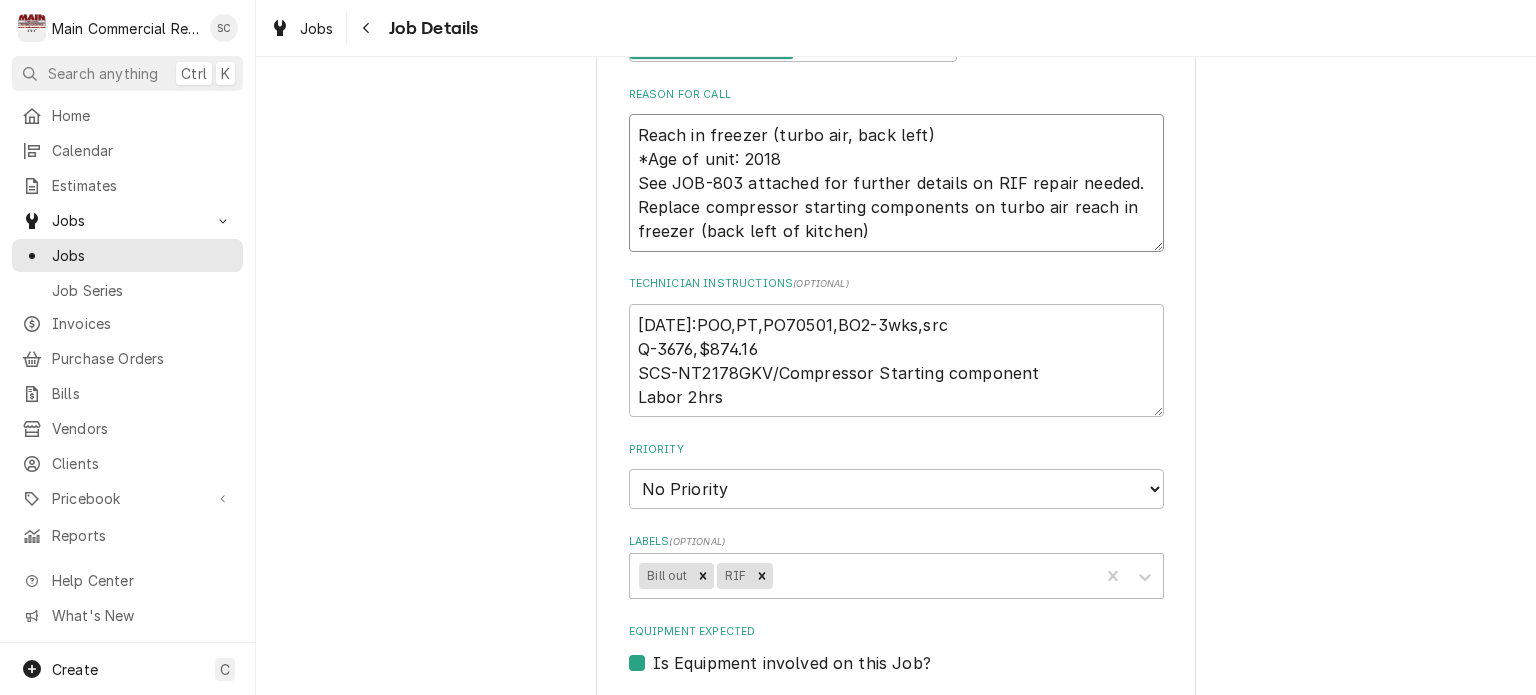 drag, startPoint x: 1143, startPoint y: 182, endPoint x: 628, endPoint y: 176, distance: 515.035 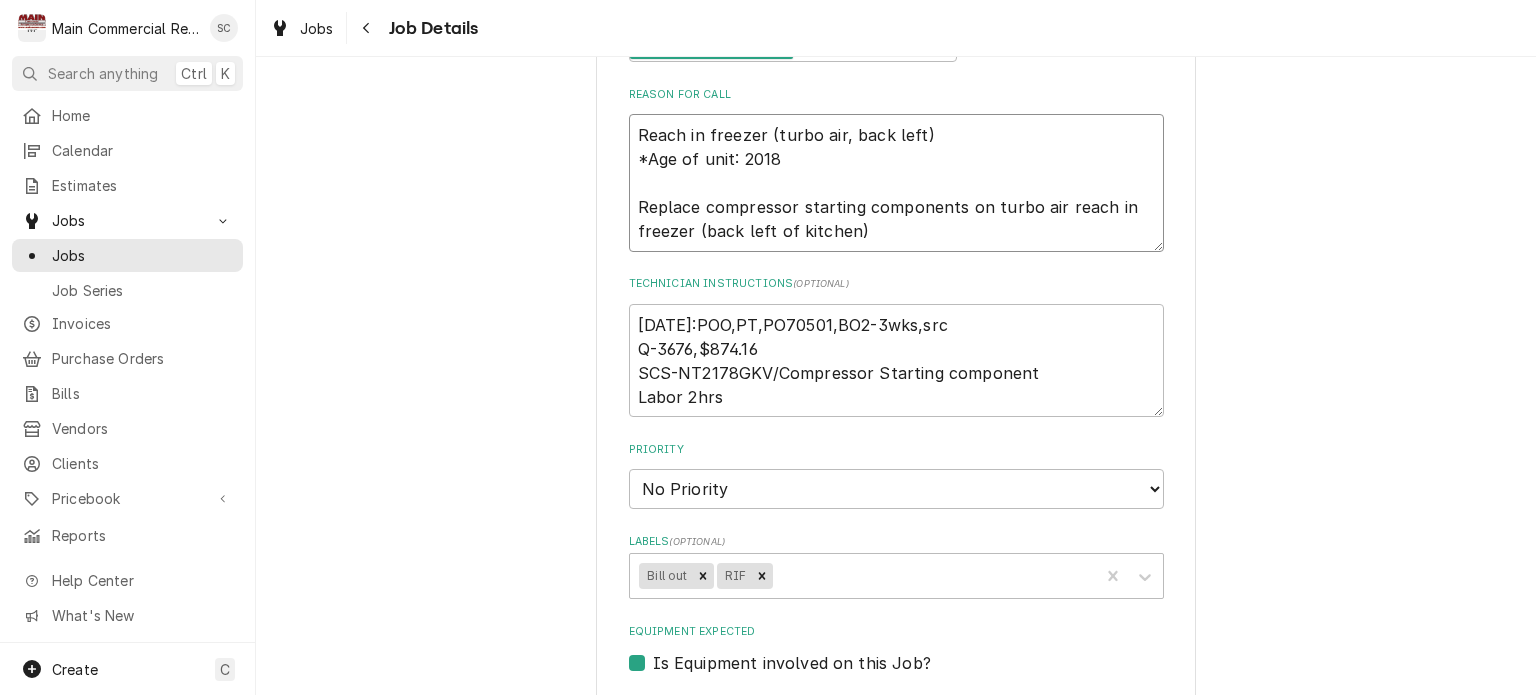 type on "x" 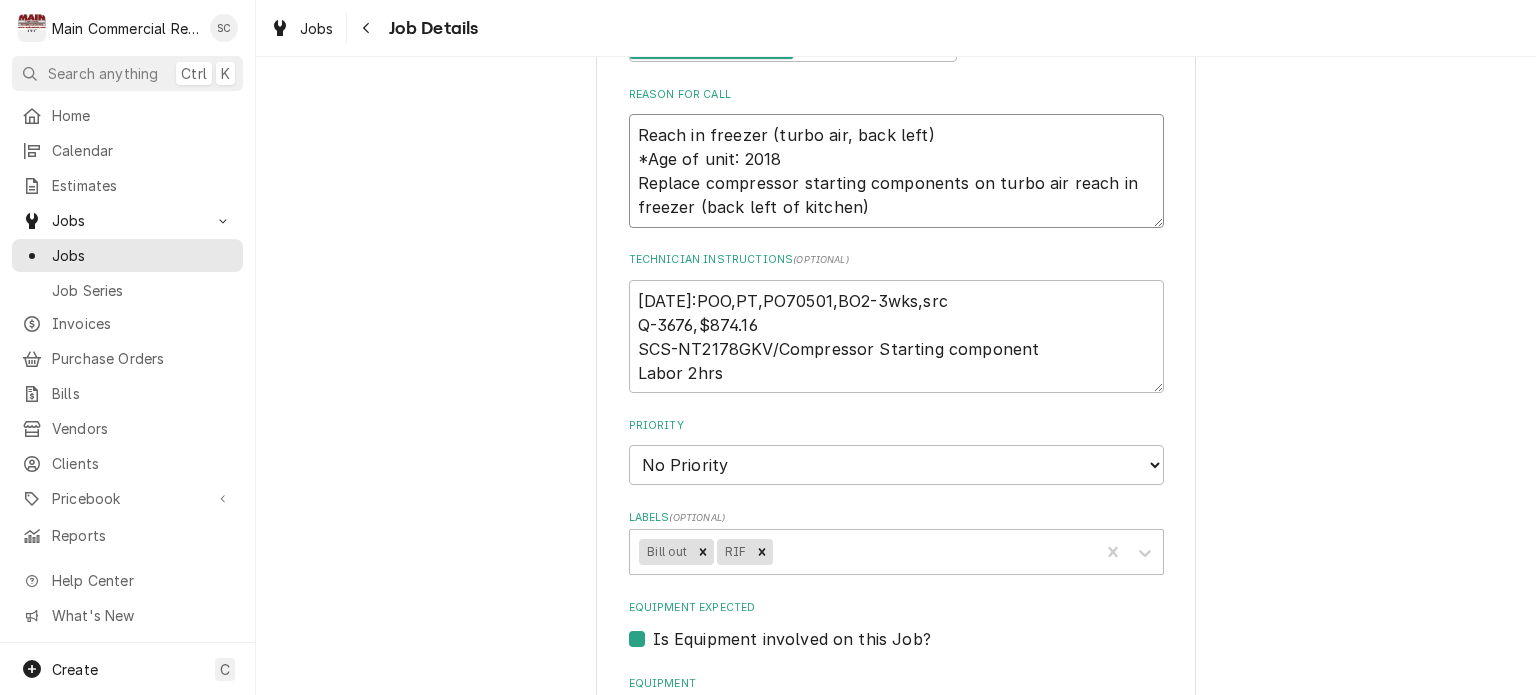 type on "x" 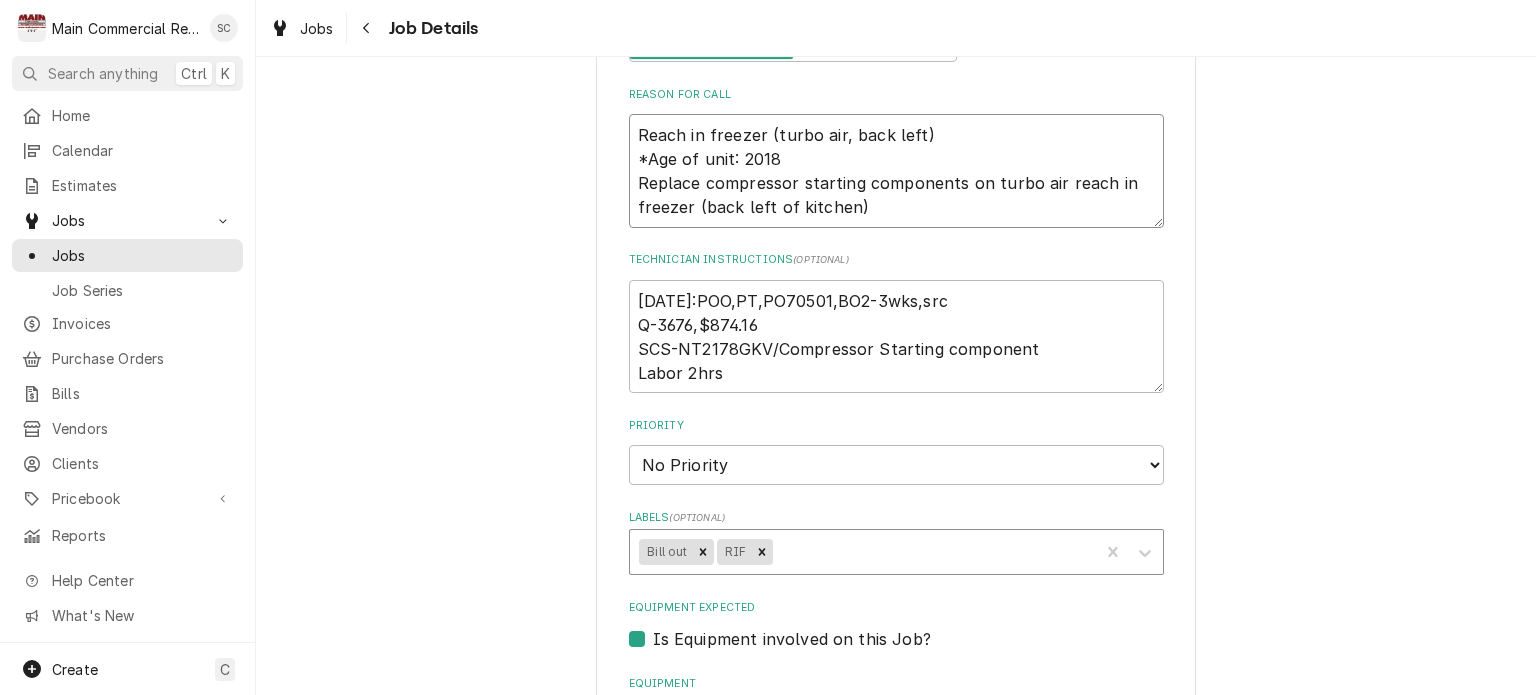 click 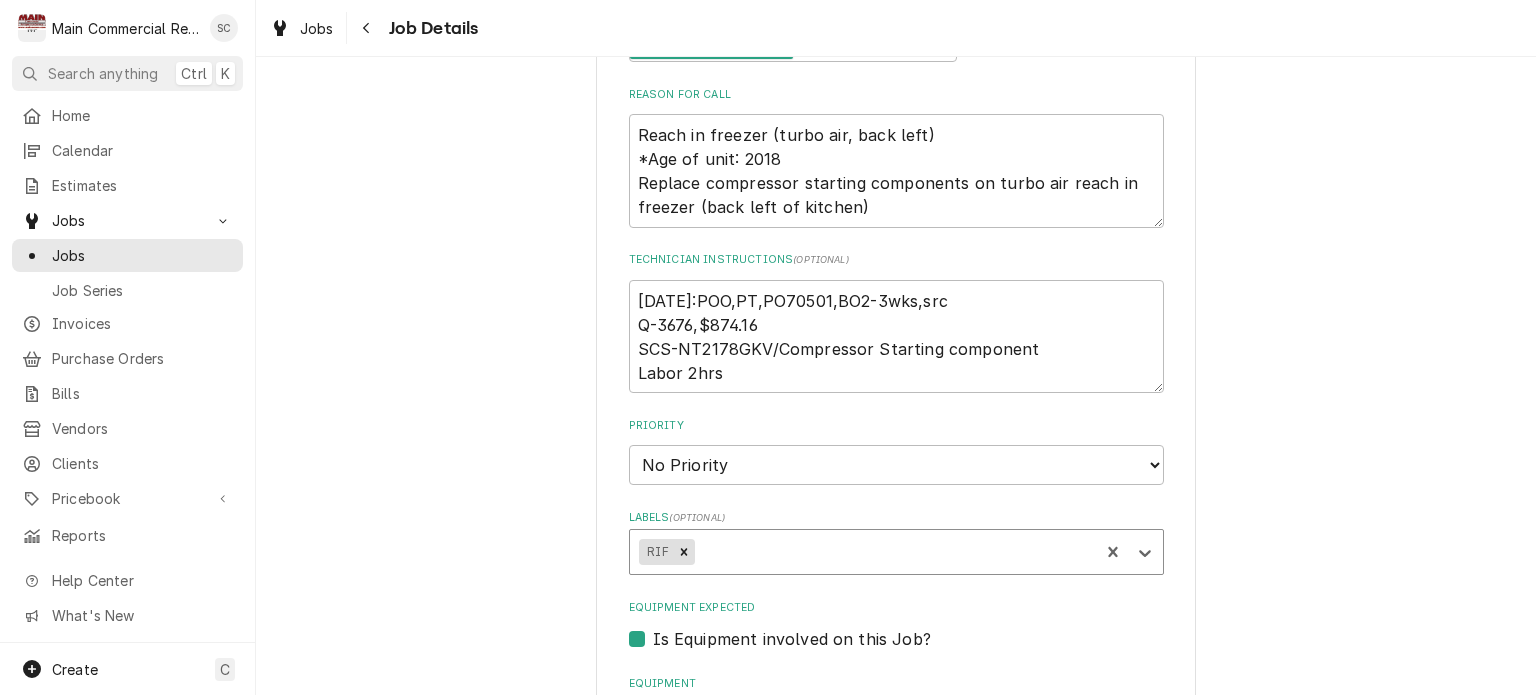 type on "x" 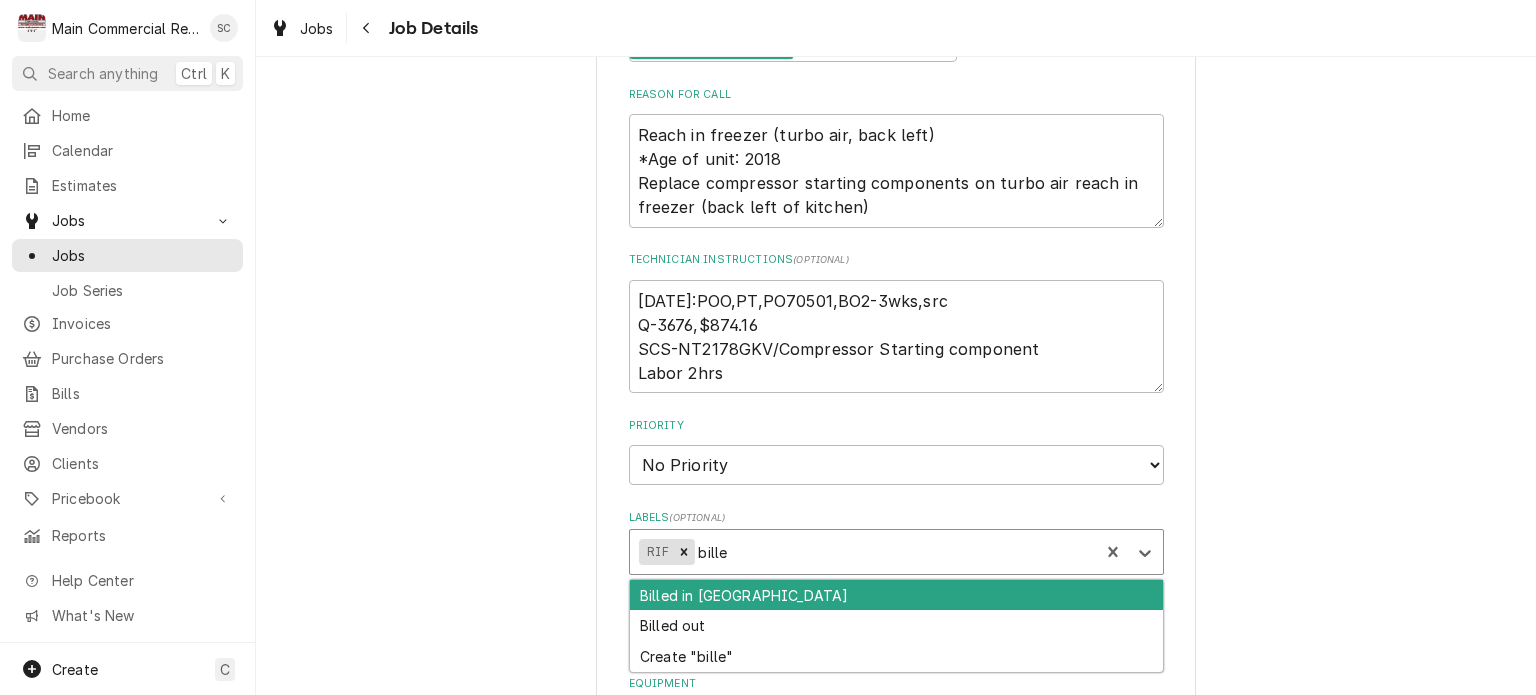 type on "billed" 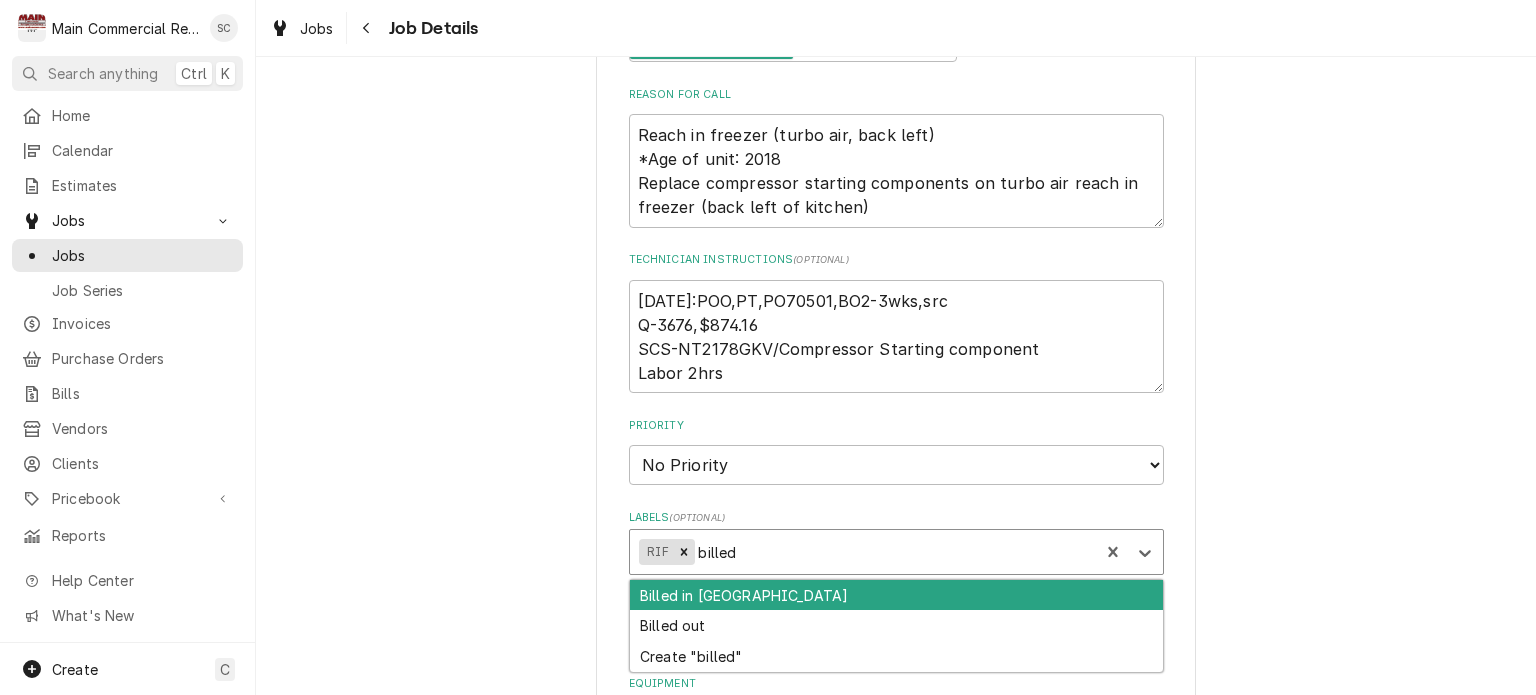 click on "Billed in QBO" at bounding box center [896, 595] 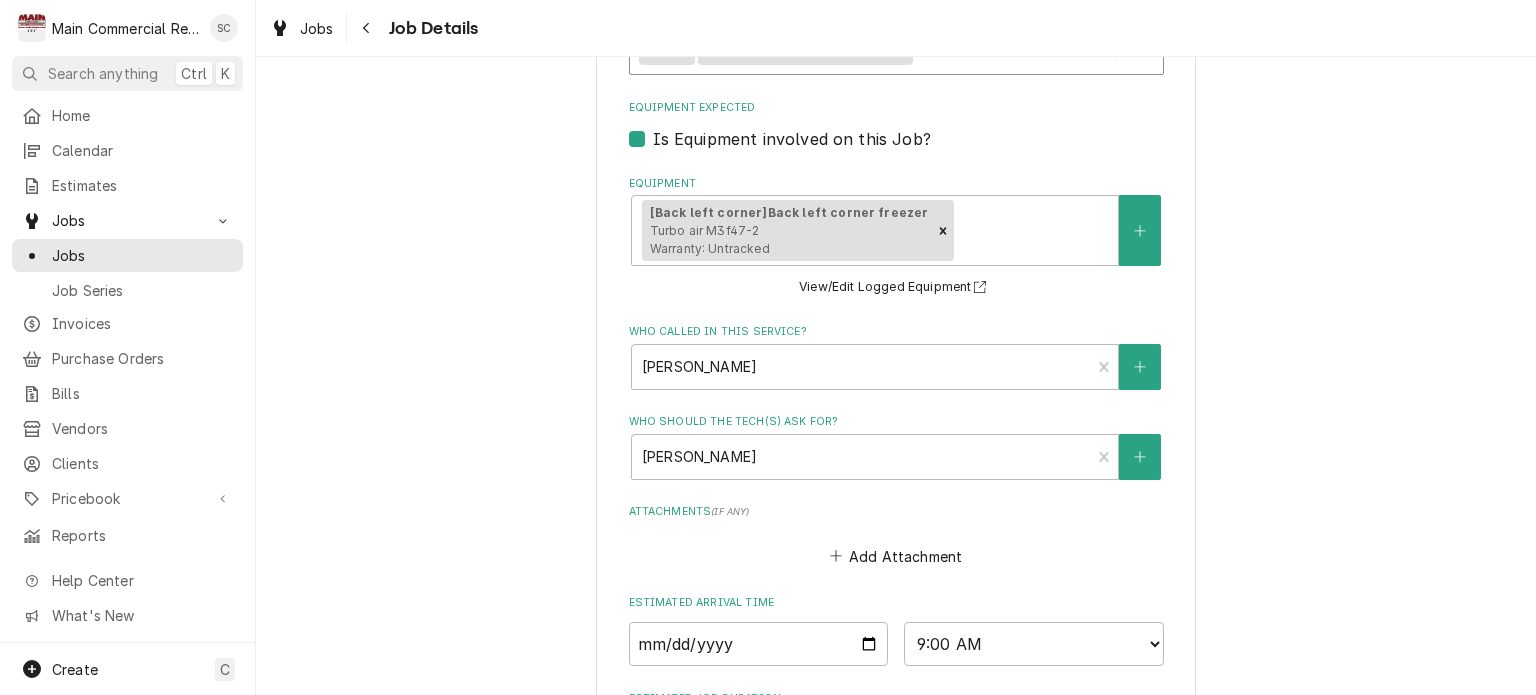 scroll, scrollTop: 1174, scrollLeft: 0, axis: vertical 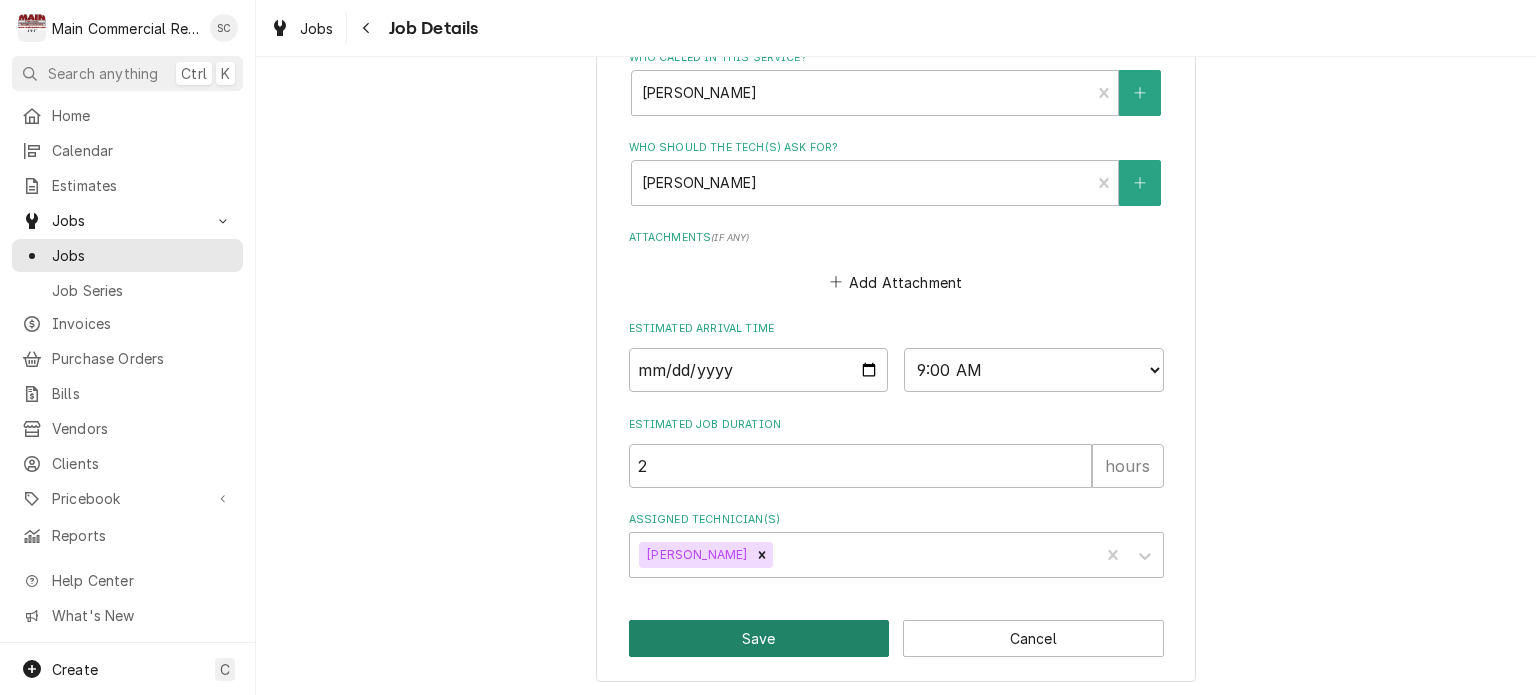click on "Save" at bounding box center [759, 638] 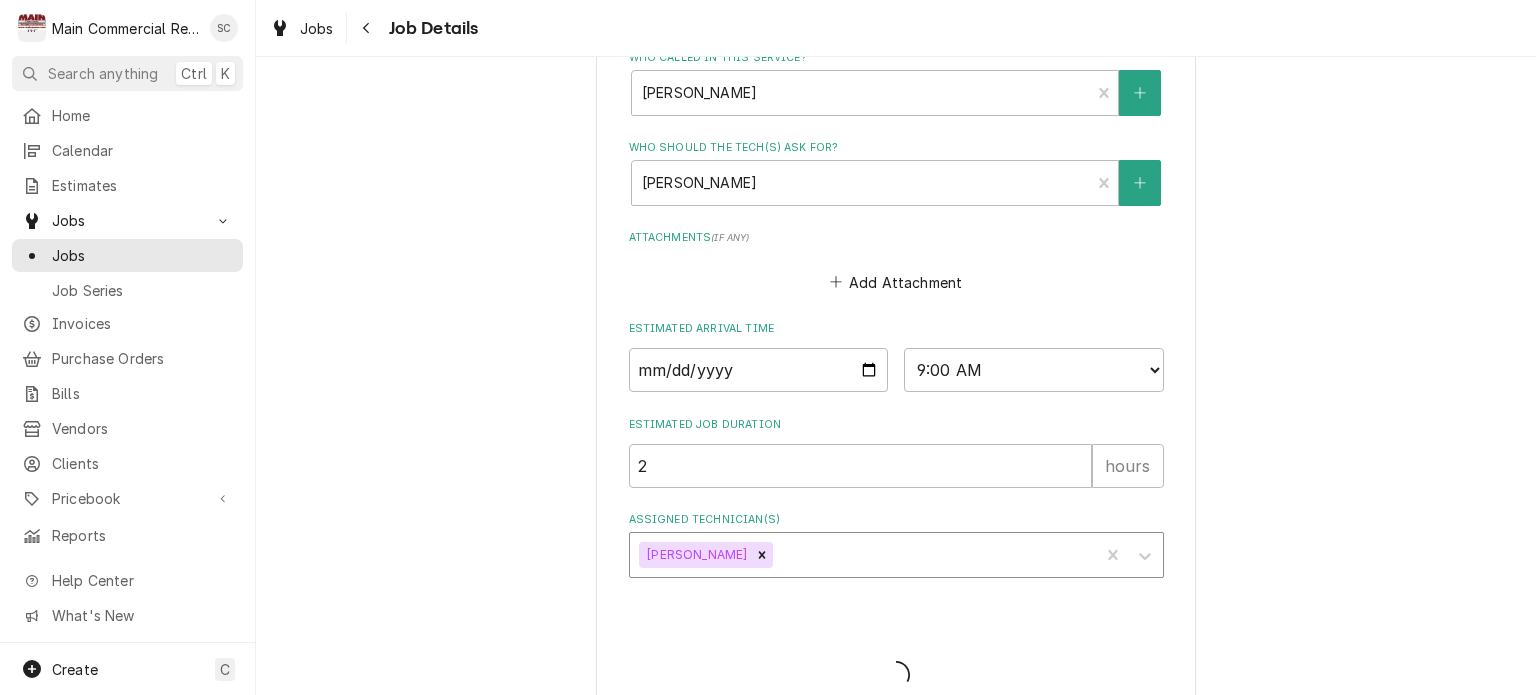 type on "x" 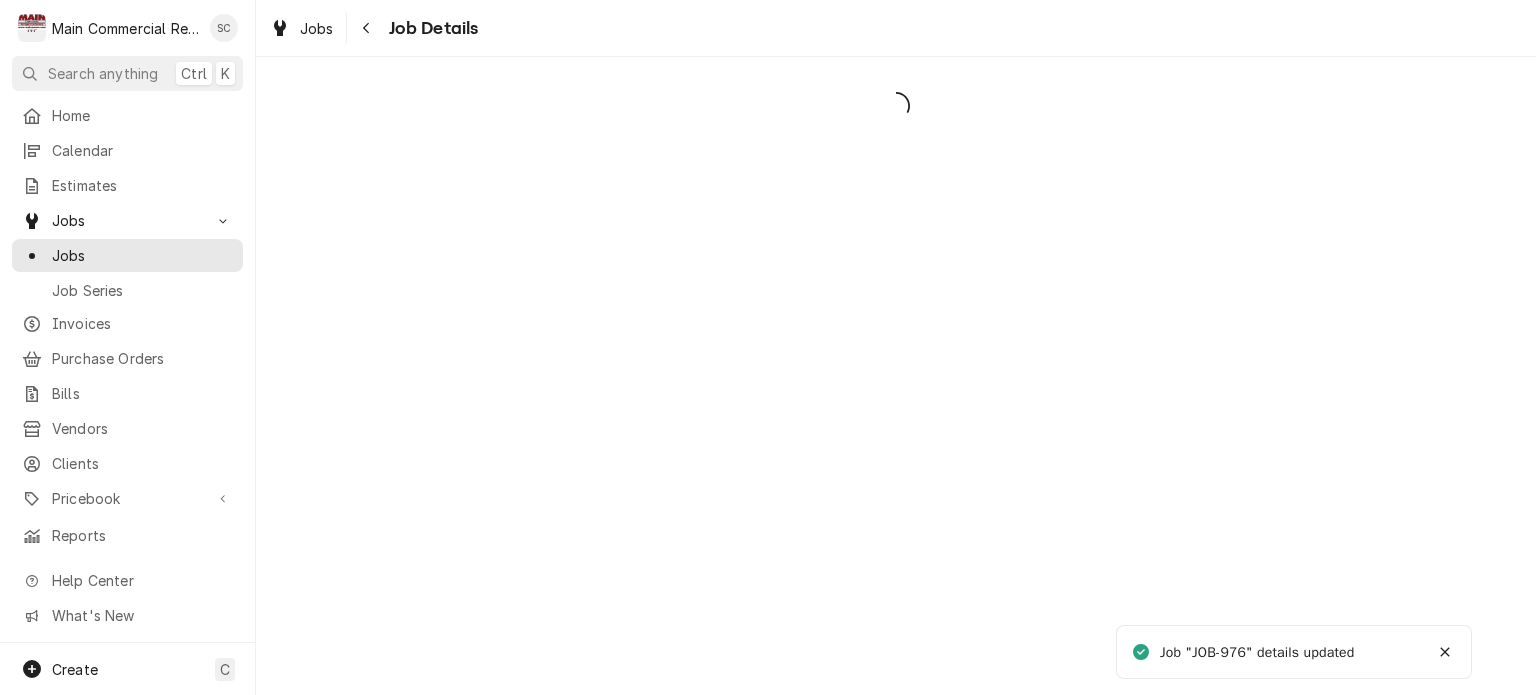 scroll, scrollTop: 0, scrollLeft: 0, axis: both 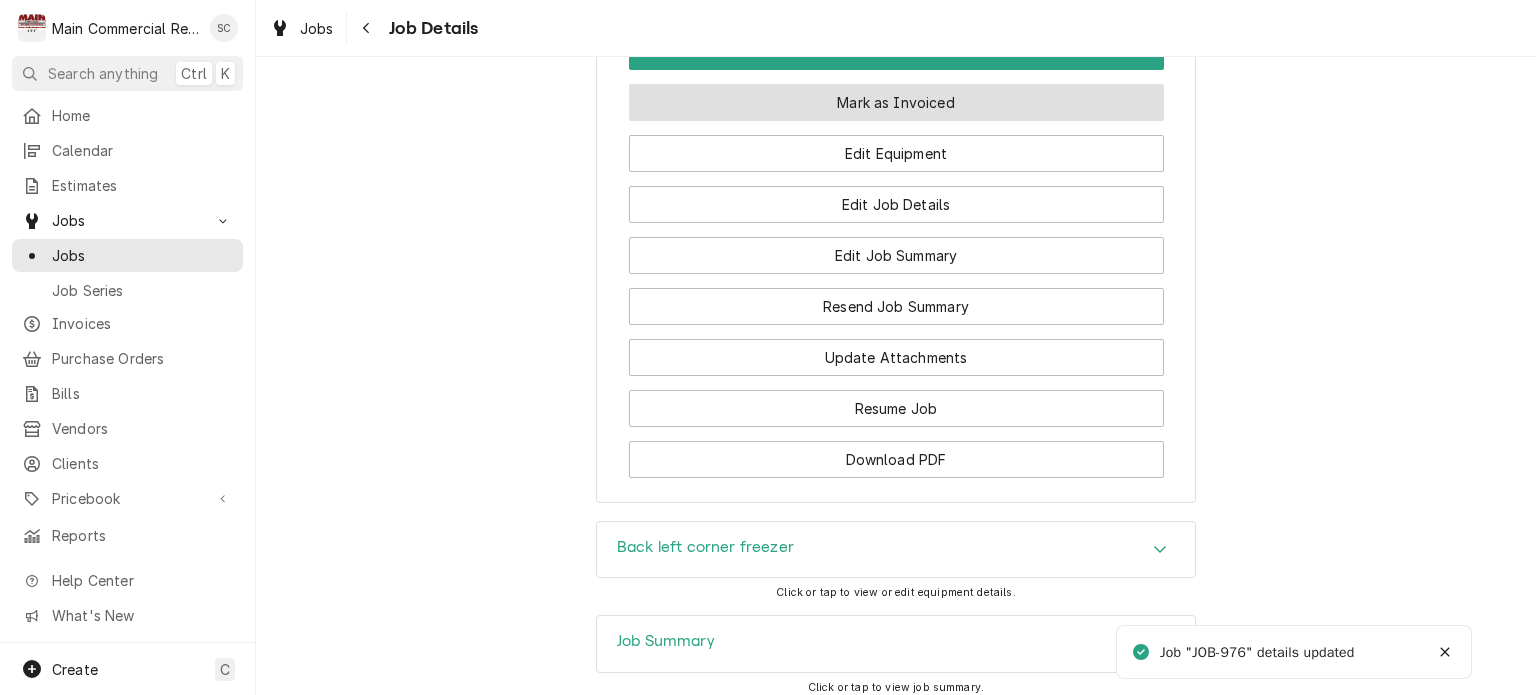 click on "Mark as Invoiced" at bounding box center (896, 102) 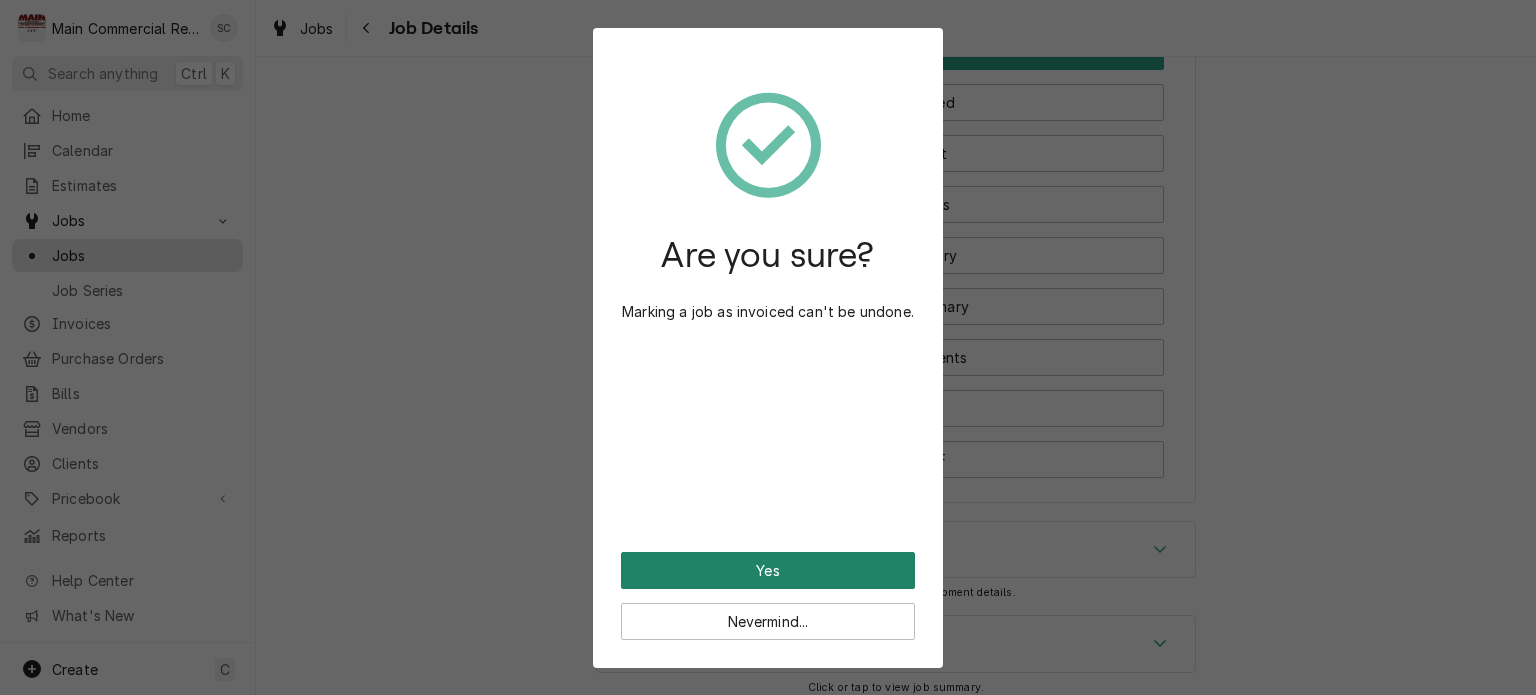 click on "Yes" at bounding box center (768, 570) 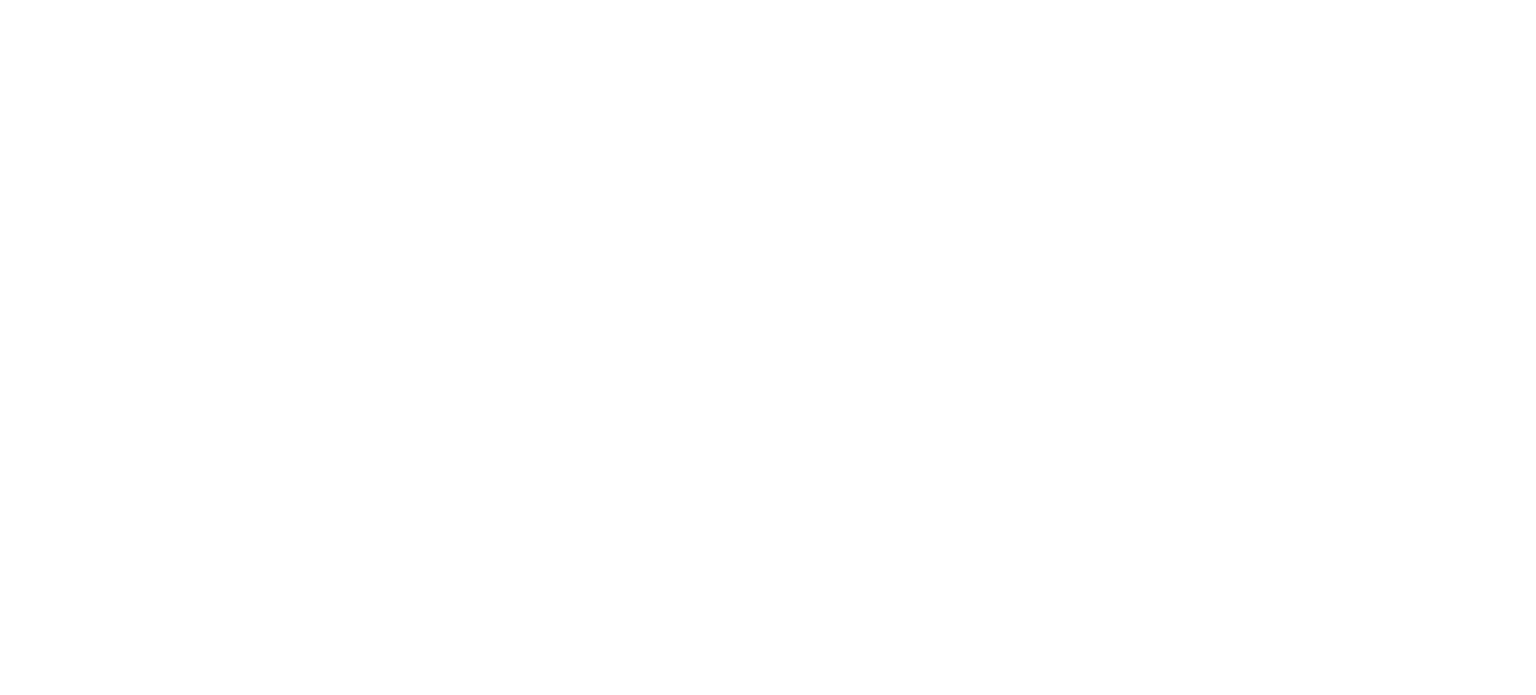 scroll, scrollTop: 0, scrollLeft: 0, axis: both 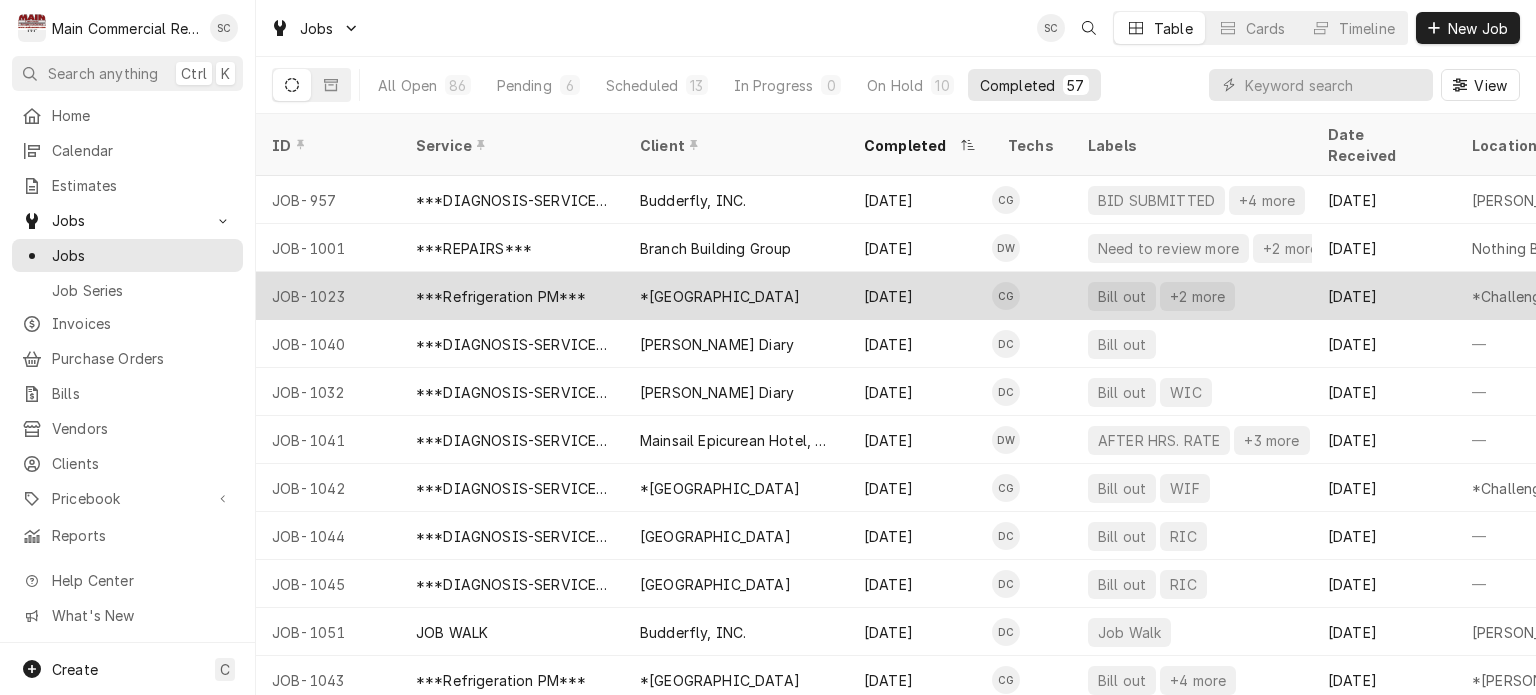 click on "*[GEOGRAPHIC_DATA]" at bounding box center (720, 296) 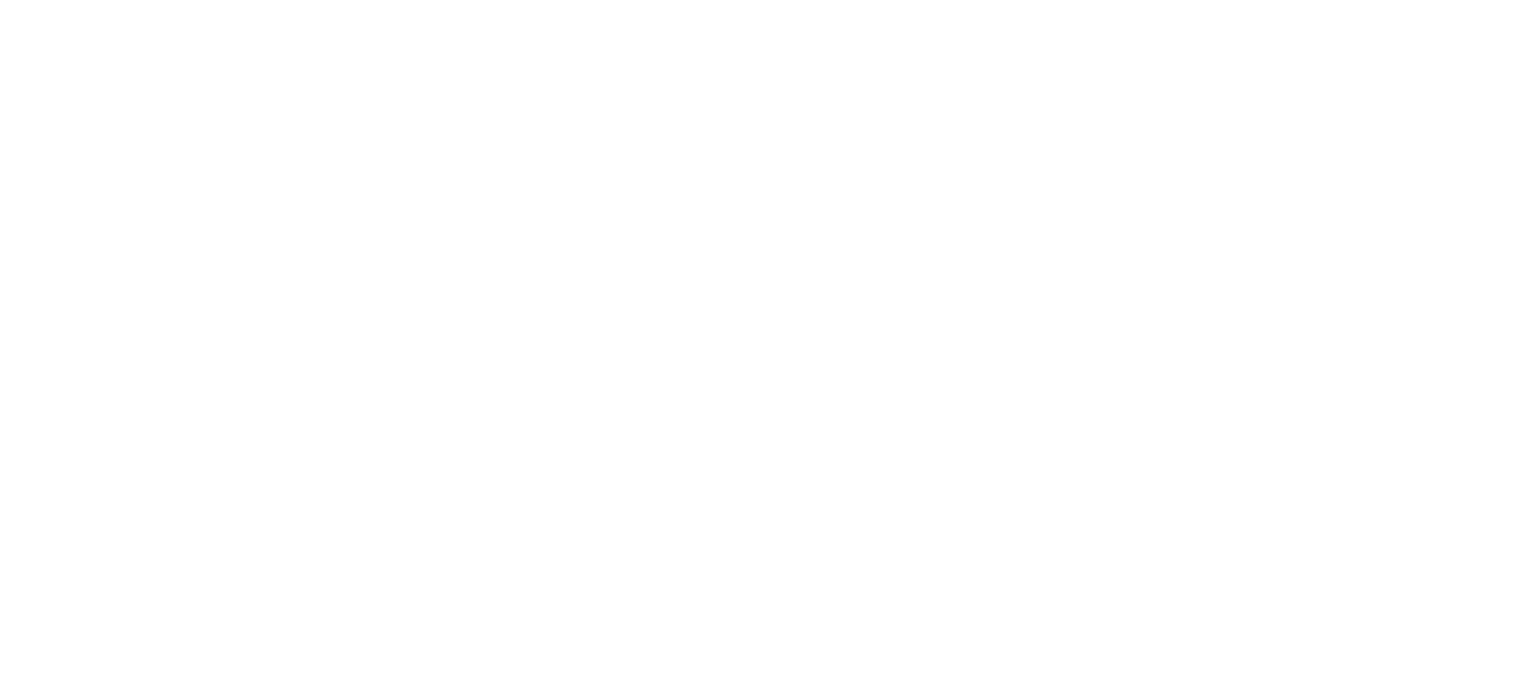 scroll, scrollTop: 0, scrollLeft: 0, axis: both 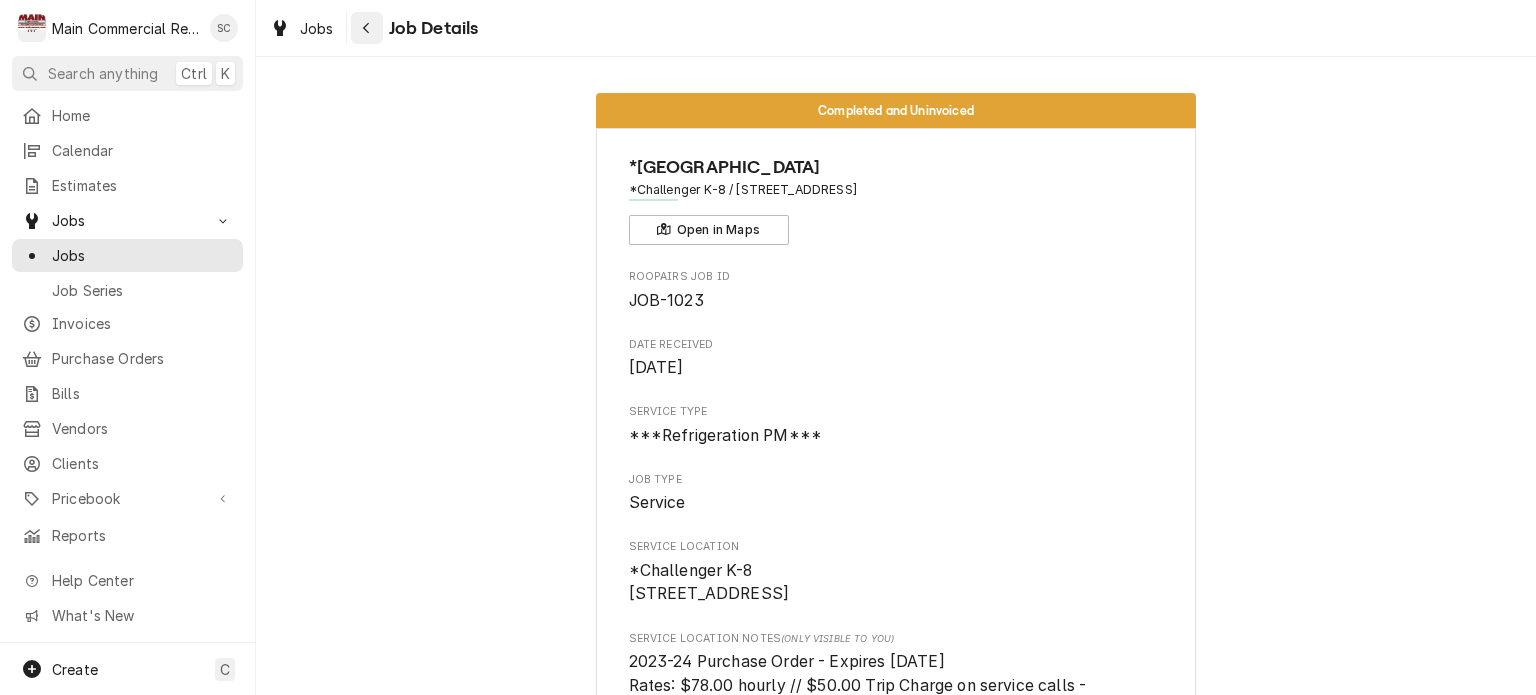 click at bounding box center [367, 28] 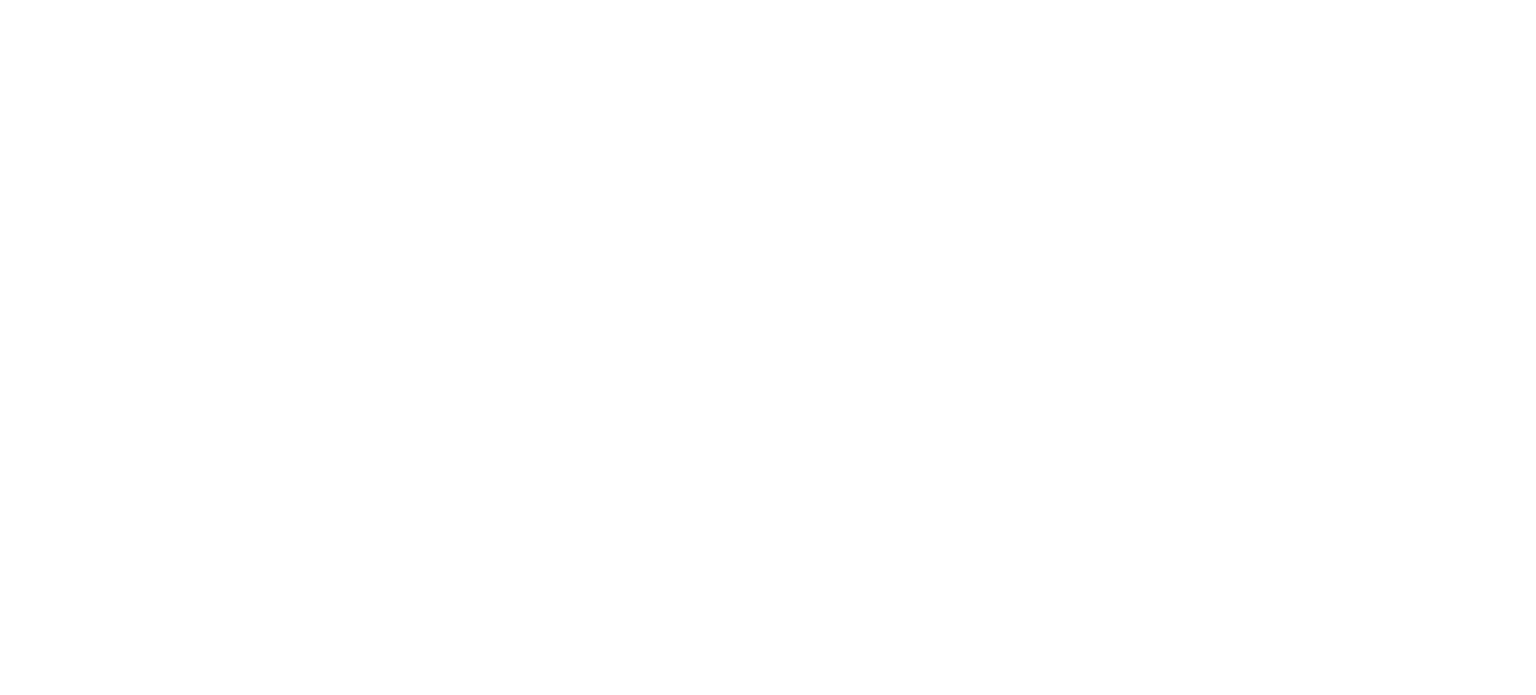 scroll, scrollTop: 0, scrollLeft: 0, axis: both 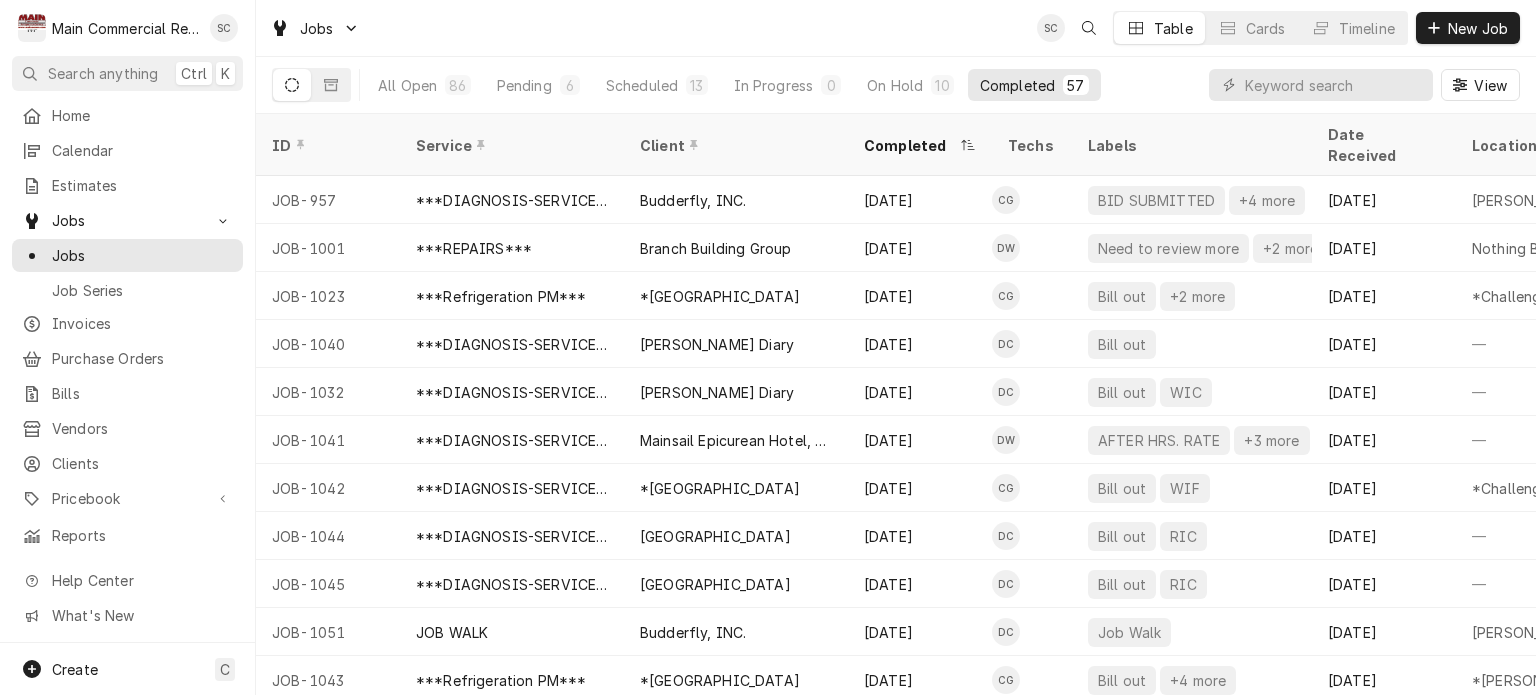 click on "Jobs   SC Table Cards Timeline New Job" at bounding box center (896, 28) 